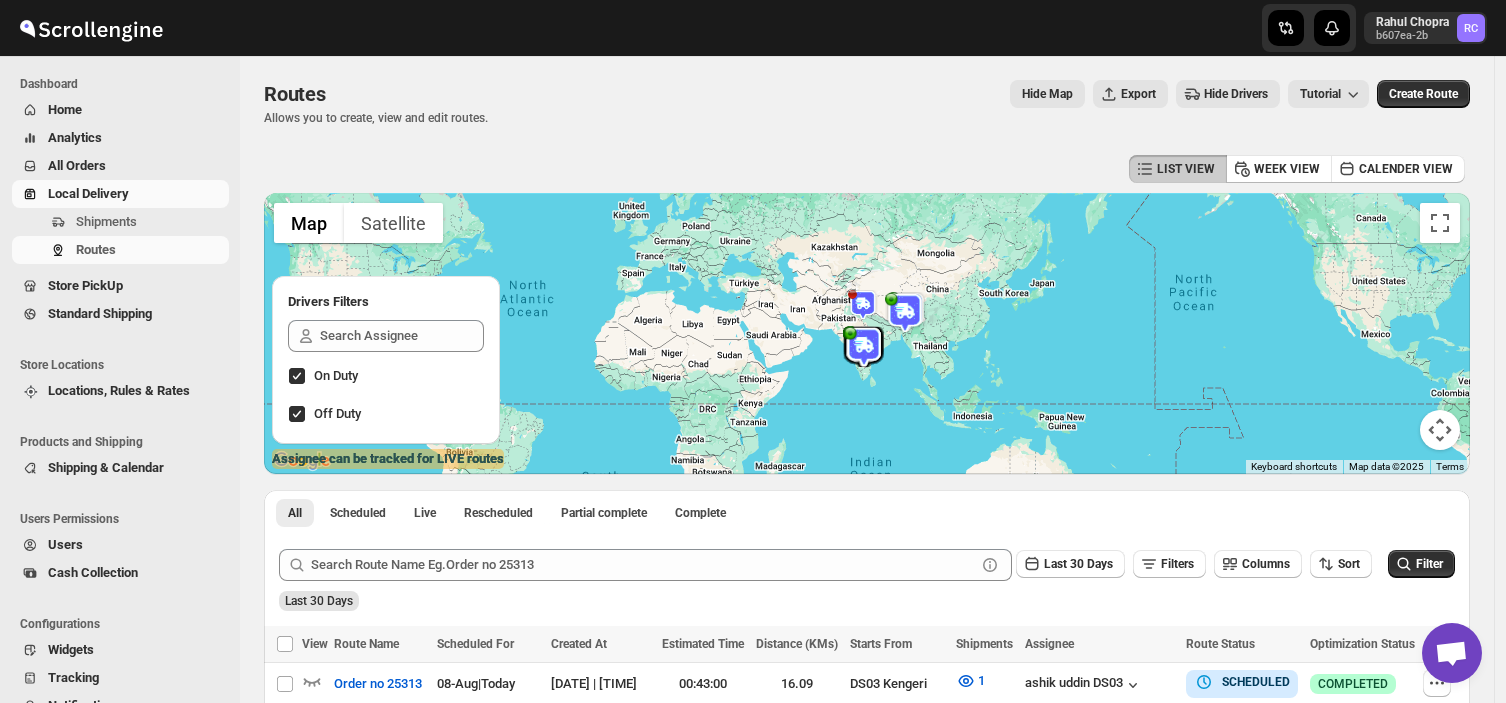 scroll, scrollTop: 0, scrollLeft: 0, axis: both 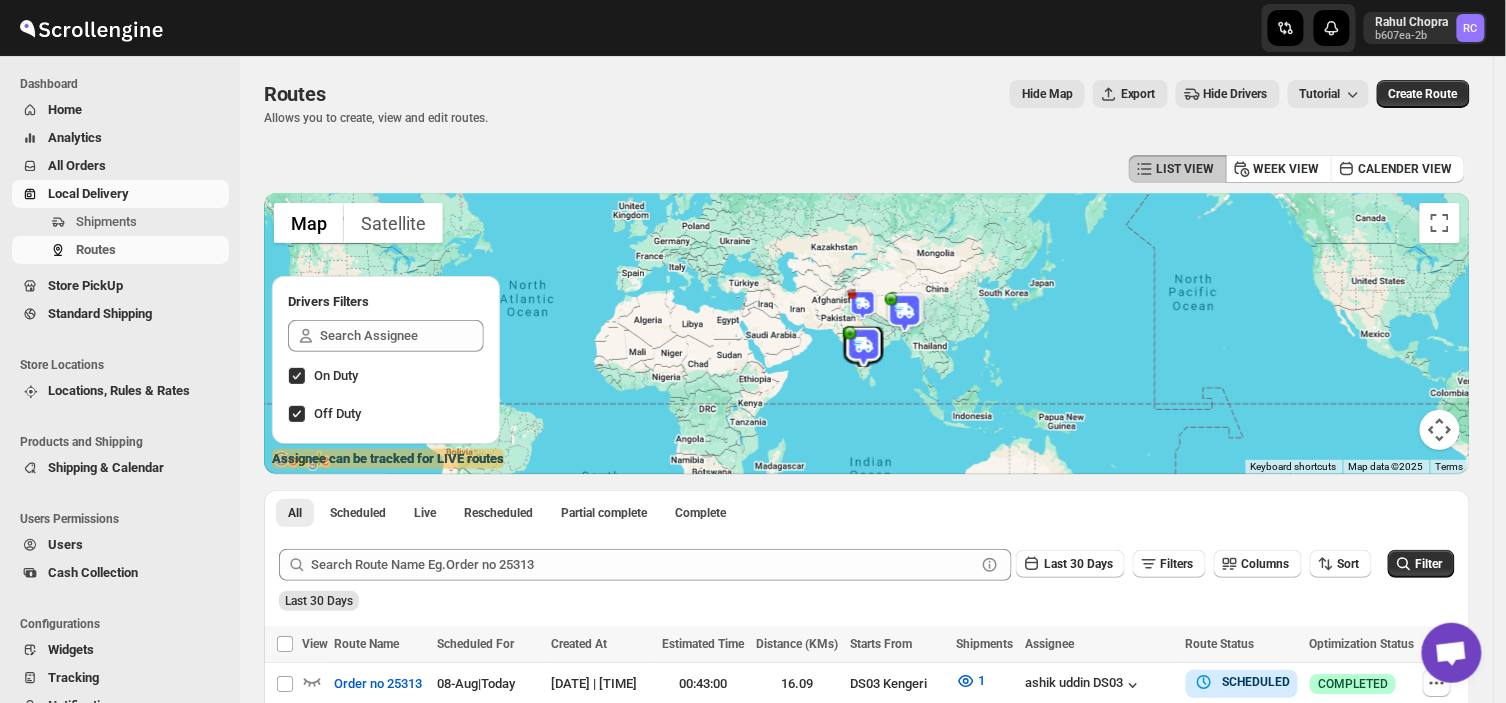 click on "Shipments" at bounding box center [106, 221] 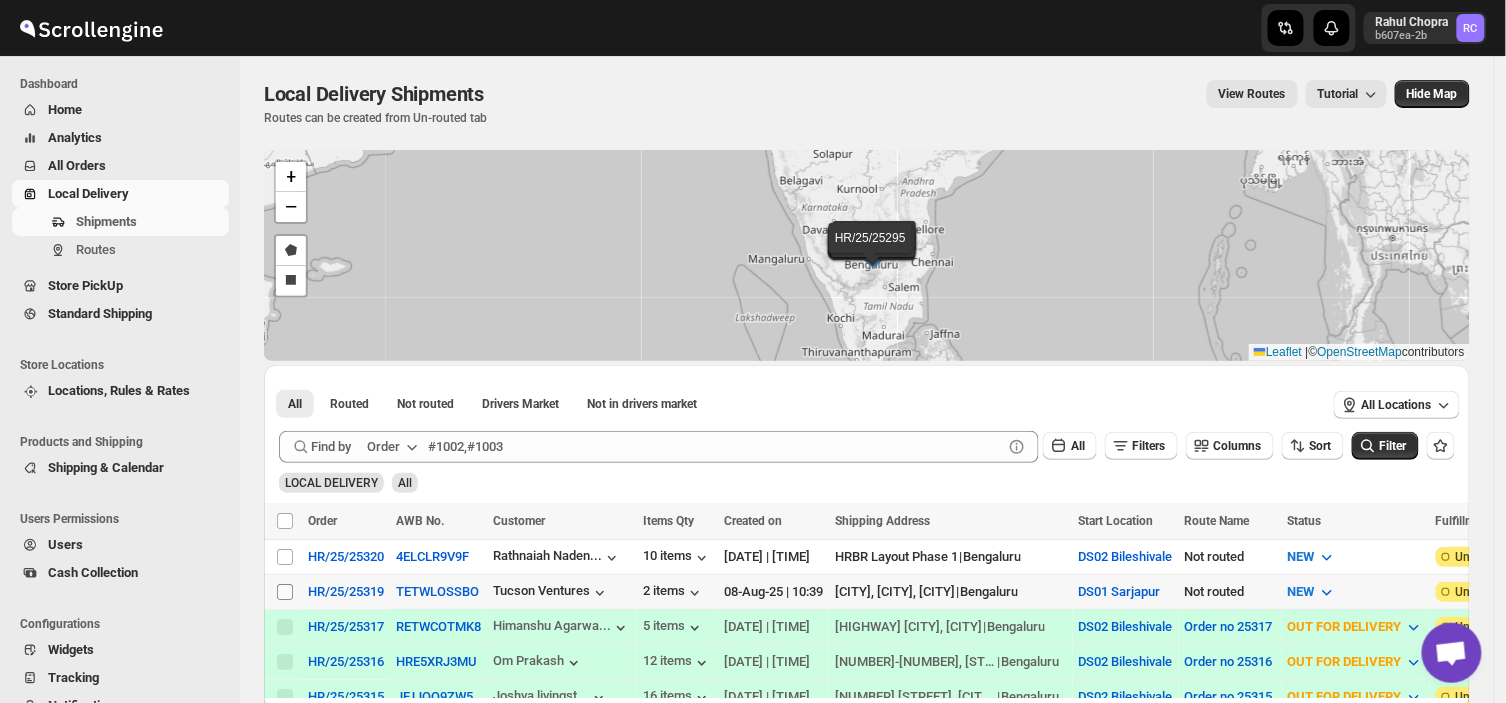 click on "Select shipment" at bounding box center [285, 592] 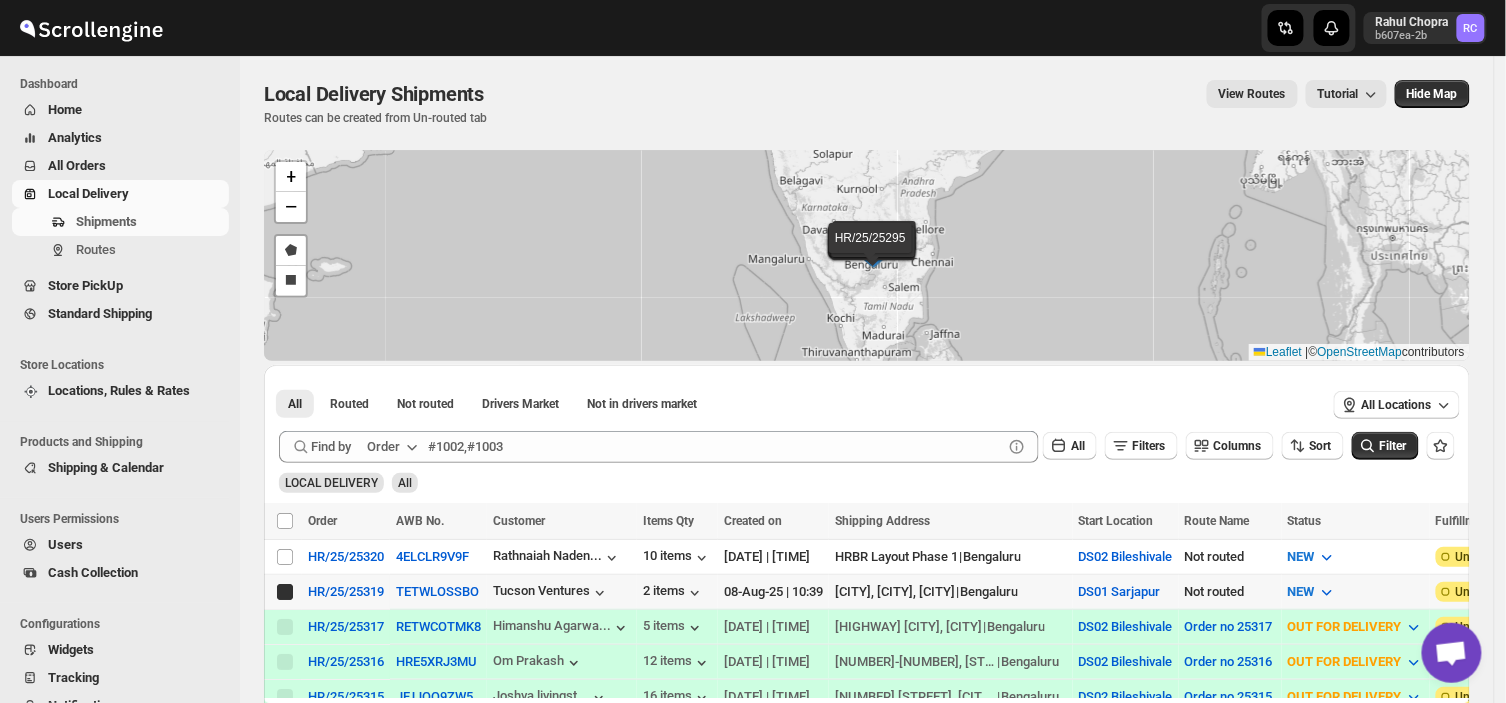 checkbox on "true" 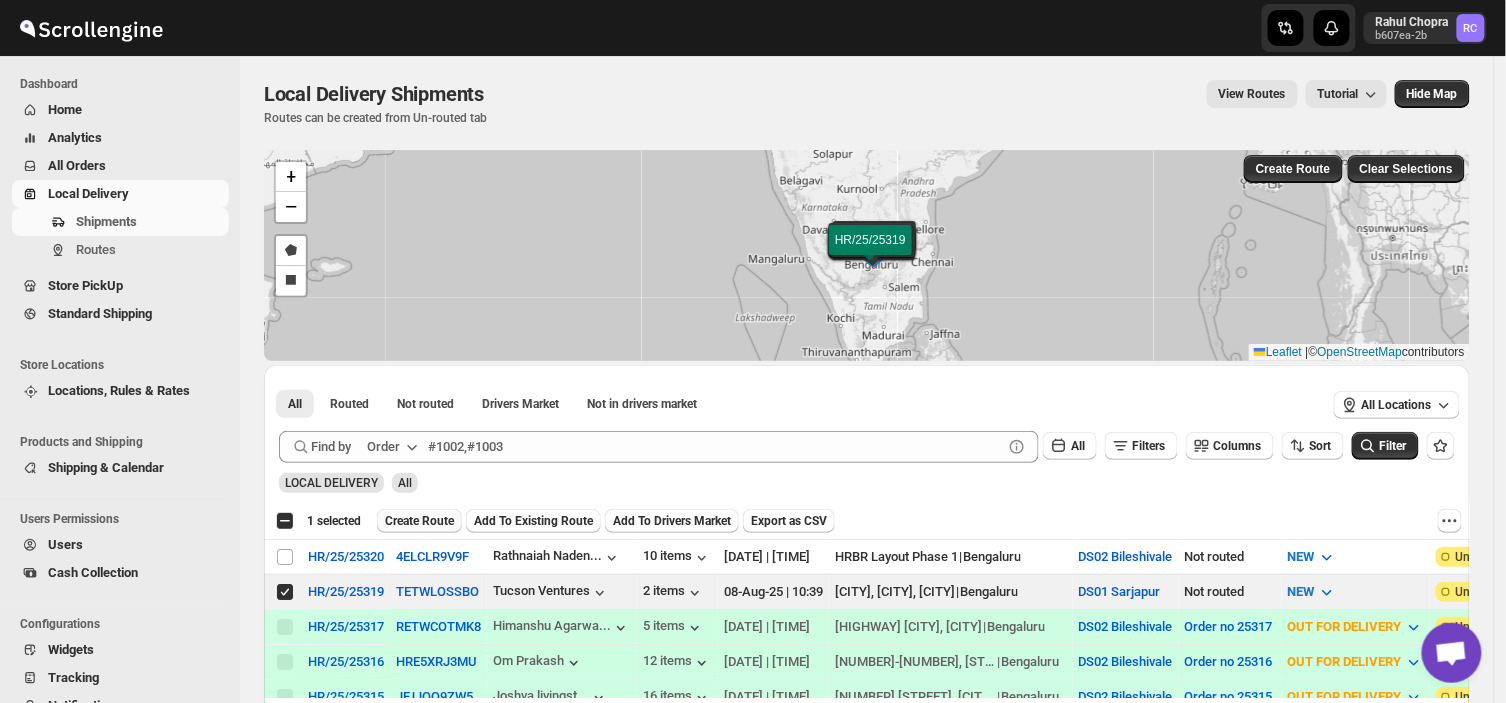 click on "Create Route" at bounding box center [419, 521] 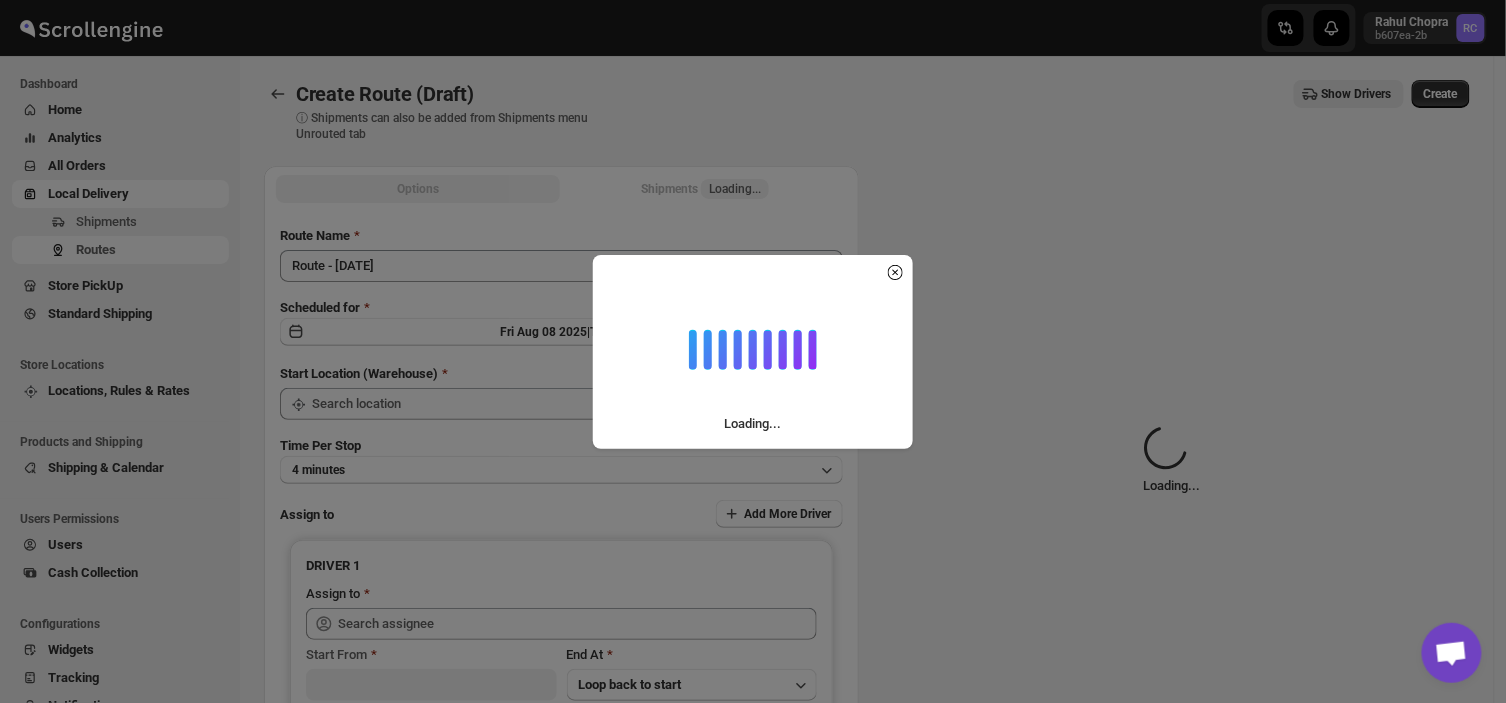 type on "DS01 Sarjapur" 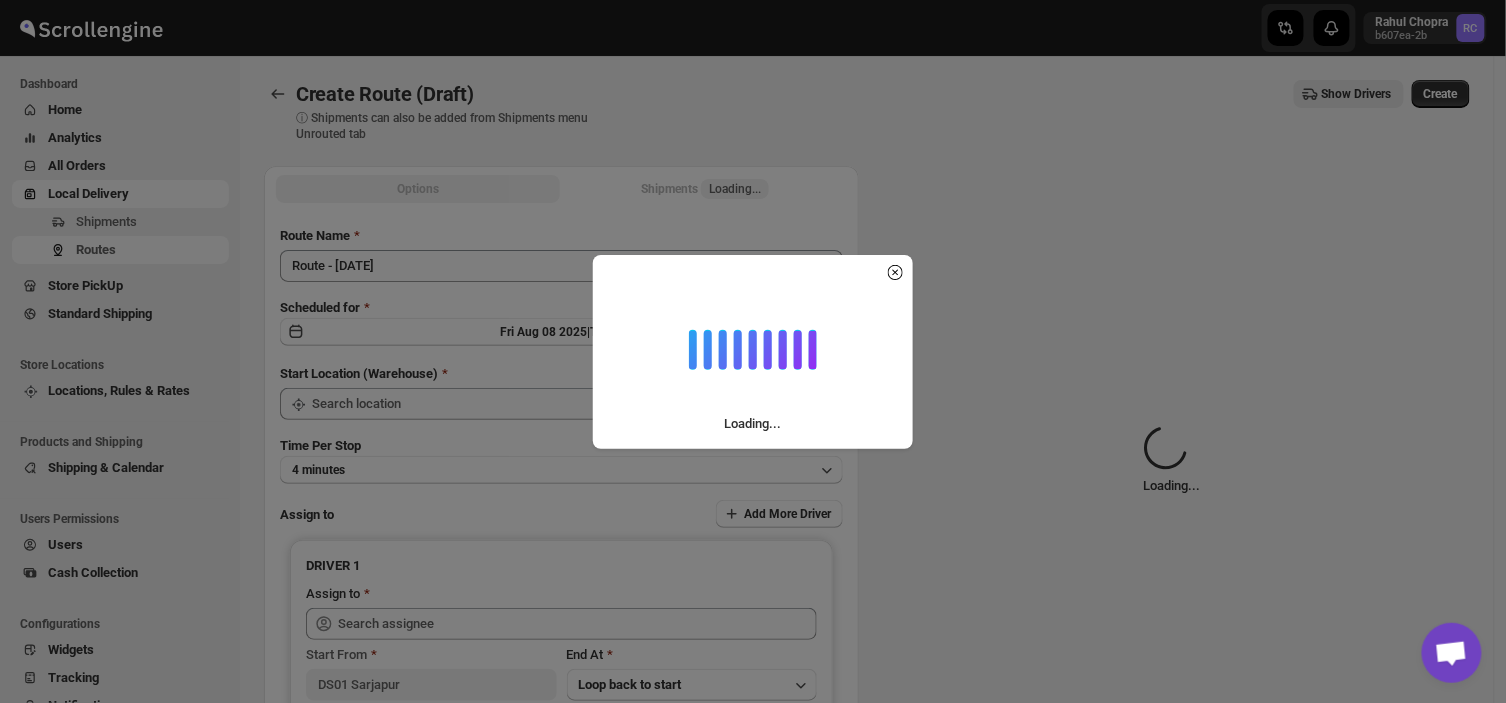 type on "DS01 Sarjapur" 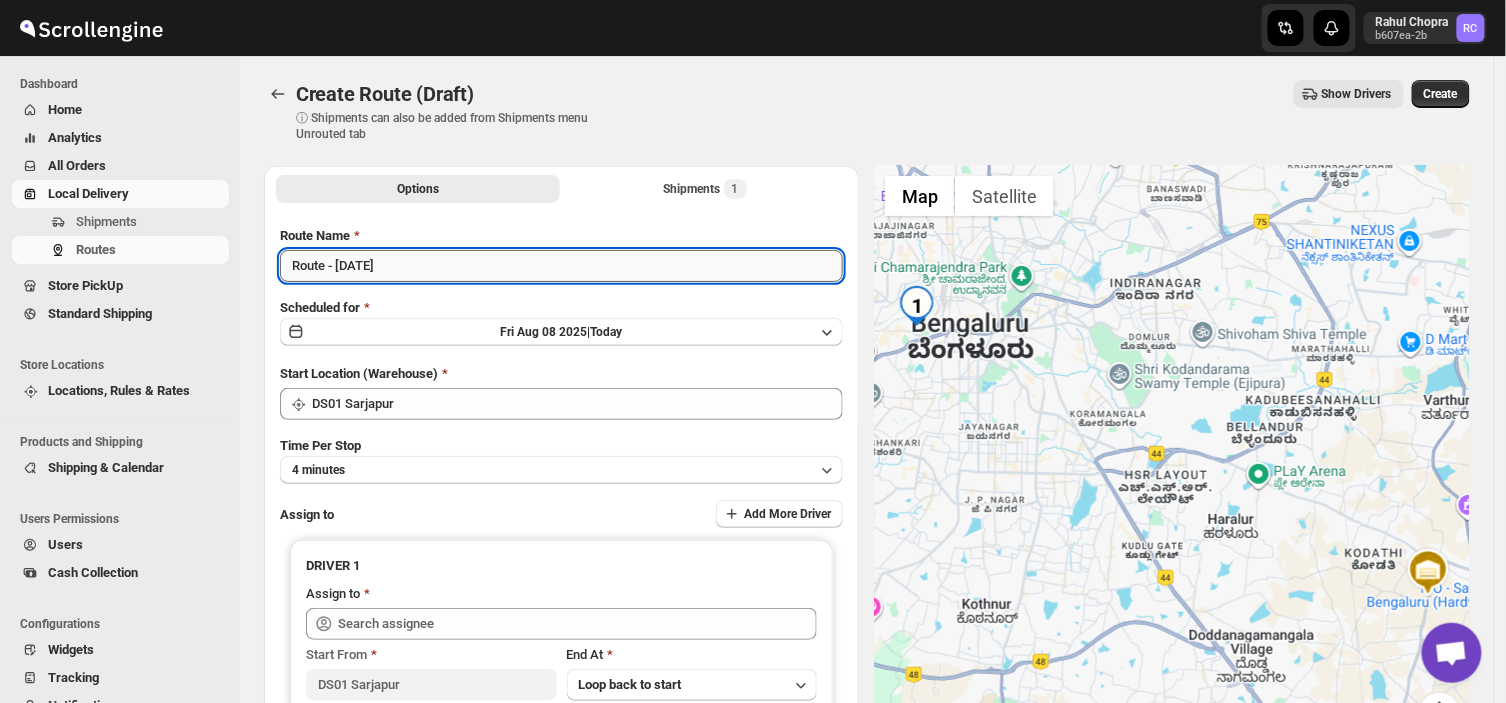 click on "Route - [DATE]" at bounding box center [561, 266] 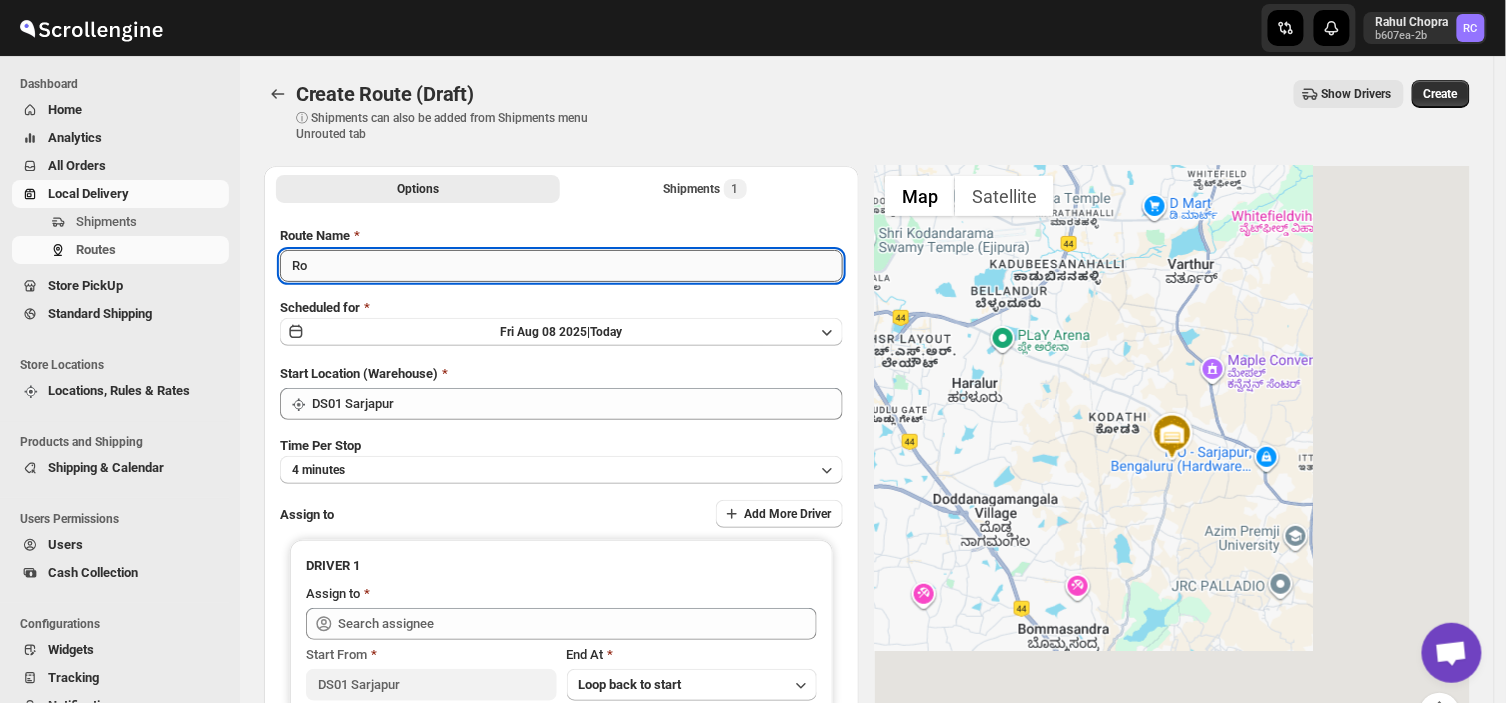 type on "R" 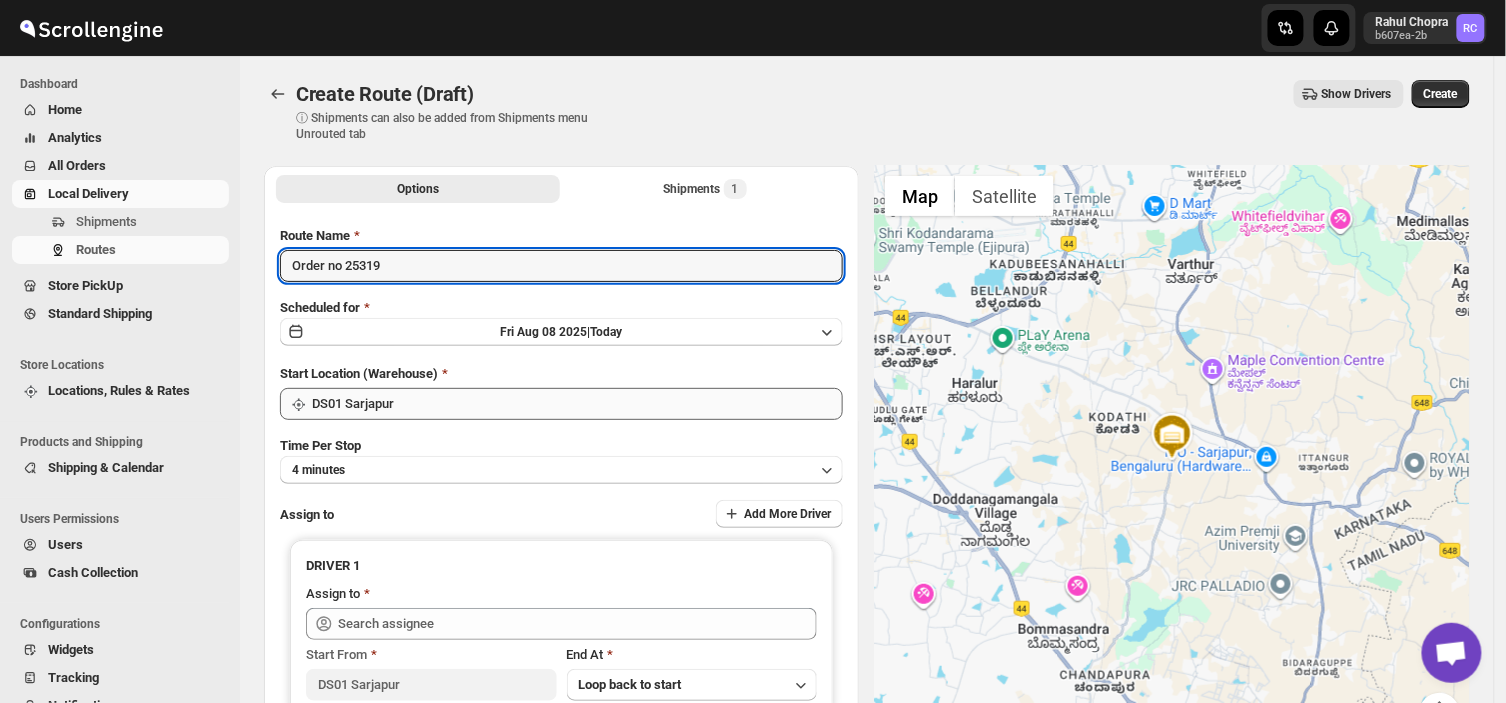 type on "Order no 25319" 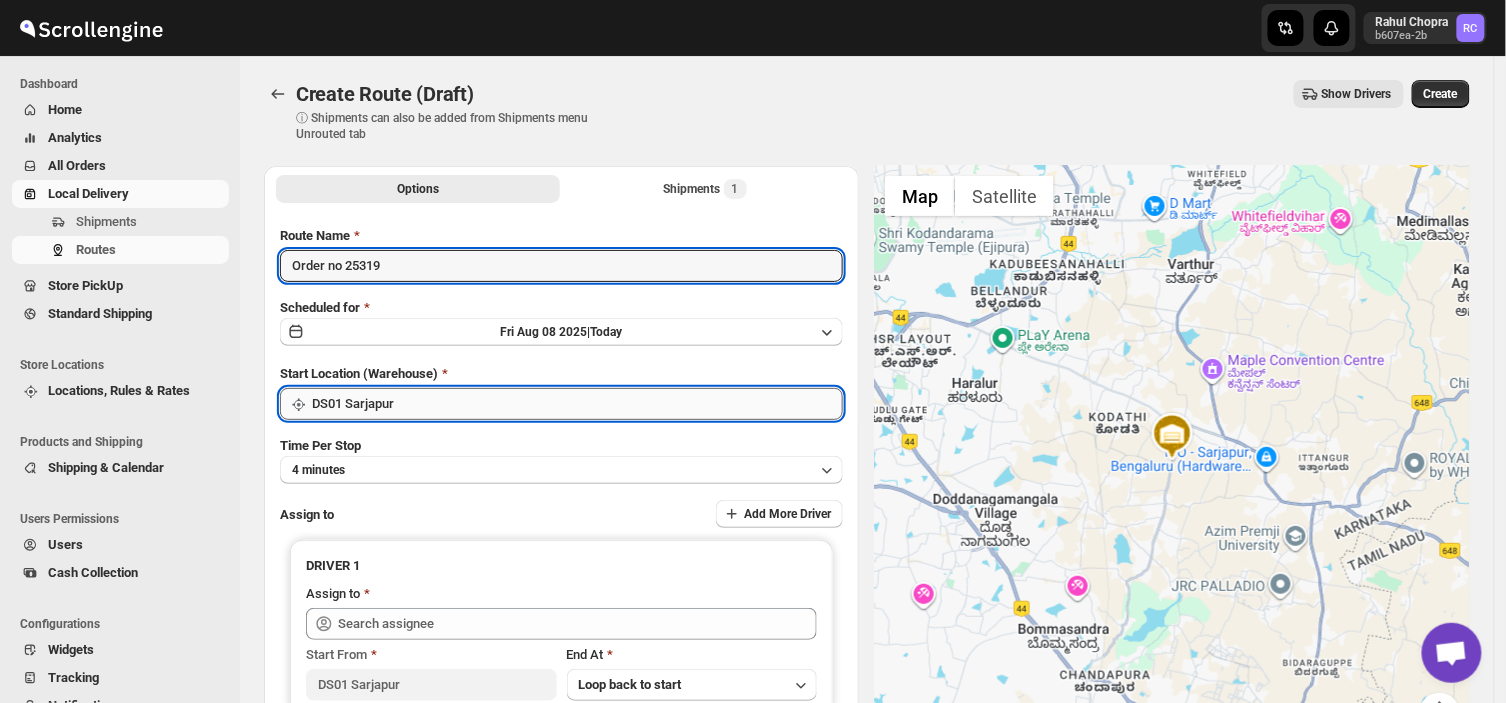 click on "DS01 Sarjapur" at bounding box center (577, 404) 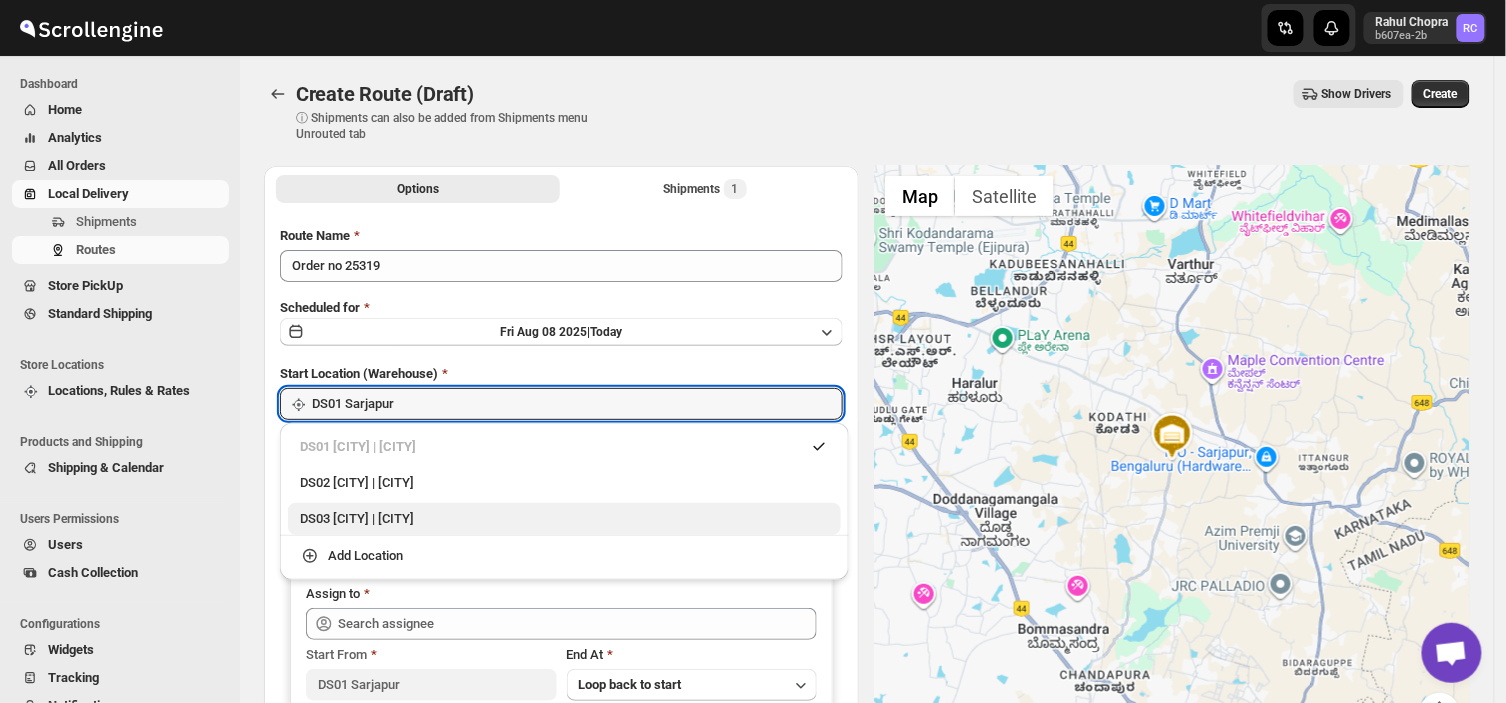 click on "DS03 [CITY] | [CITY]" at bounding box center [564, 519] 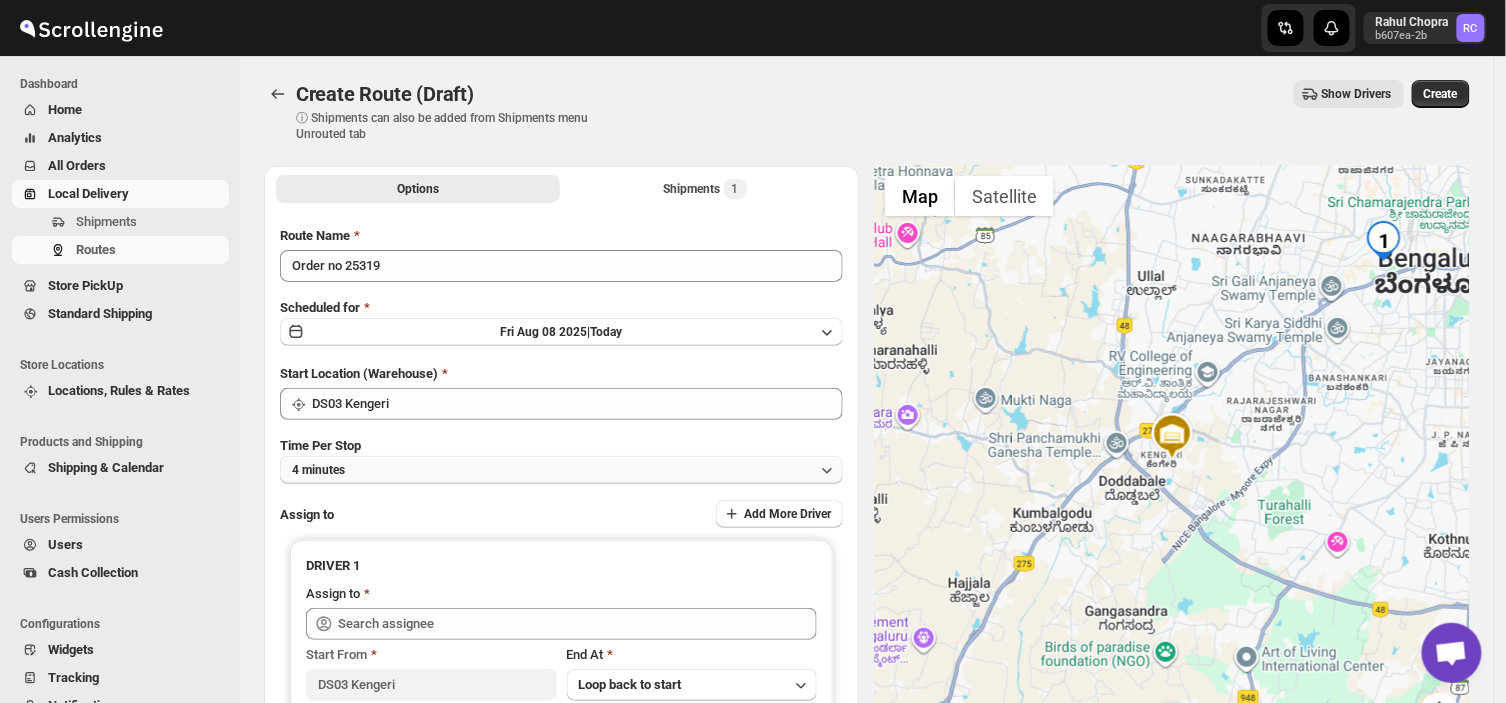 click on "4 minutes" at bounding box center [561, 470] 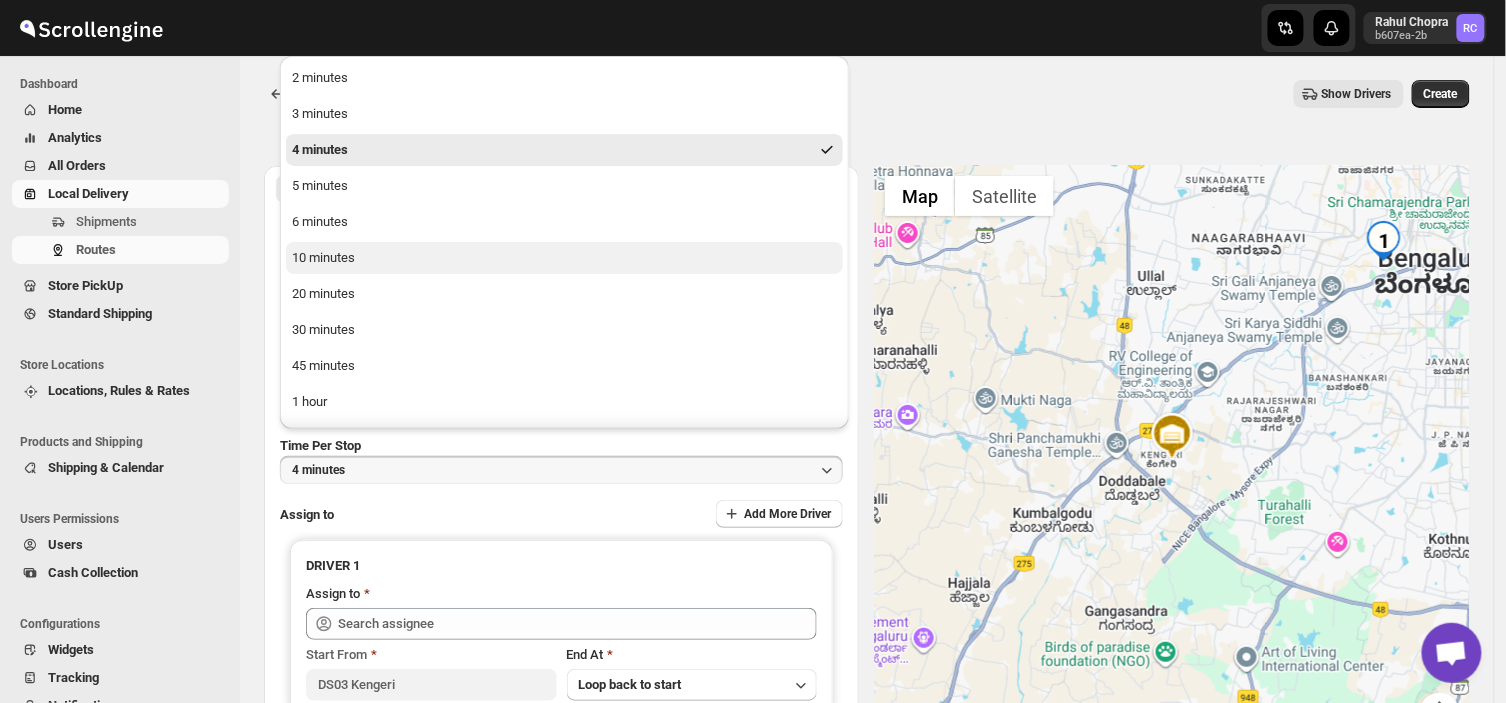 click on "10 minutes" at bounding box center [564, 258] 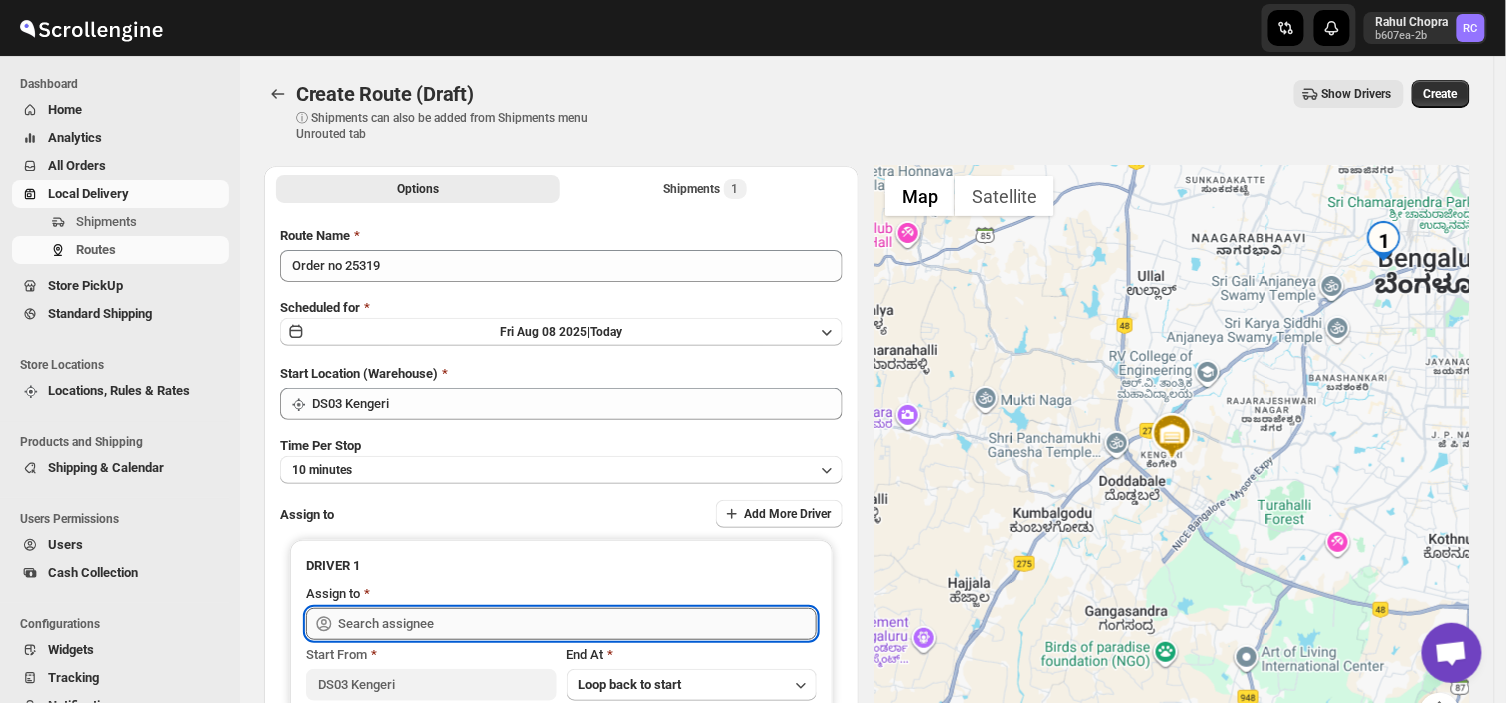 click at bounding box center [577, 624] 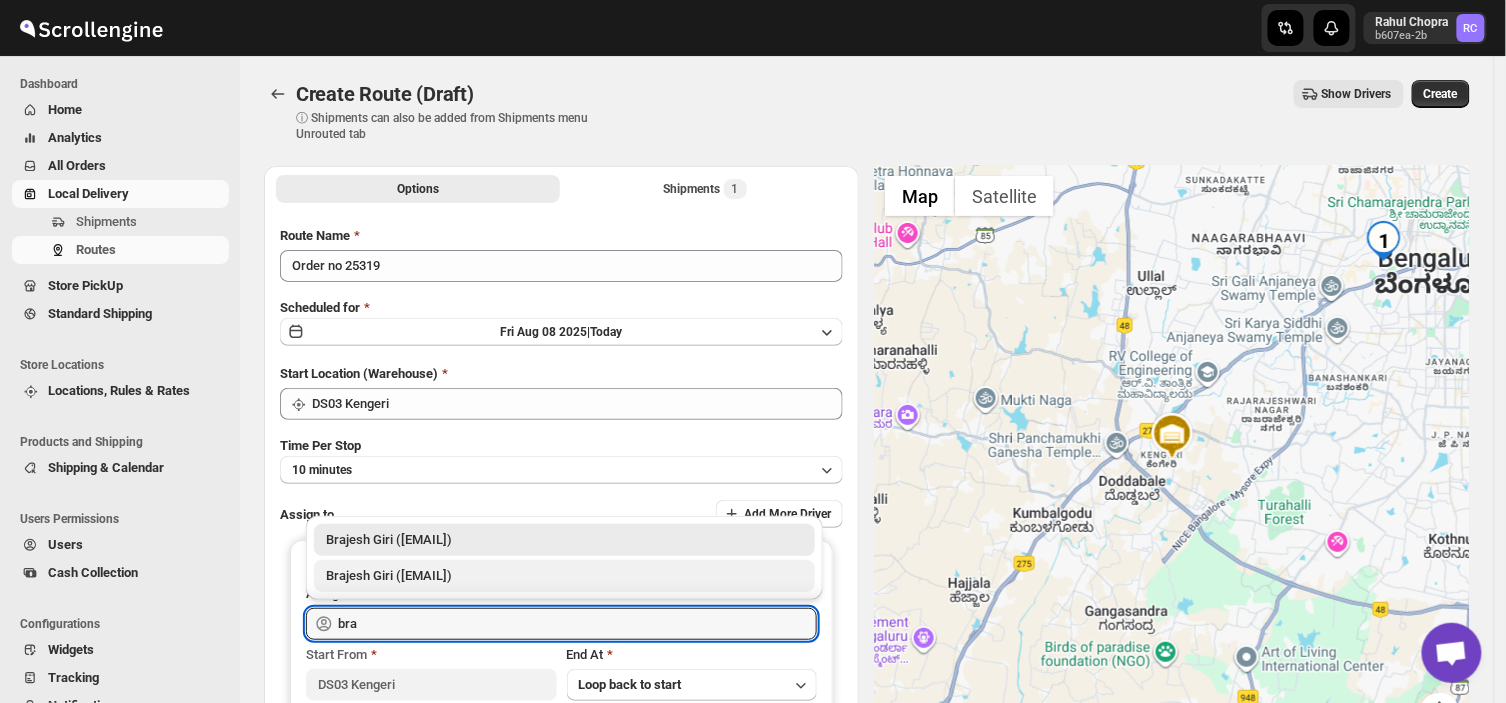 click on "Brajesh Giri ([EMAIL])" at bounding box center [564, 576] 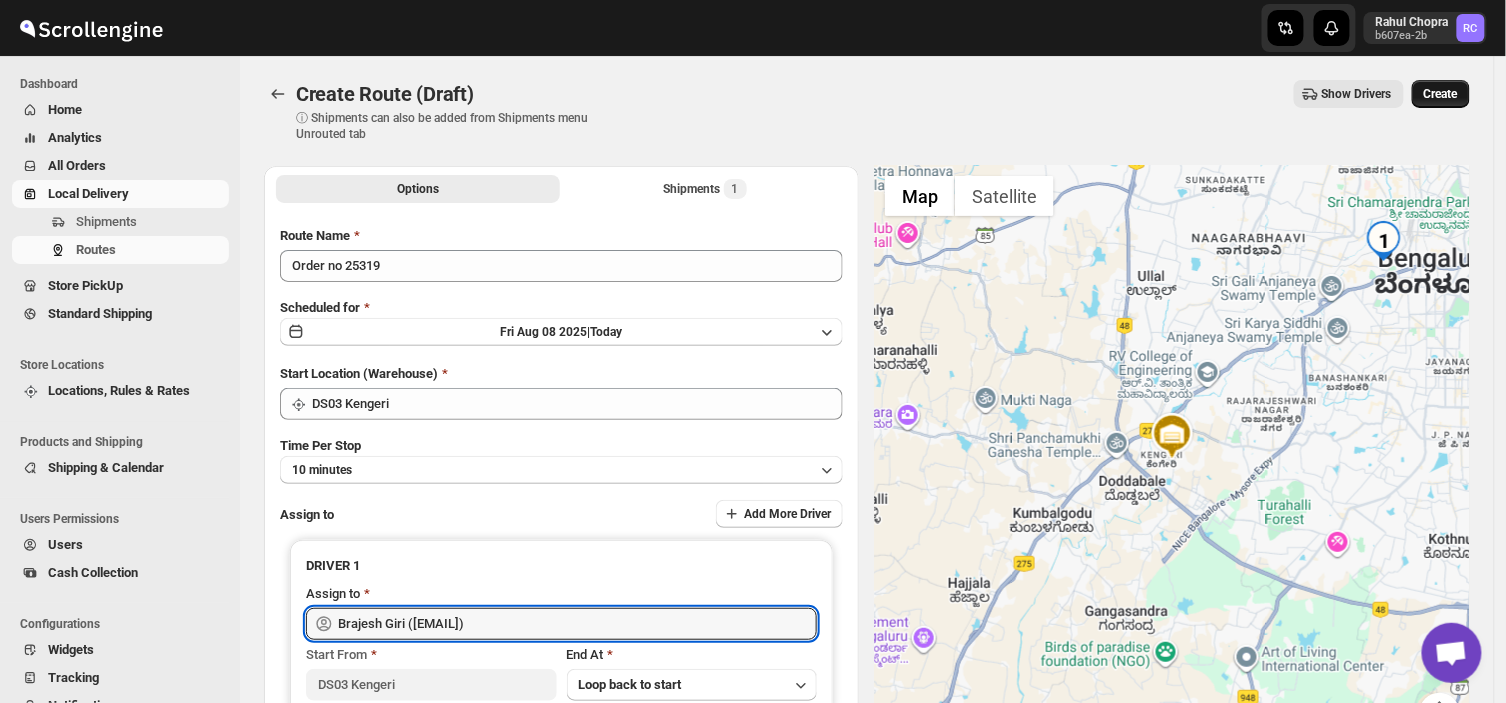 type on "Brajesh Giri ([EMAIL])" 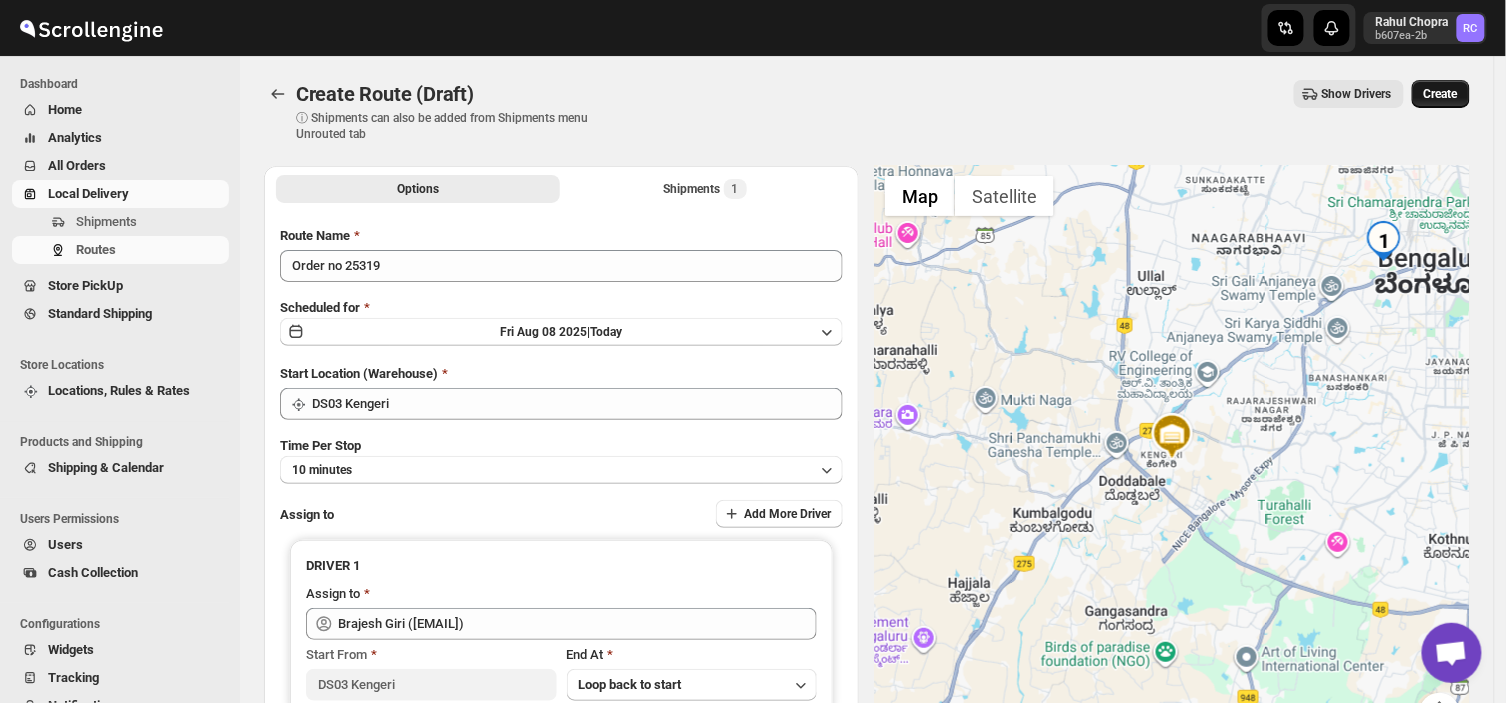 click on "Create" at bounding box center [1441, 94] 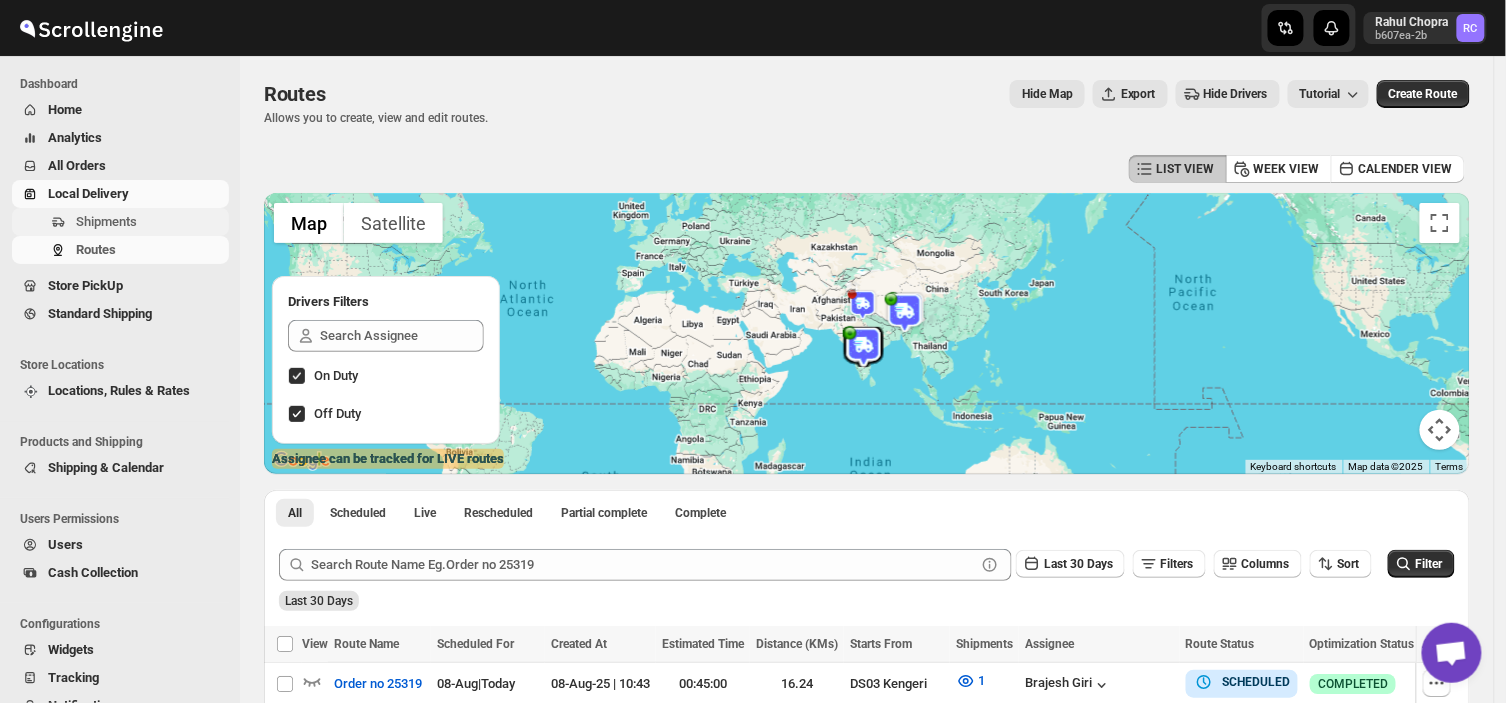 click on "Shipments" at bounding box center (106, 221) 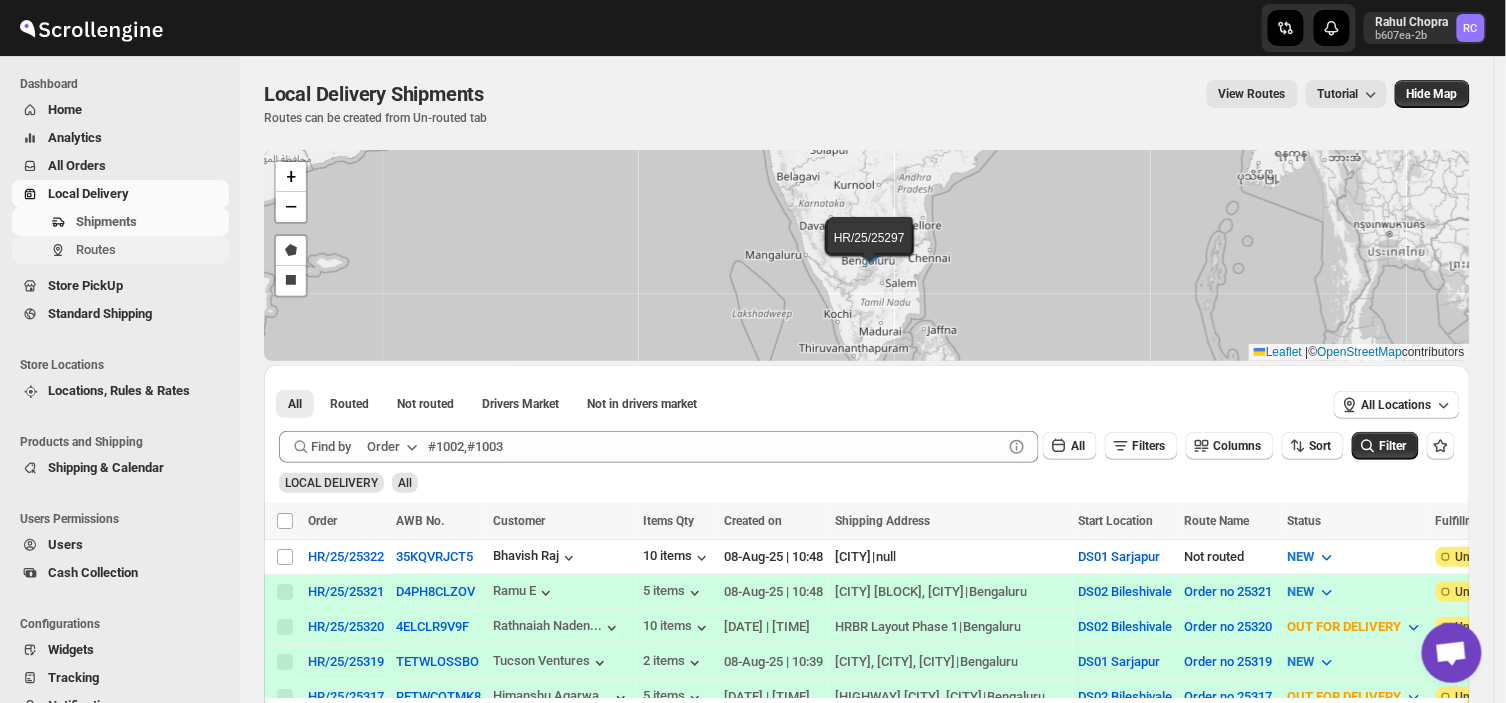 click on "Routes" at bounding box center [150, 250] 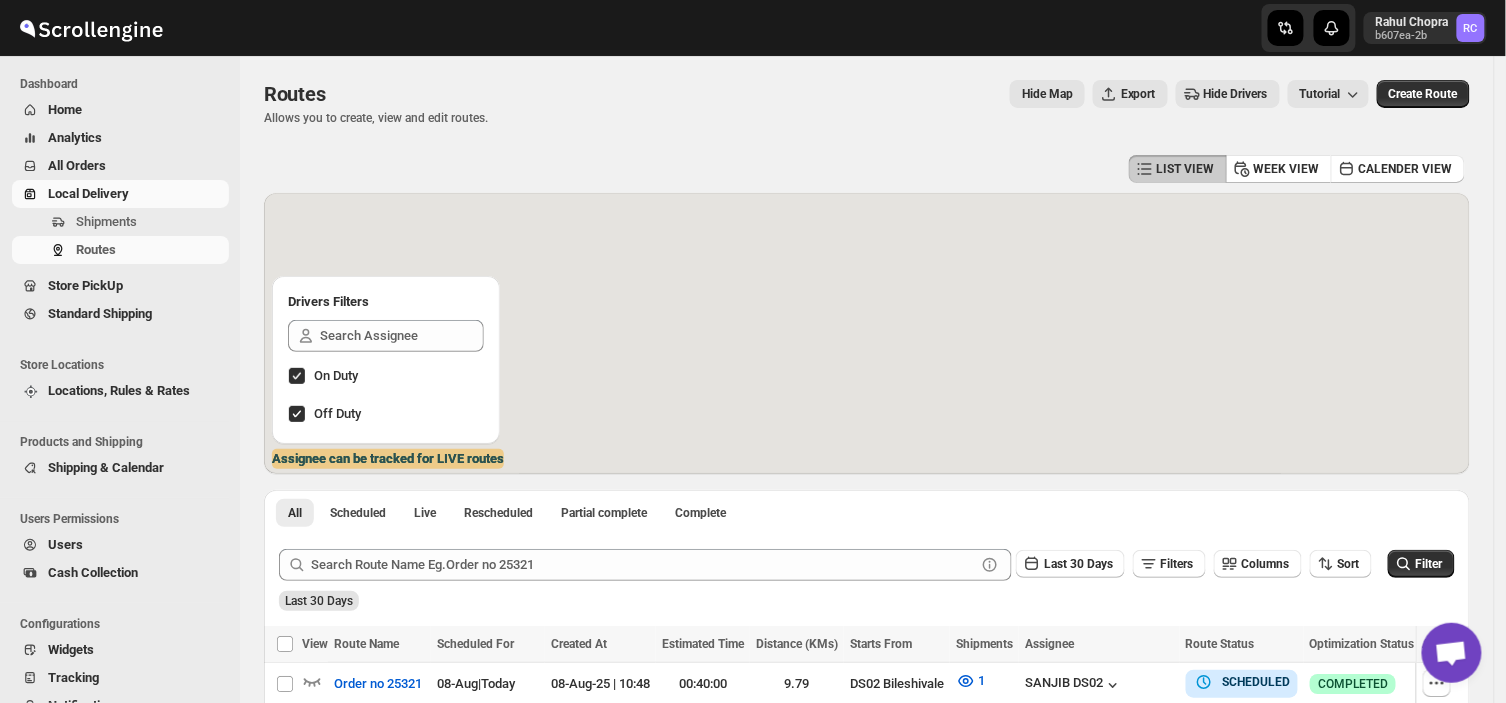 scroll, scrollTop: 491, scrollLeft: 0, axis: vertical 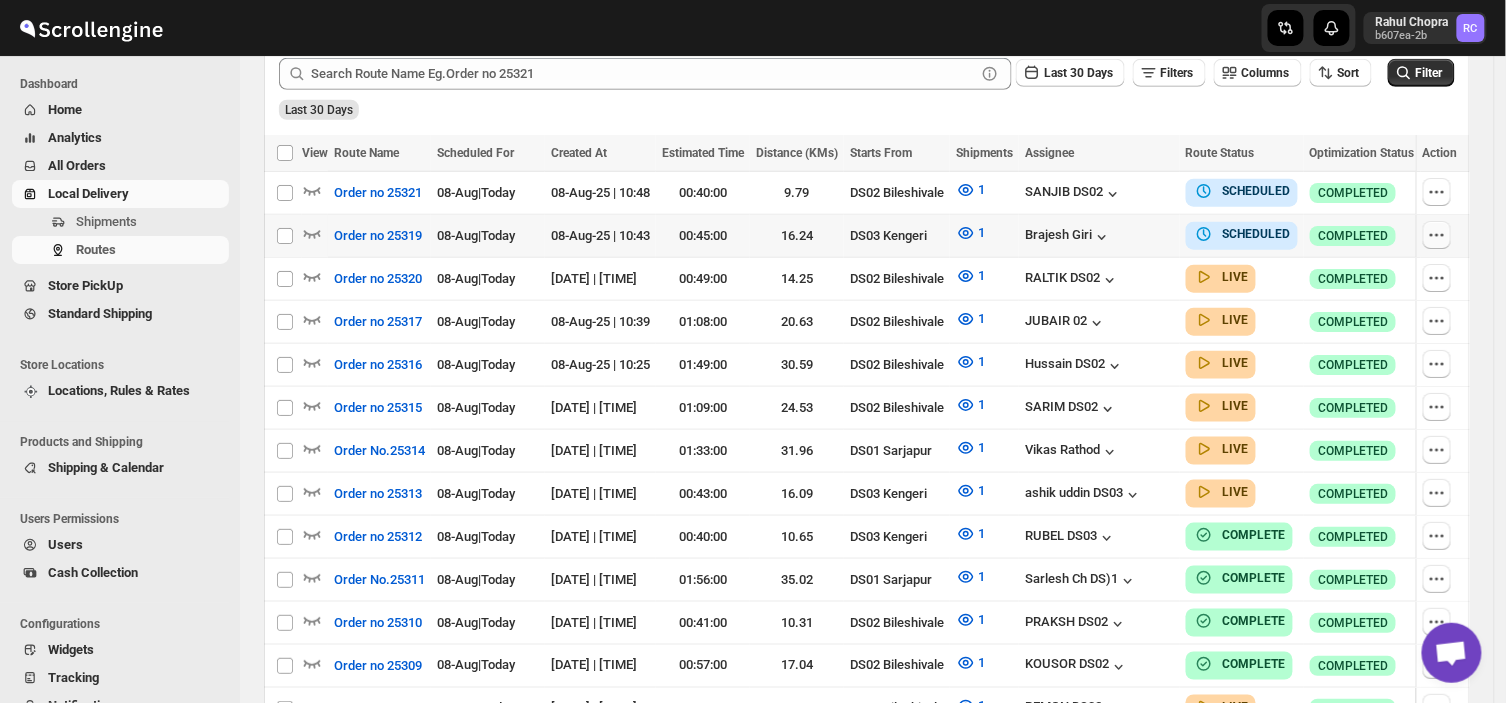 click 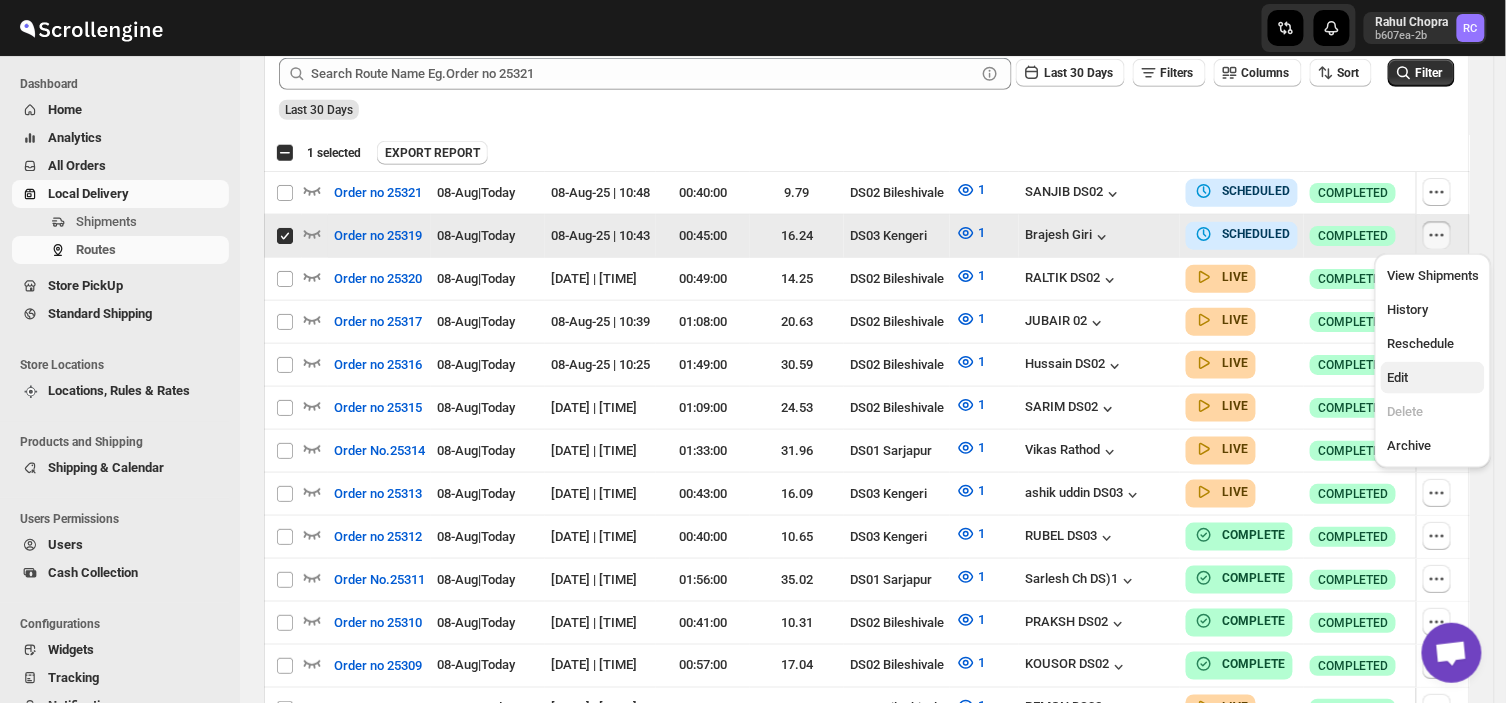 drag, startPoint x: 1445, startPoint y: 241, endPoint x: 1397, endPoint y: 376, distance: 143.27945 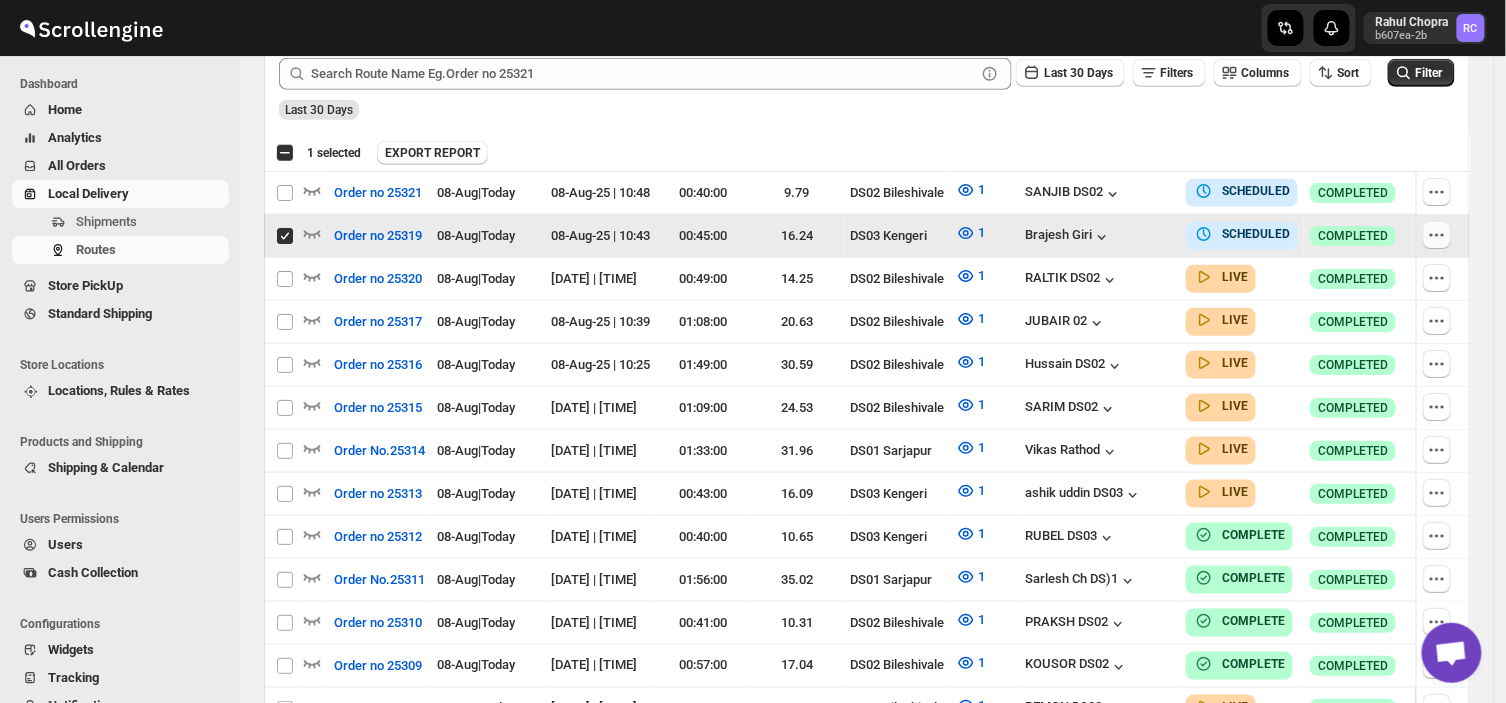 click 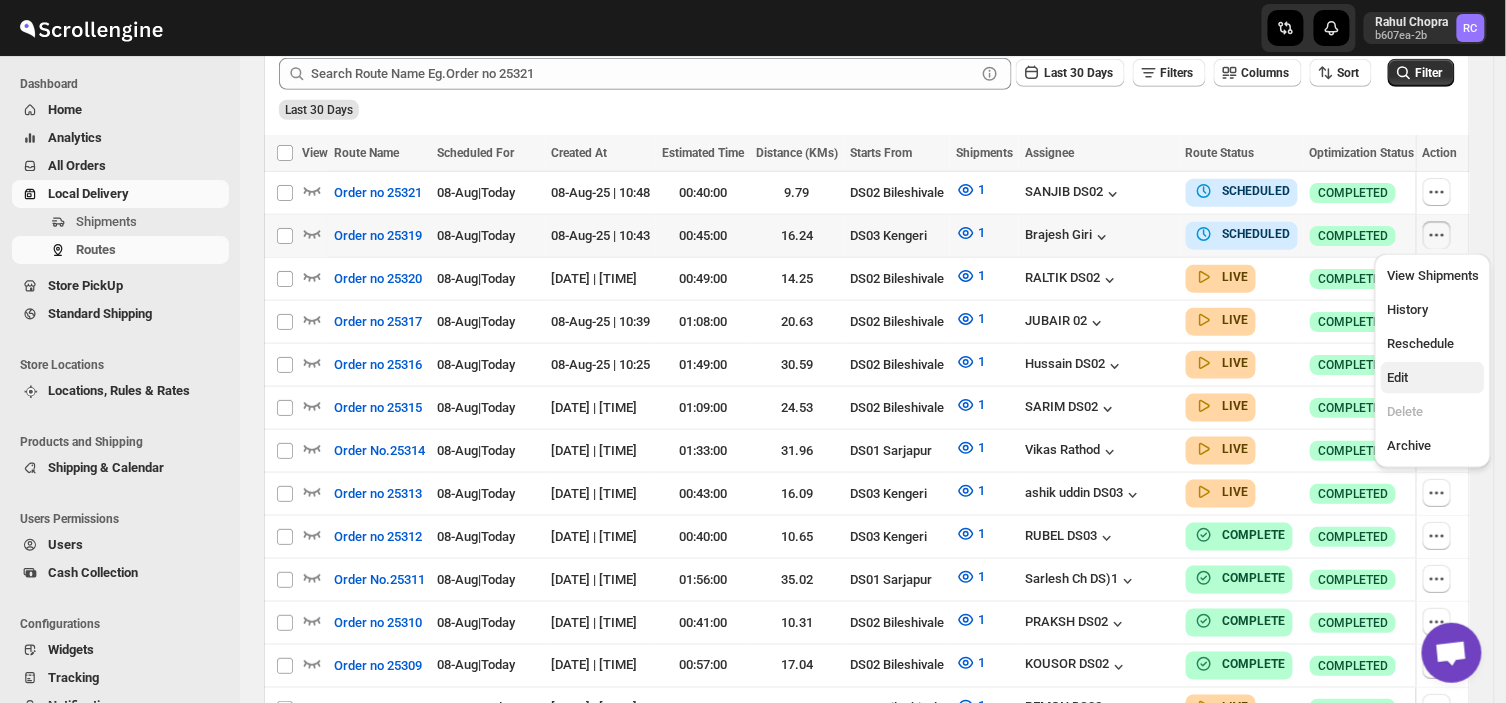 click on "Edit" at bounding box center [1433, 378] 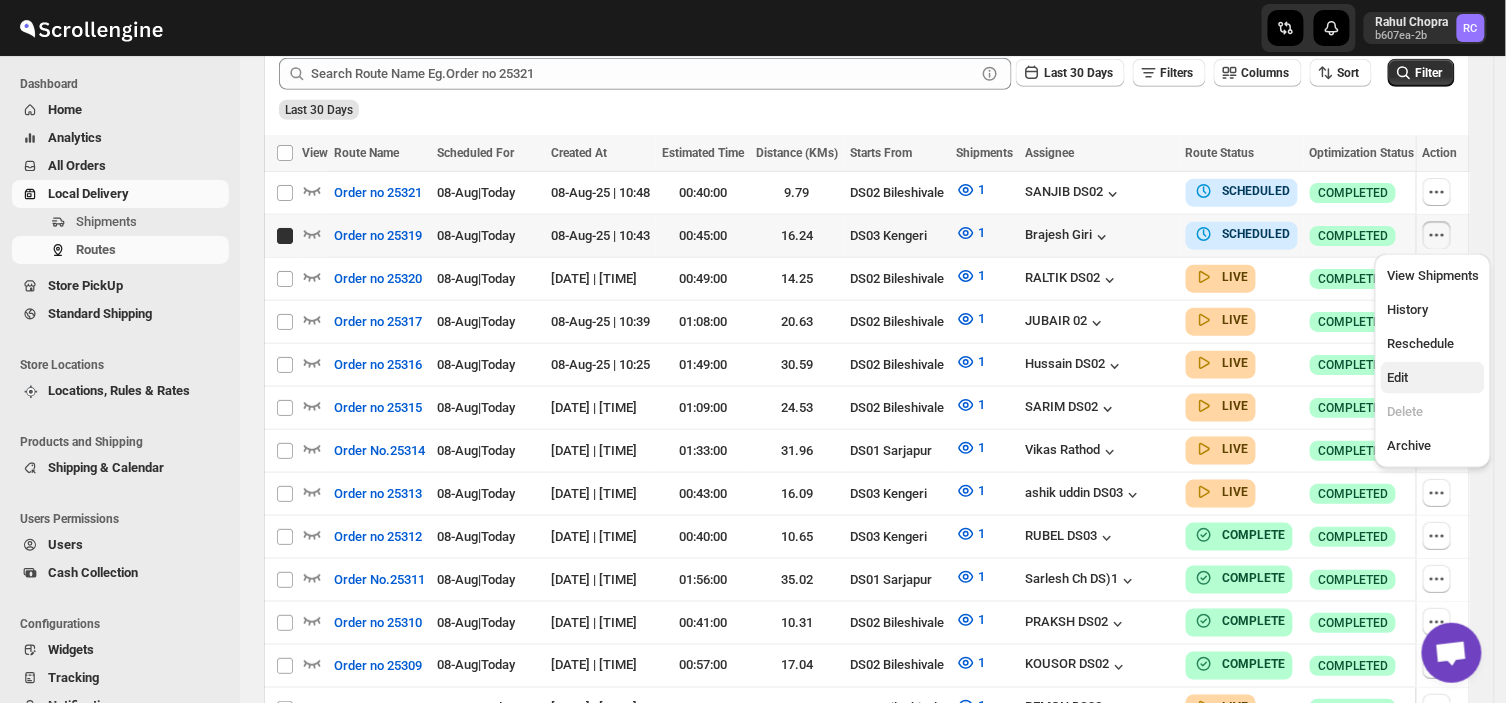 checkbox on "true" 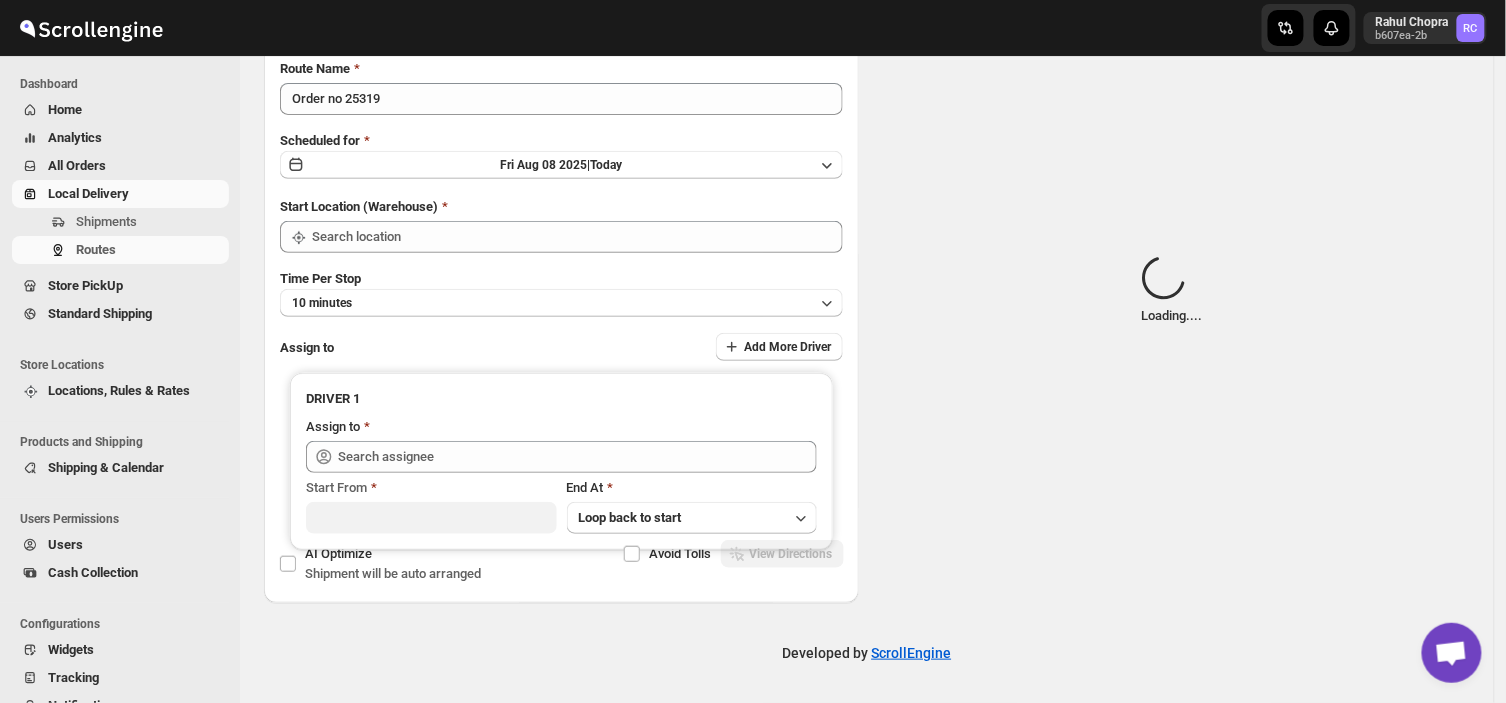 type on "Order no 25319" 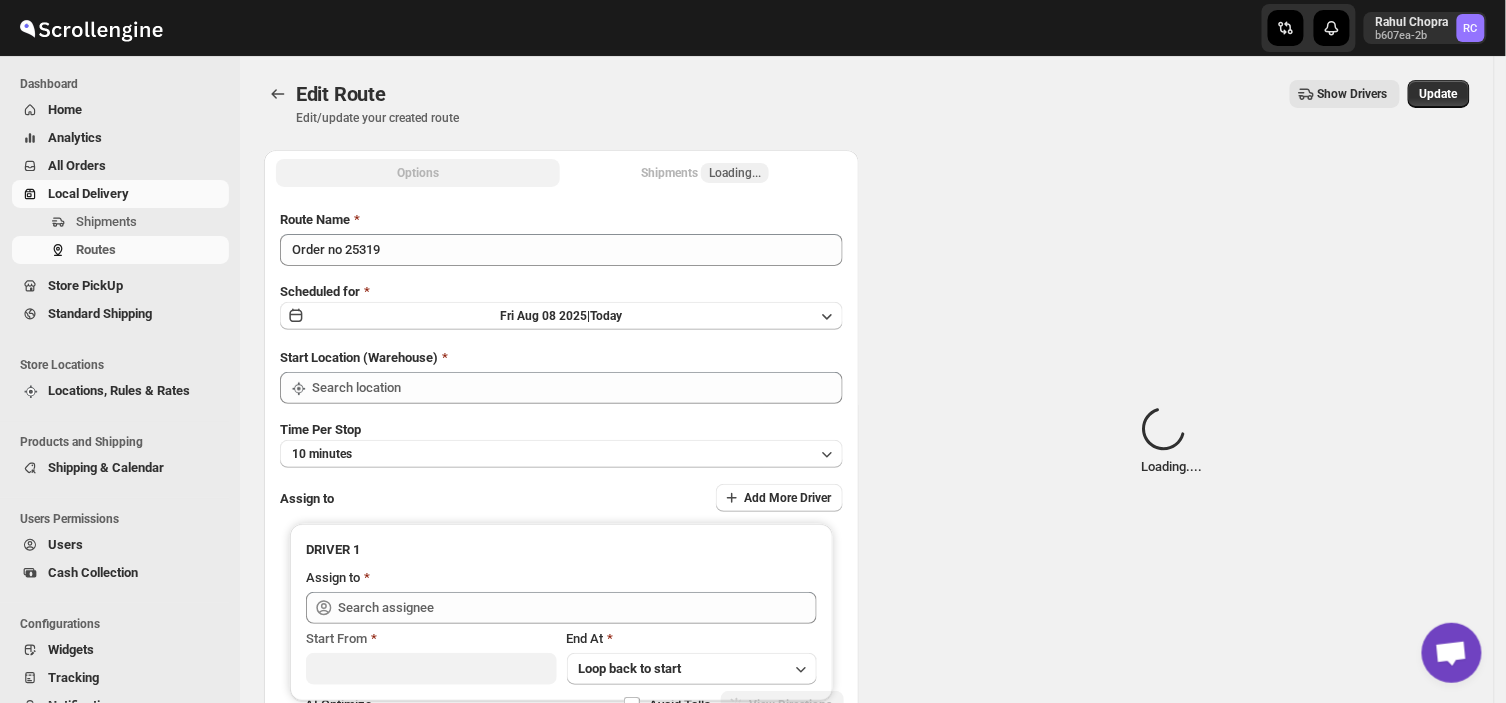 type on "DS03 Kengeri" 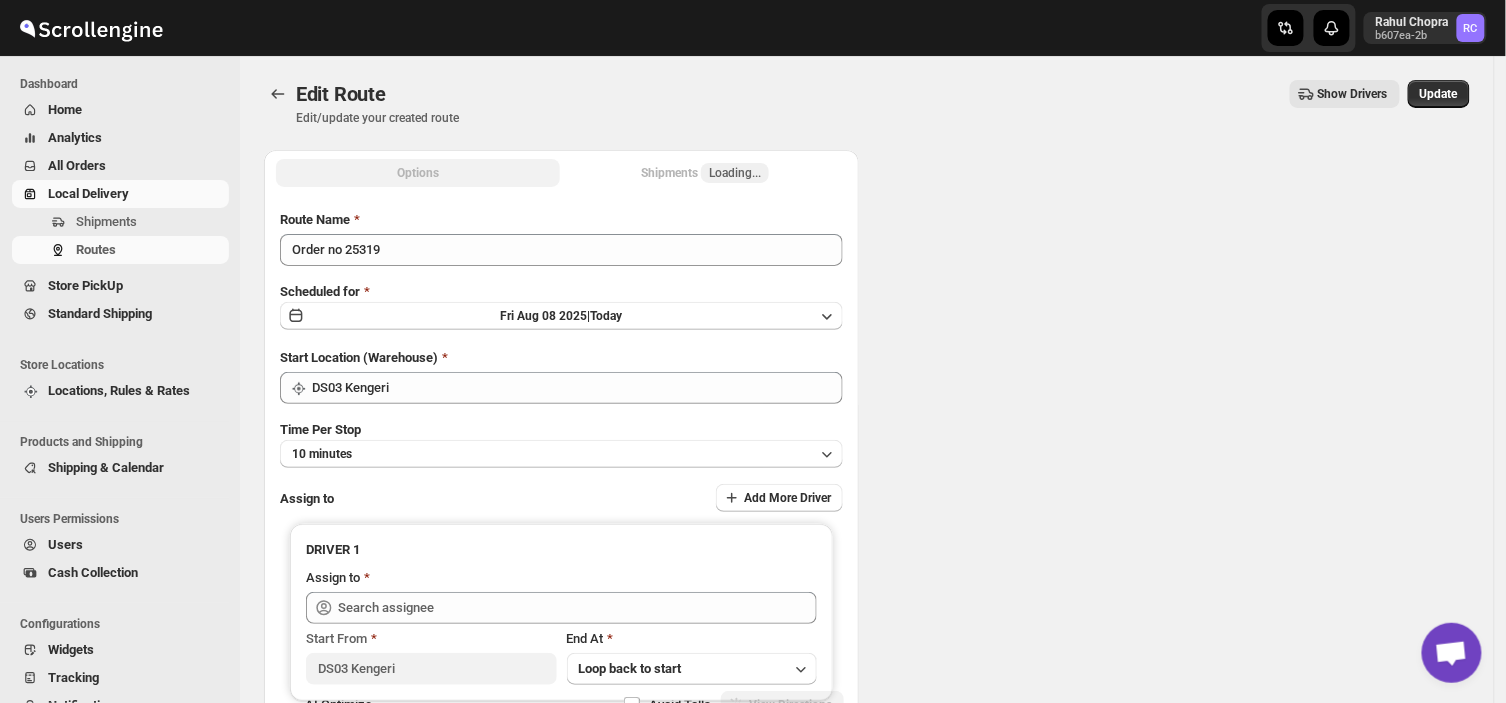 type on "DS03 Kengeri" 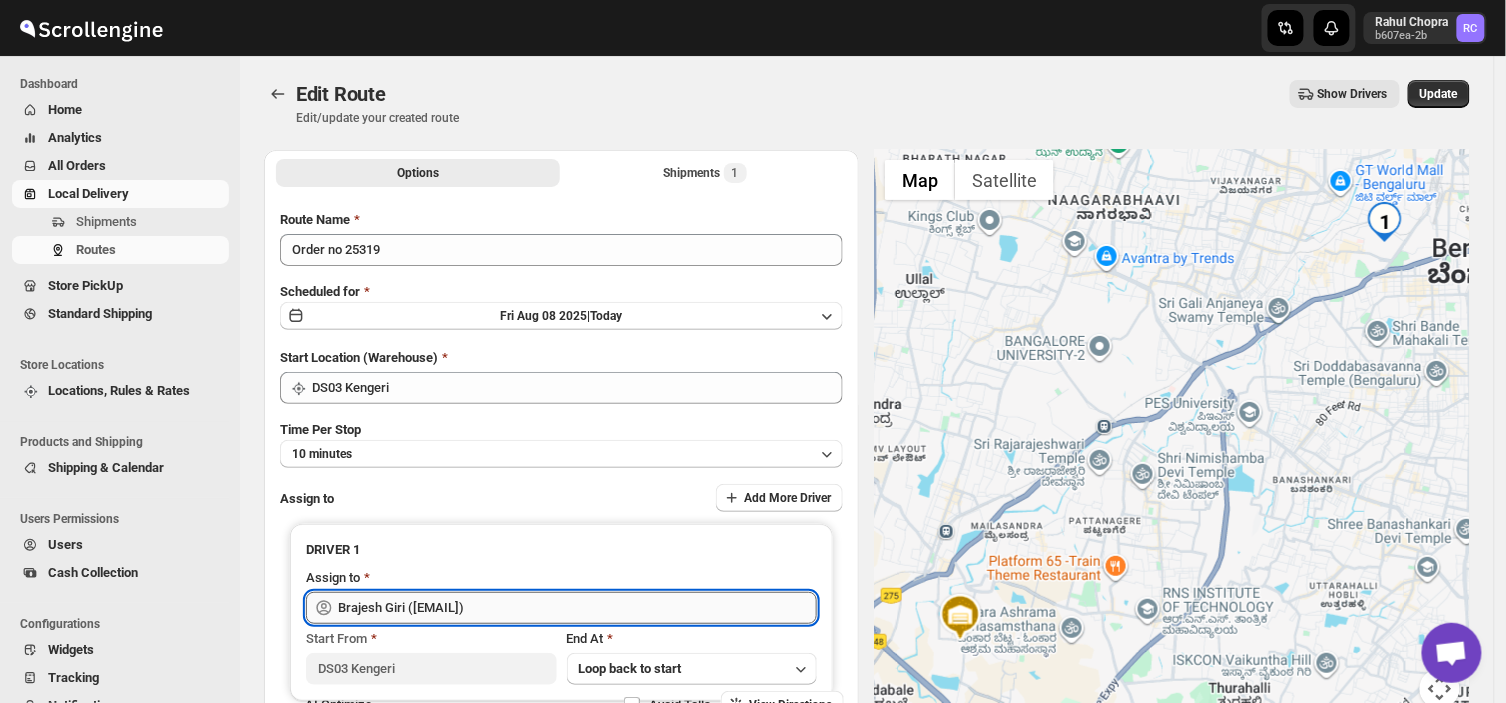click on "Brajesh Giri ([EMAIL])" at bounding box center (577, 608) 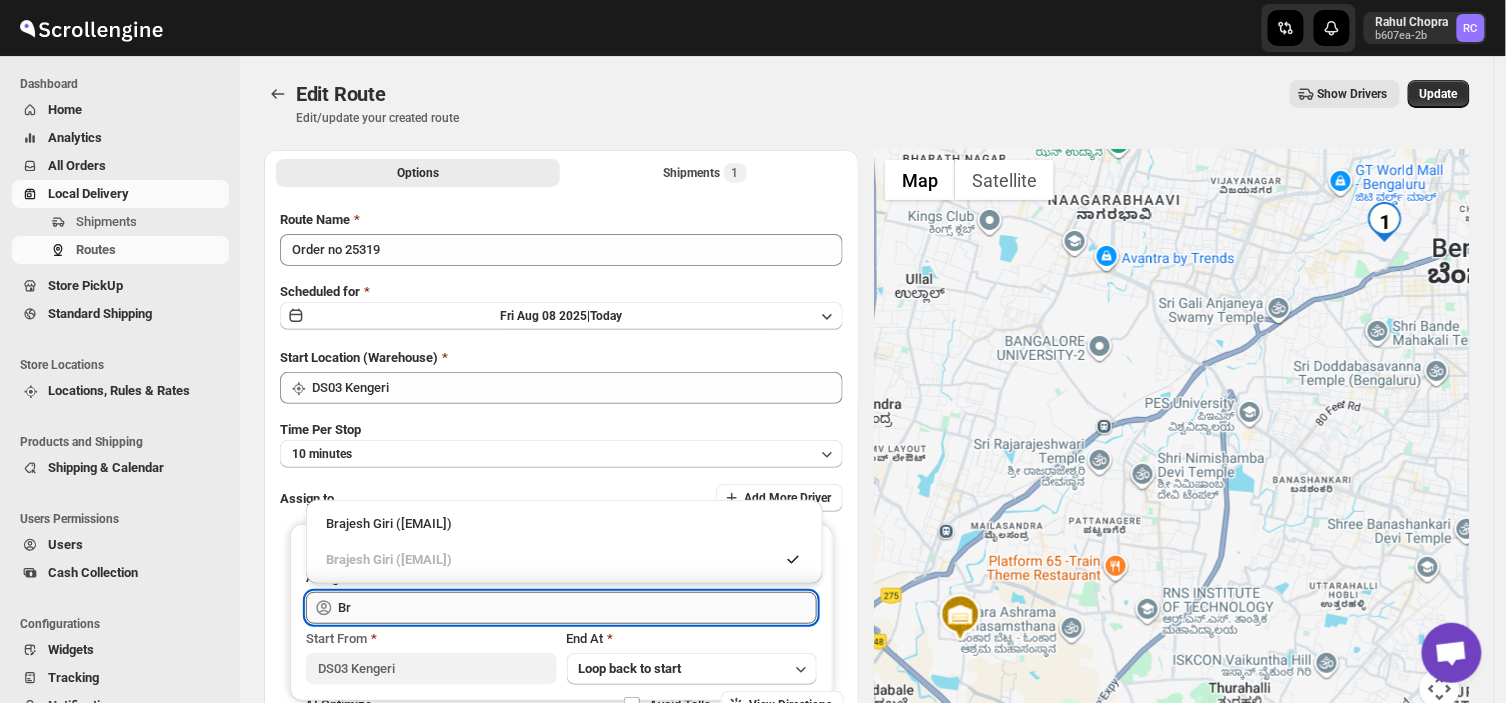 type on "B" 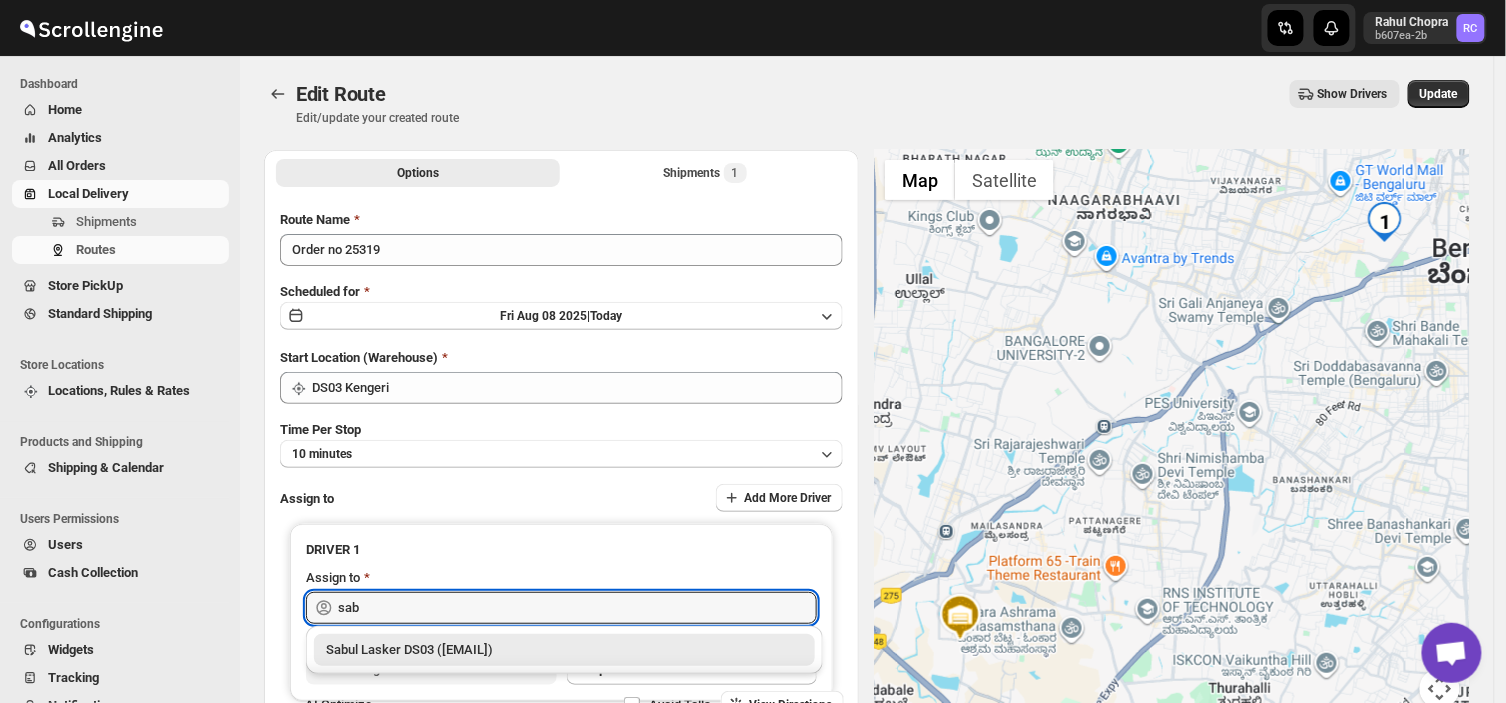 click on "Sabul Lasker DS03 ([EMAIL])" at bounding box center [564, 650] 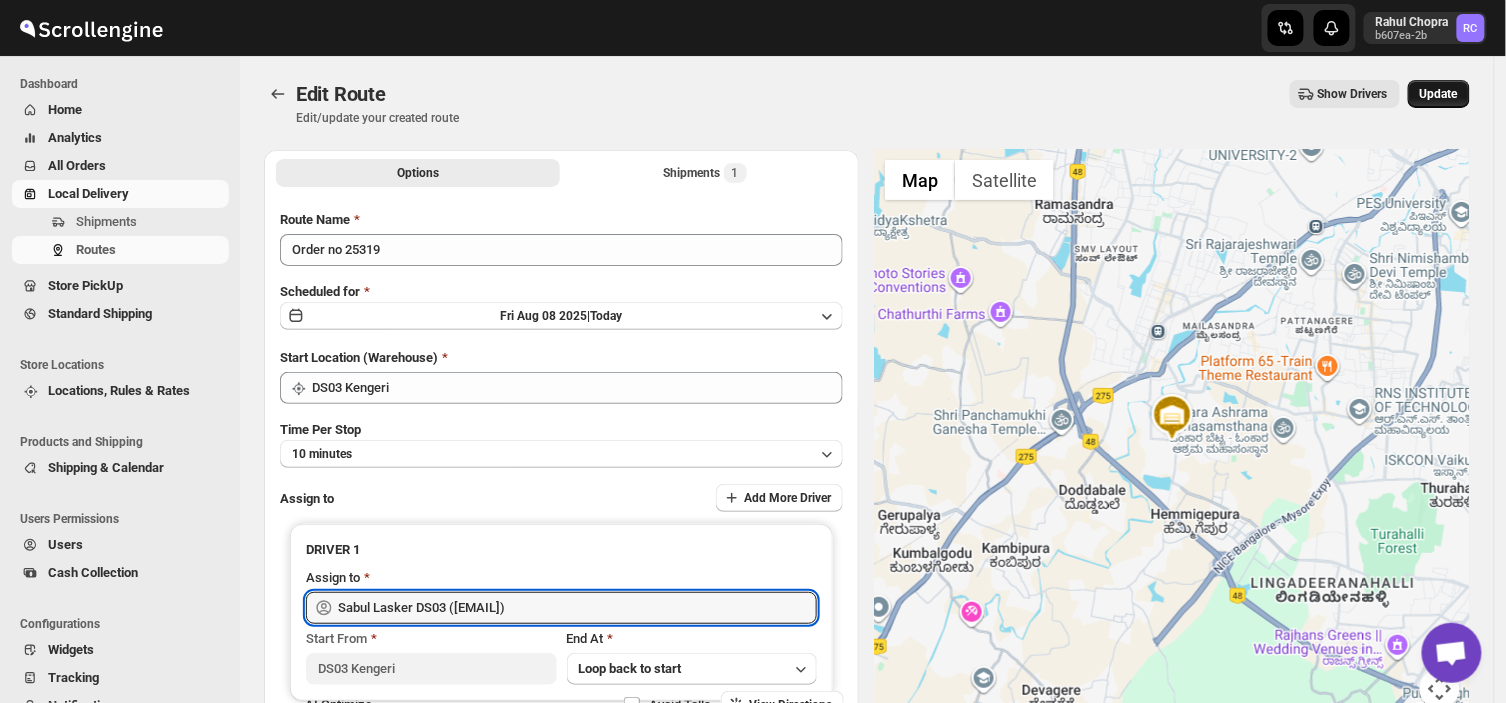 type on "Sabul Lasker DS03 ([EMAIL])" 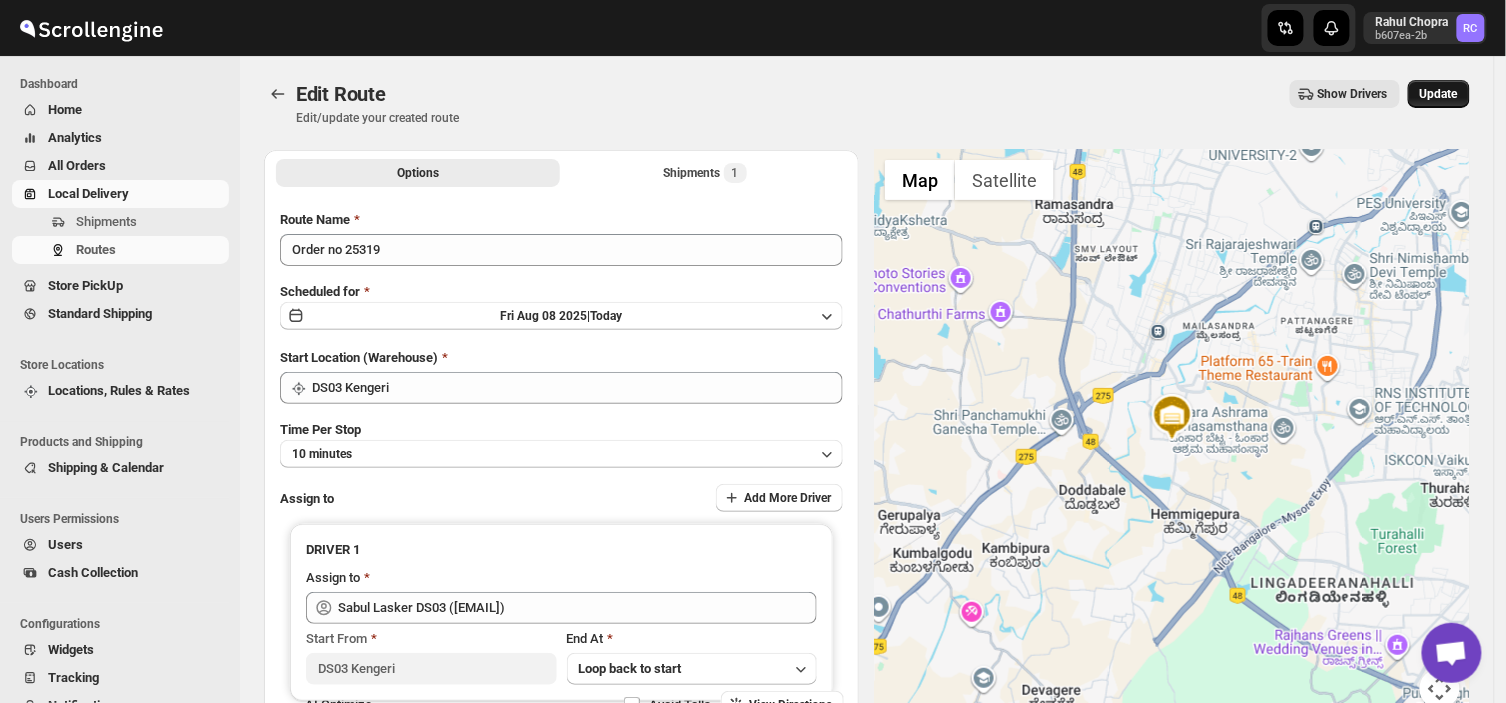 click on "Update" at bounding box center (1439, 94) 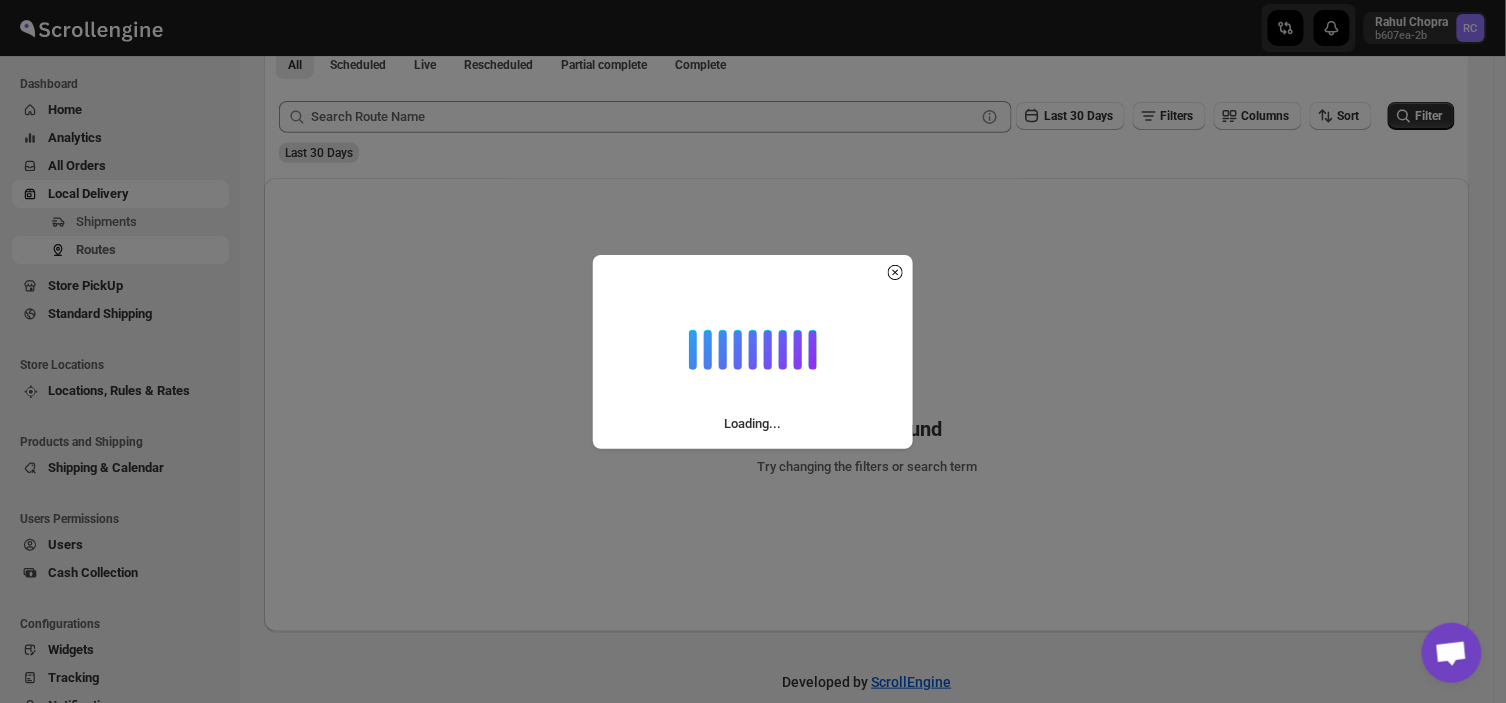 scroll, scrollTop: 0, scrollLeft: 0, axis: both 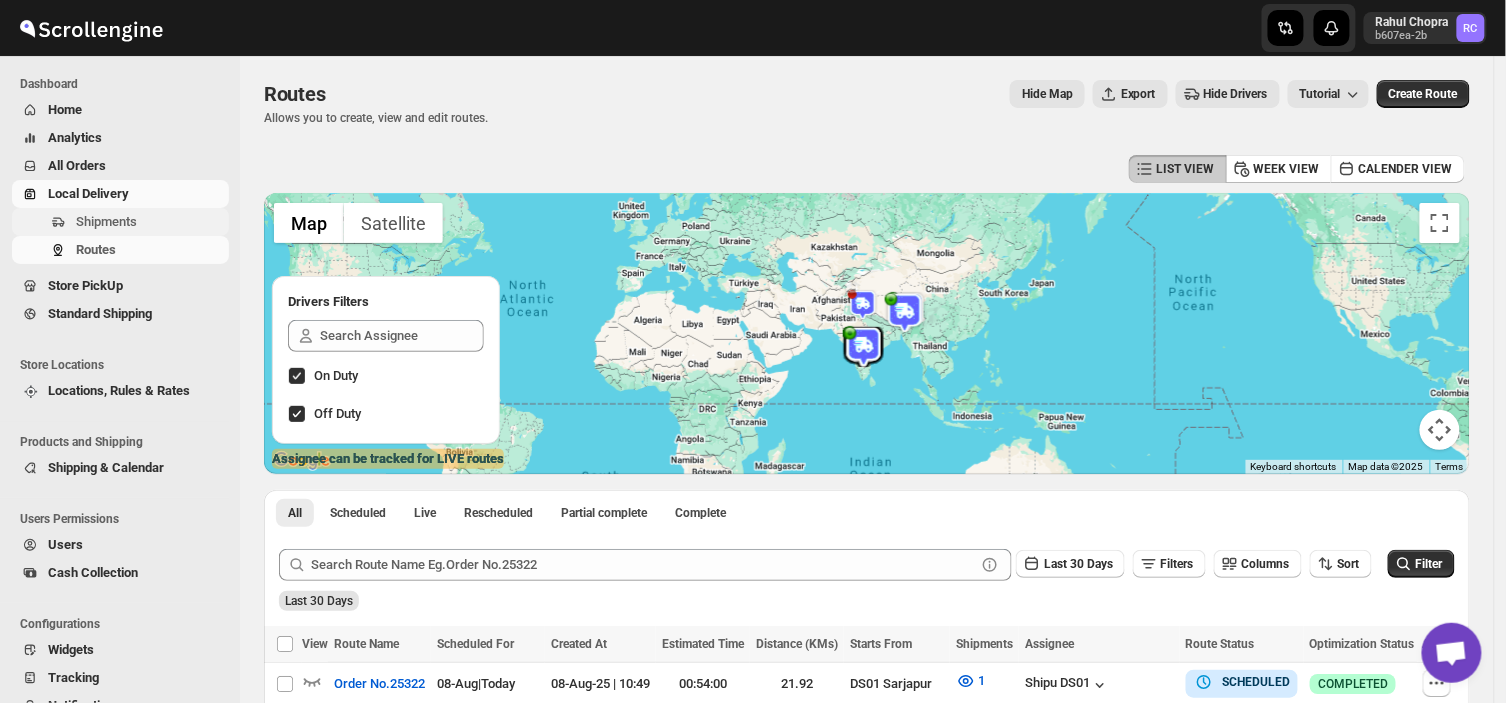 click on "Shipments" at bounding box center (150, 222) 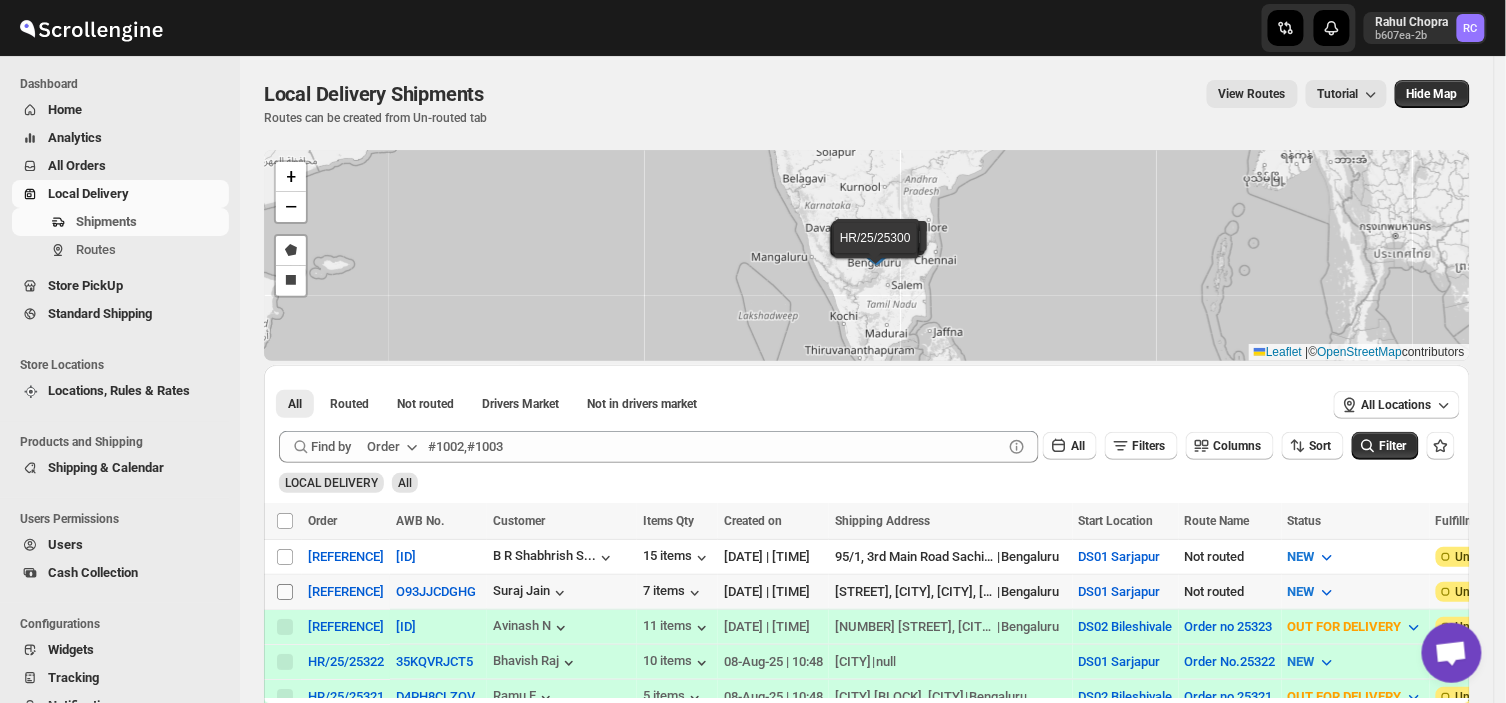 click on "Select shipment" at bounding box center (285, 592) 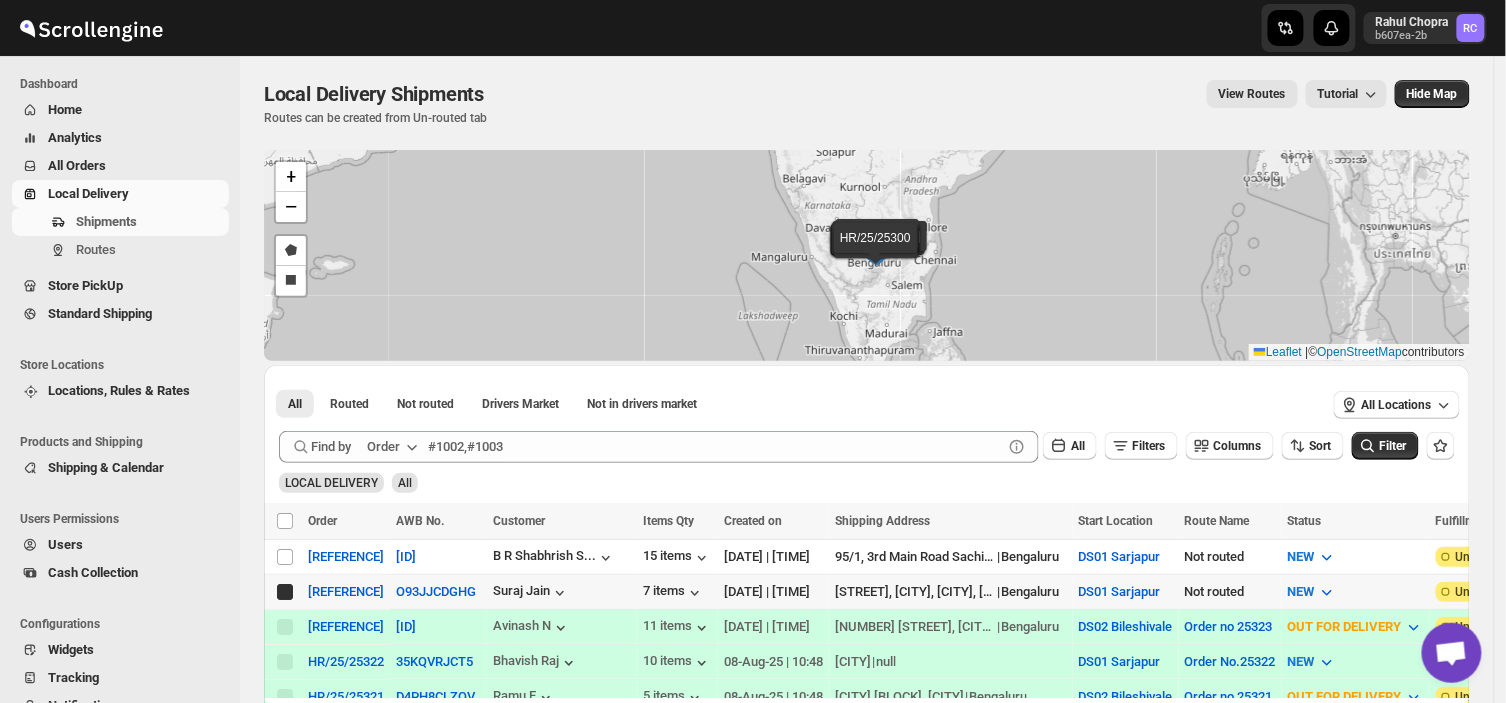 checkbox on "true" 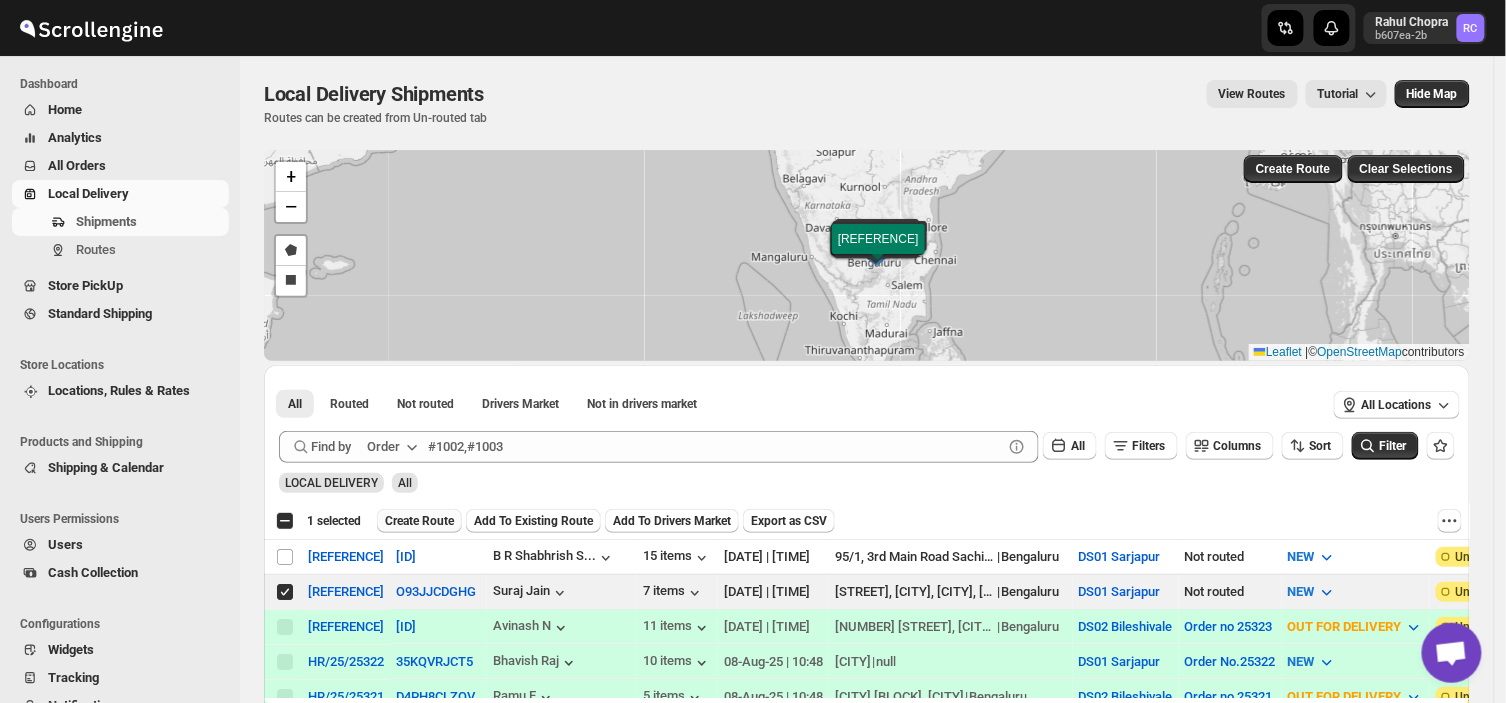 click on "Create Route" at bounding box center [419, 521] 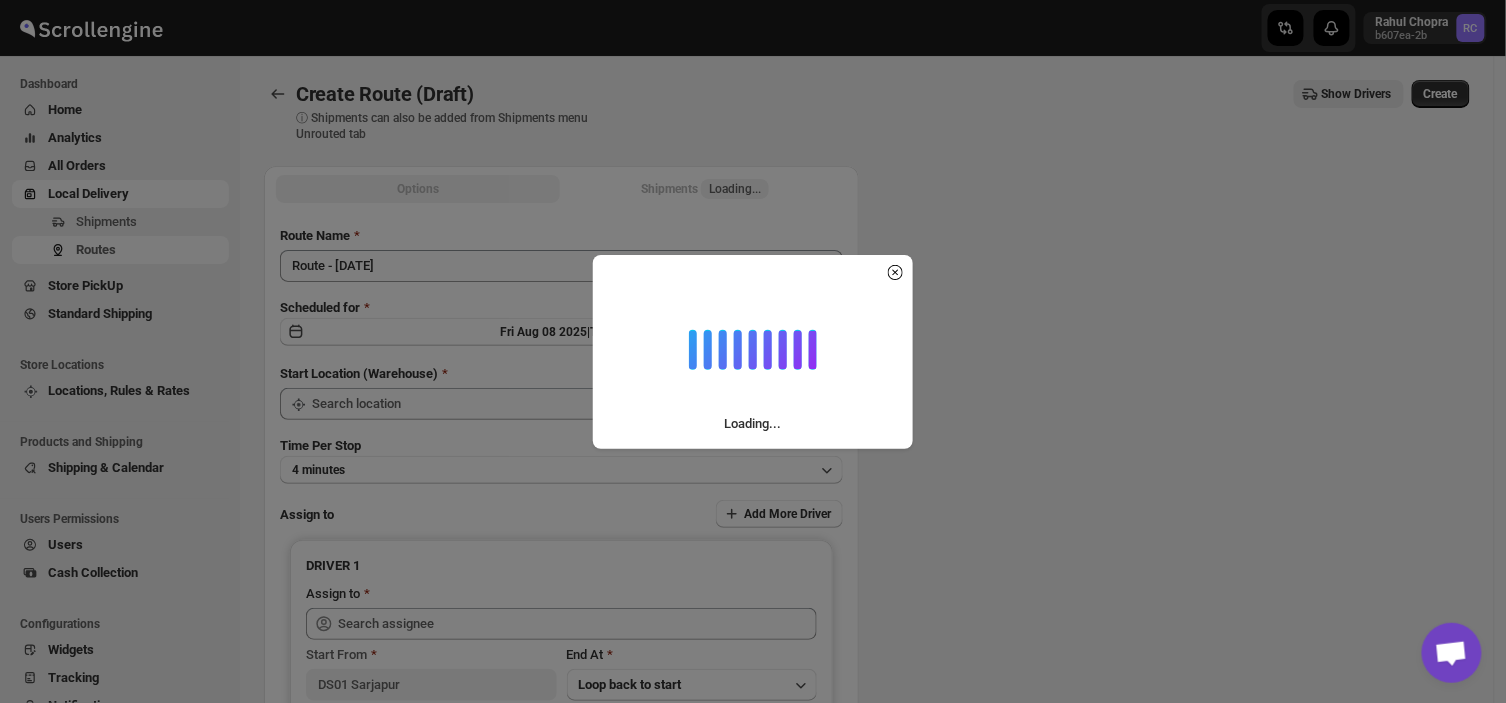 type on "DS01 Sarjapur" 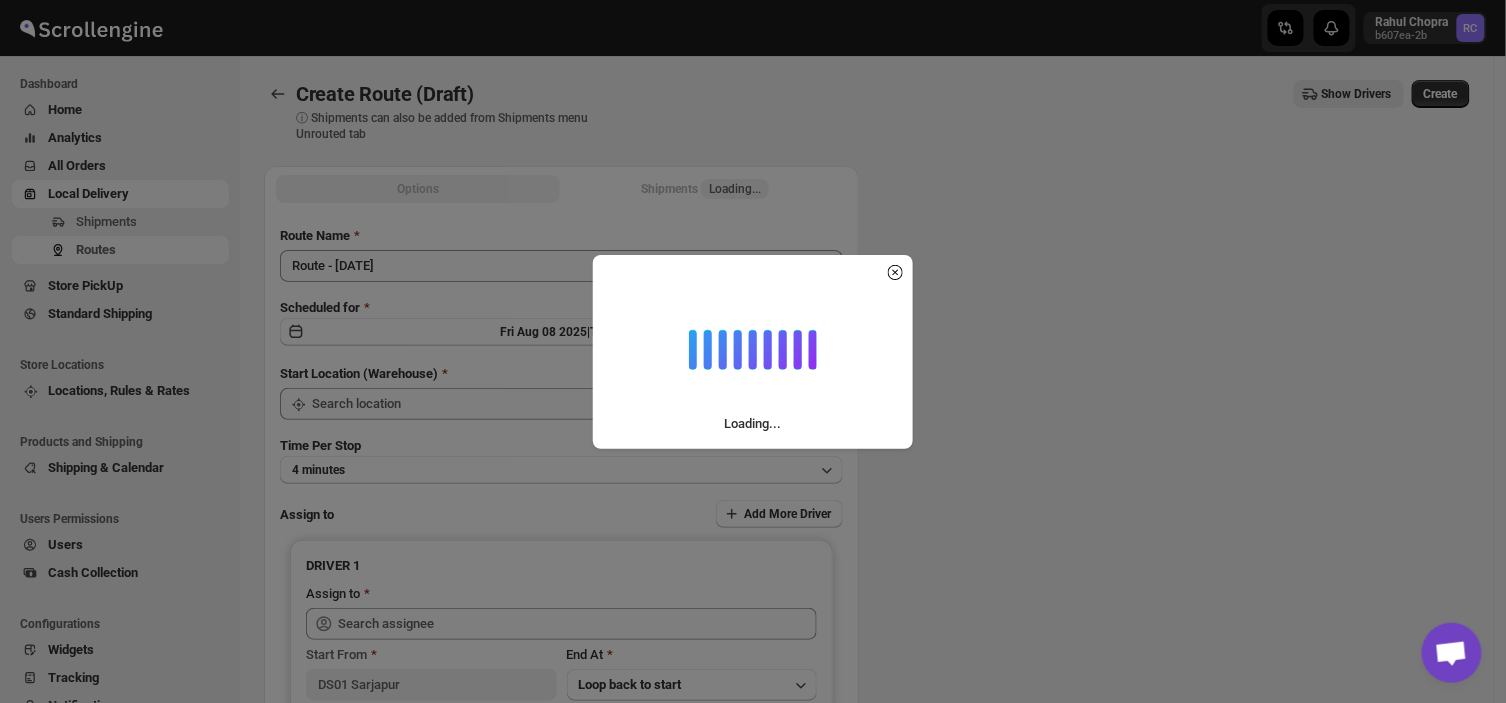 type on "DS01 Sarjapur" 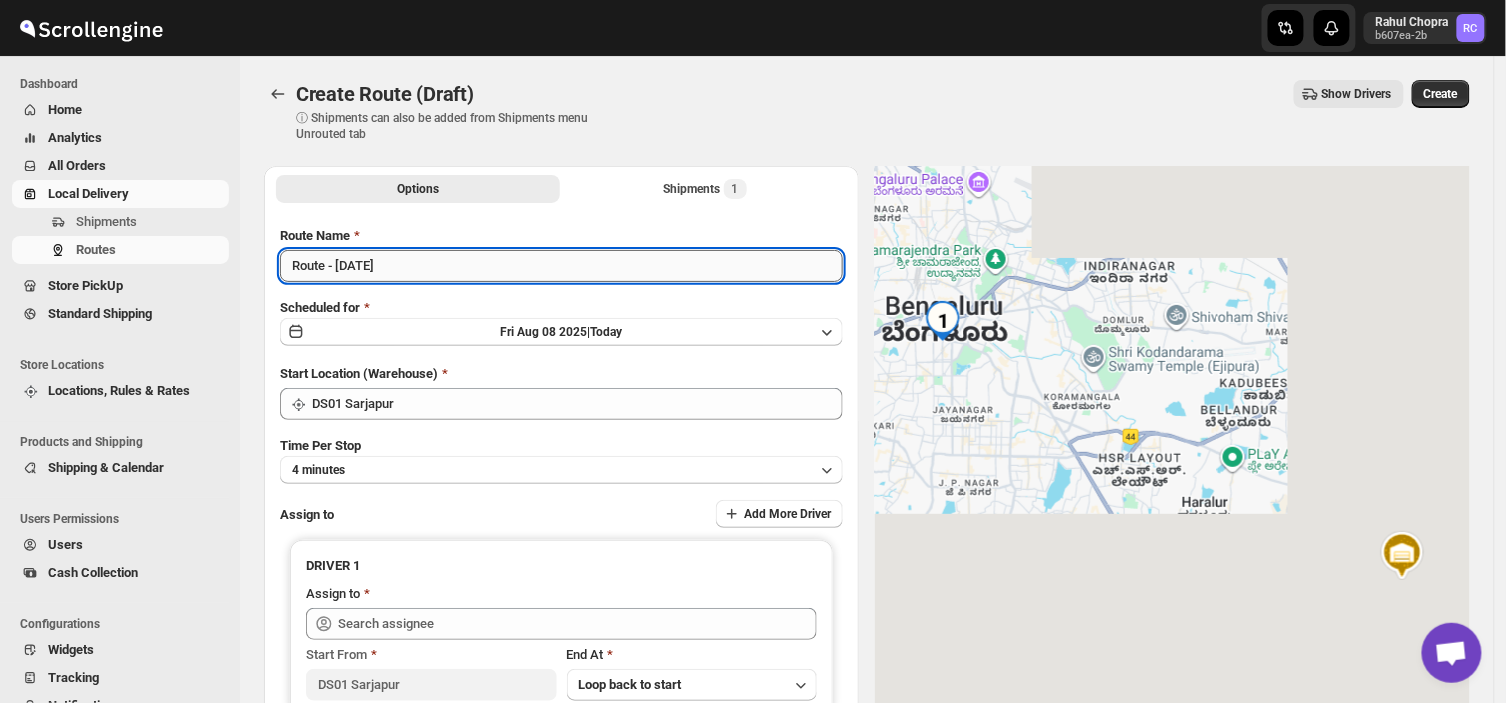 click on "Route - [DATE]" at bounding box center (561, 266) 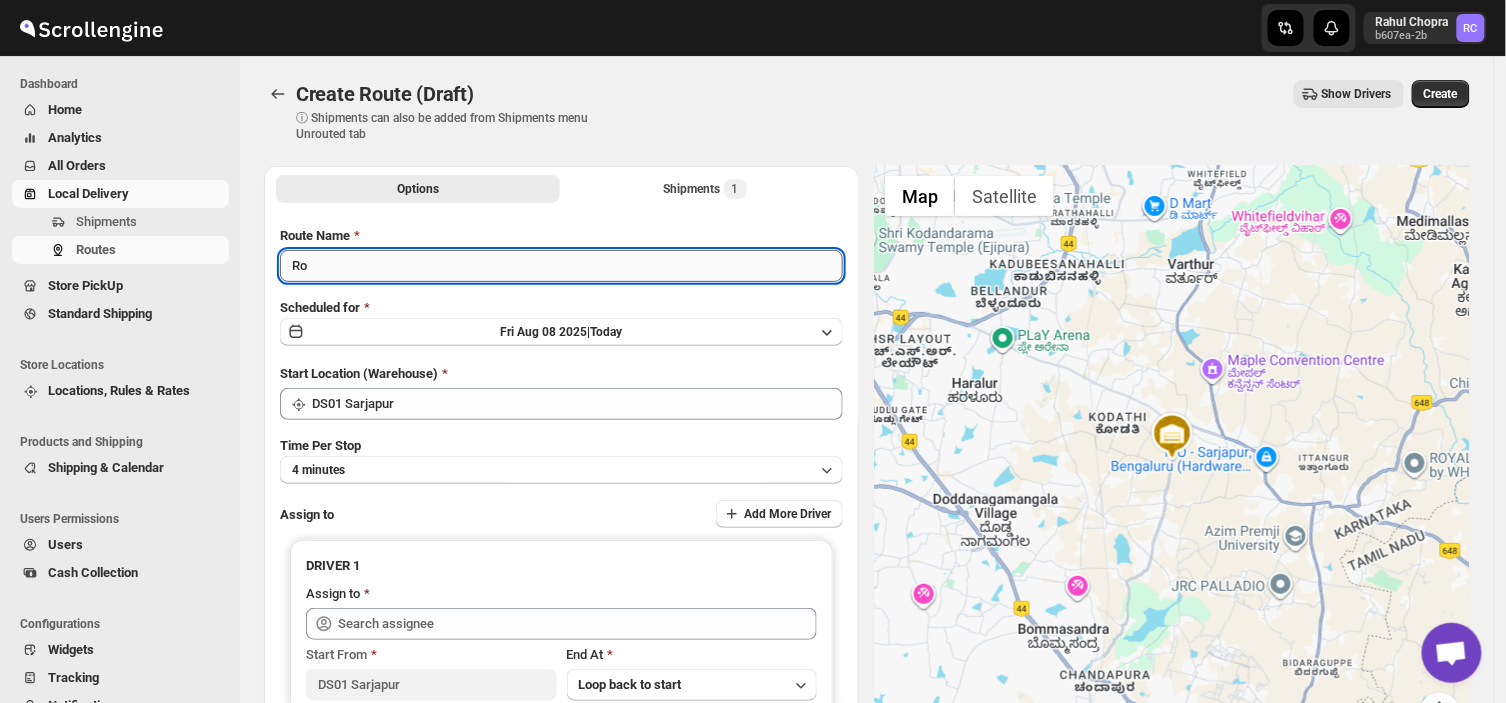 type on "R" 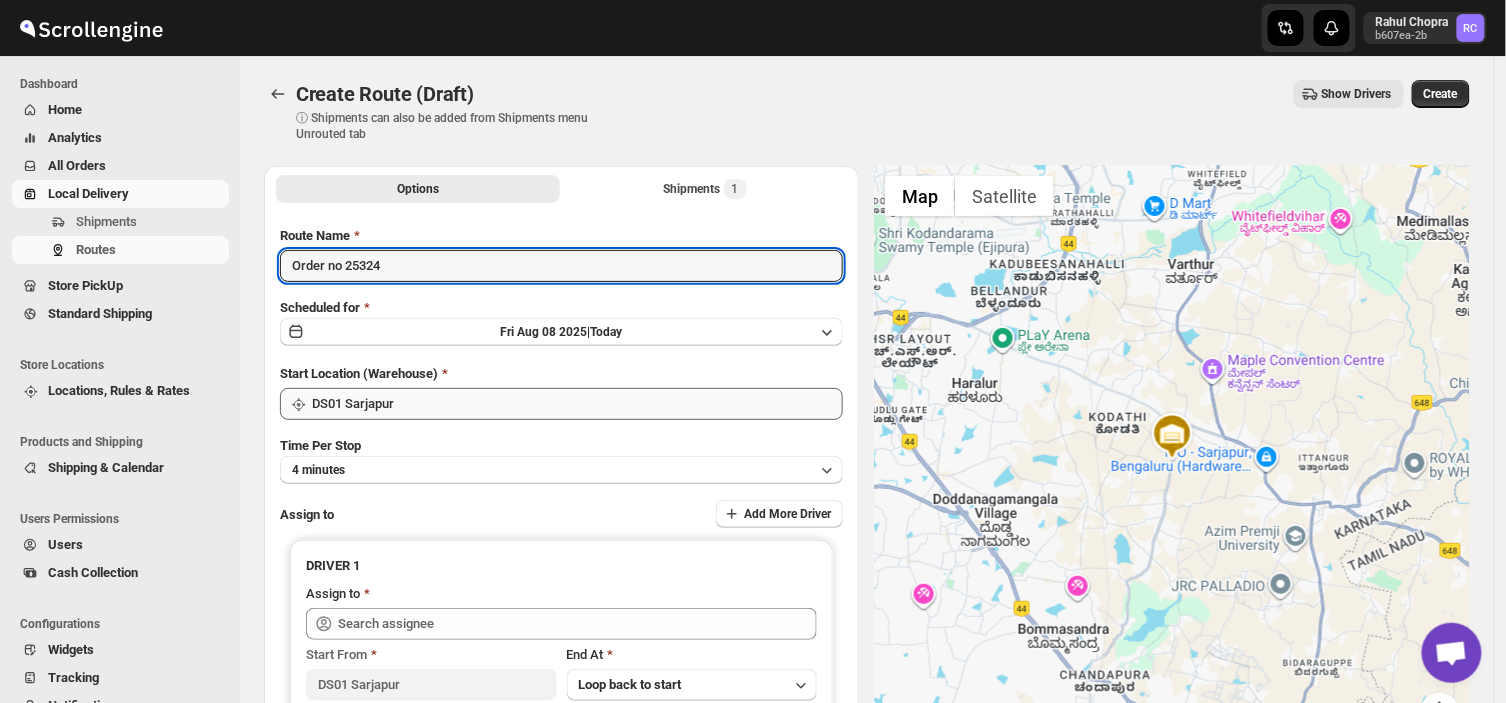 type on "Order no 25324" 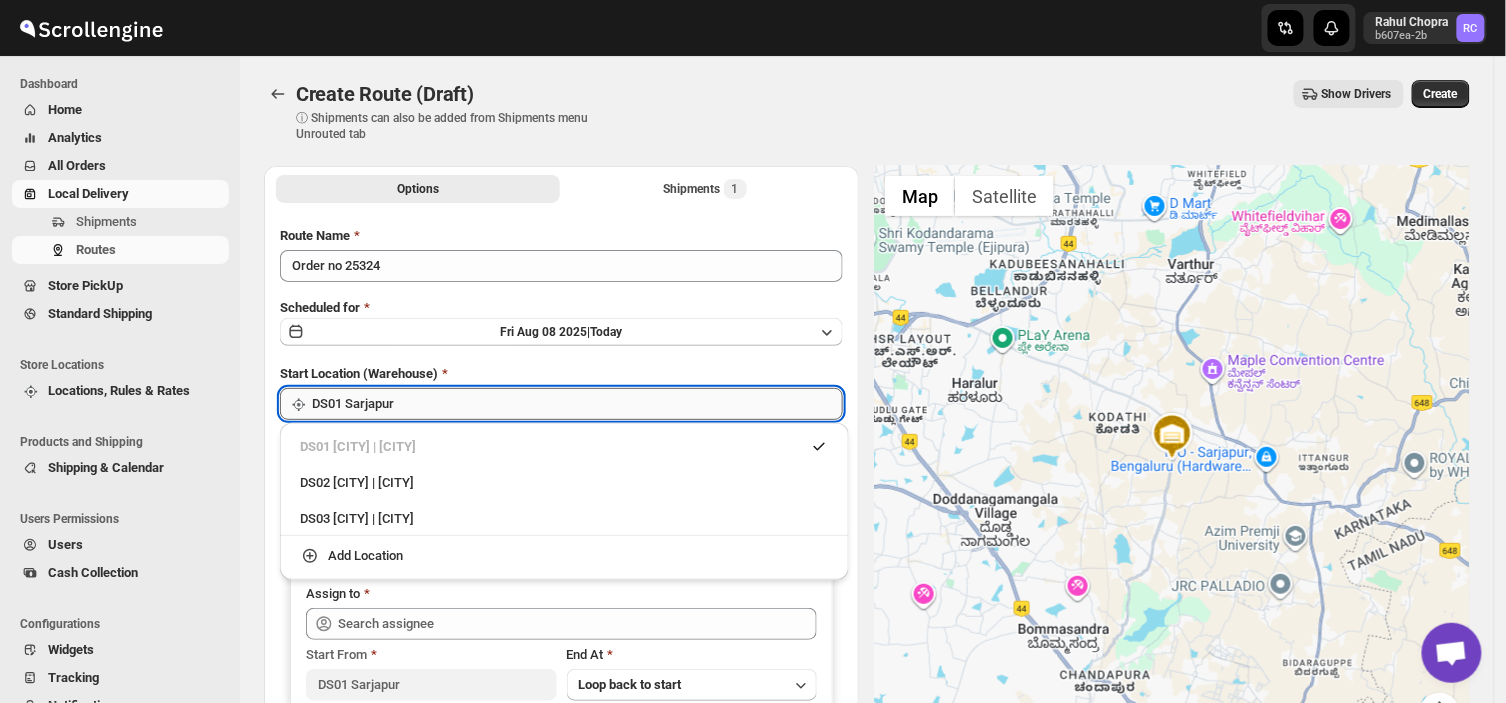 click on "DS01 Sarjapur" at bounding box center [577, 404] 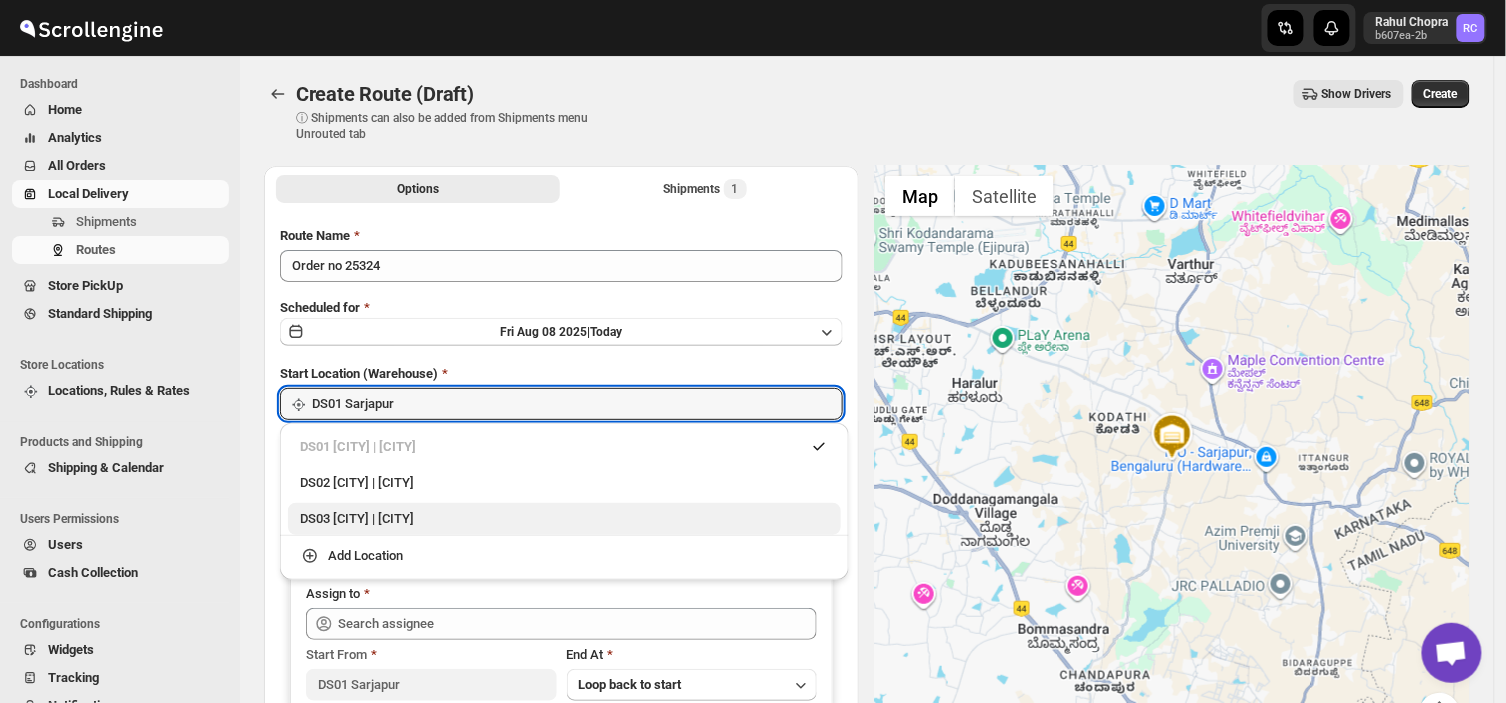click on "DS03 [CITY] | [CITY]" at bounding box center (564, 519) 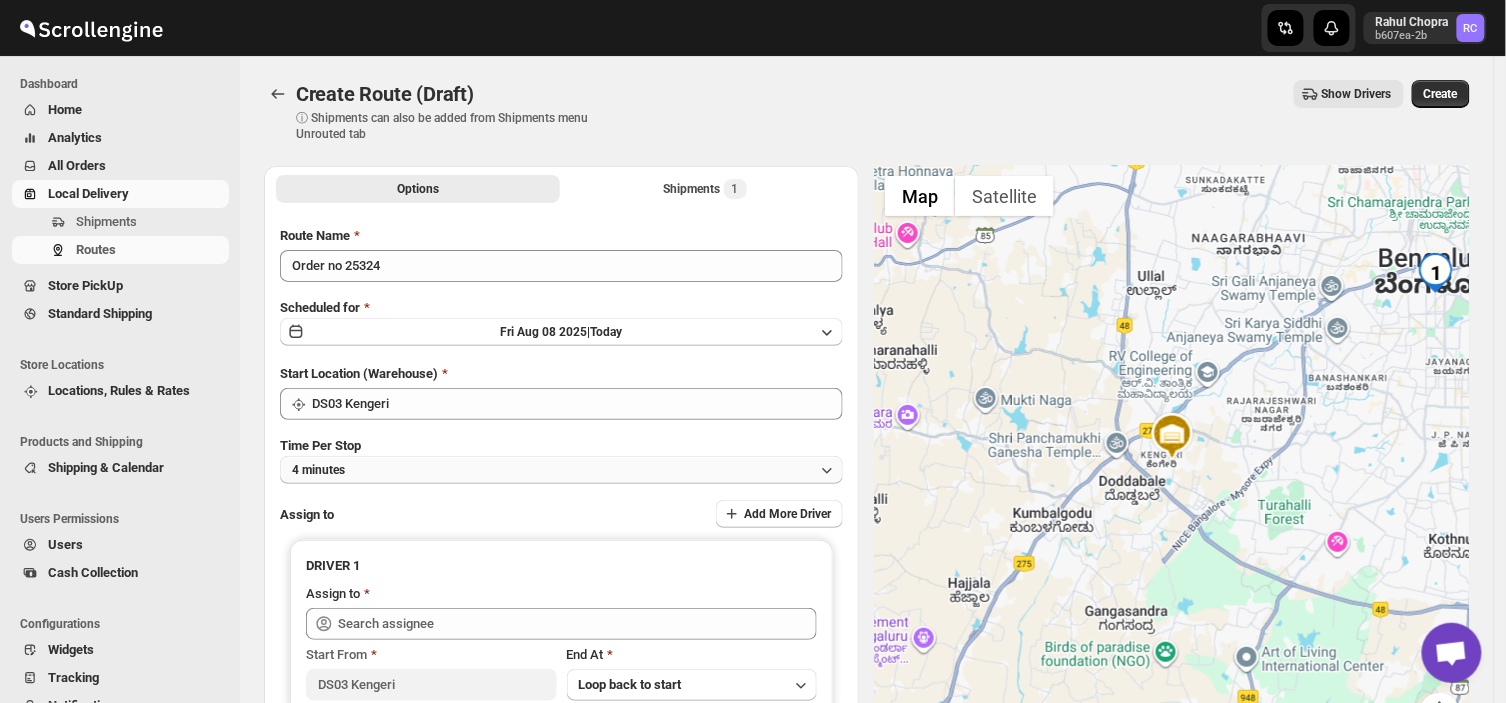 click on "4 minutes" at bounding box center (561, 470) 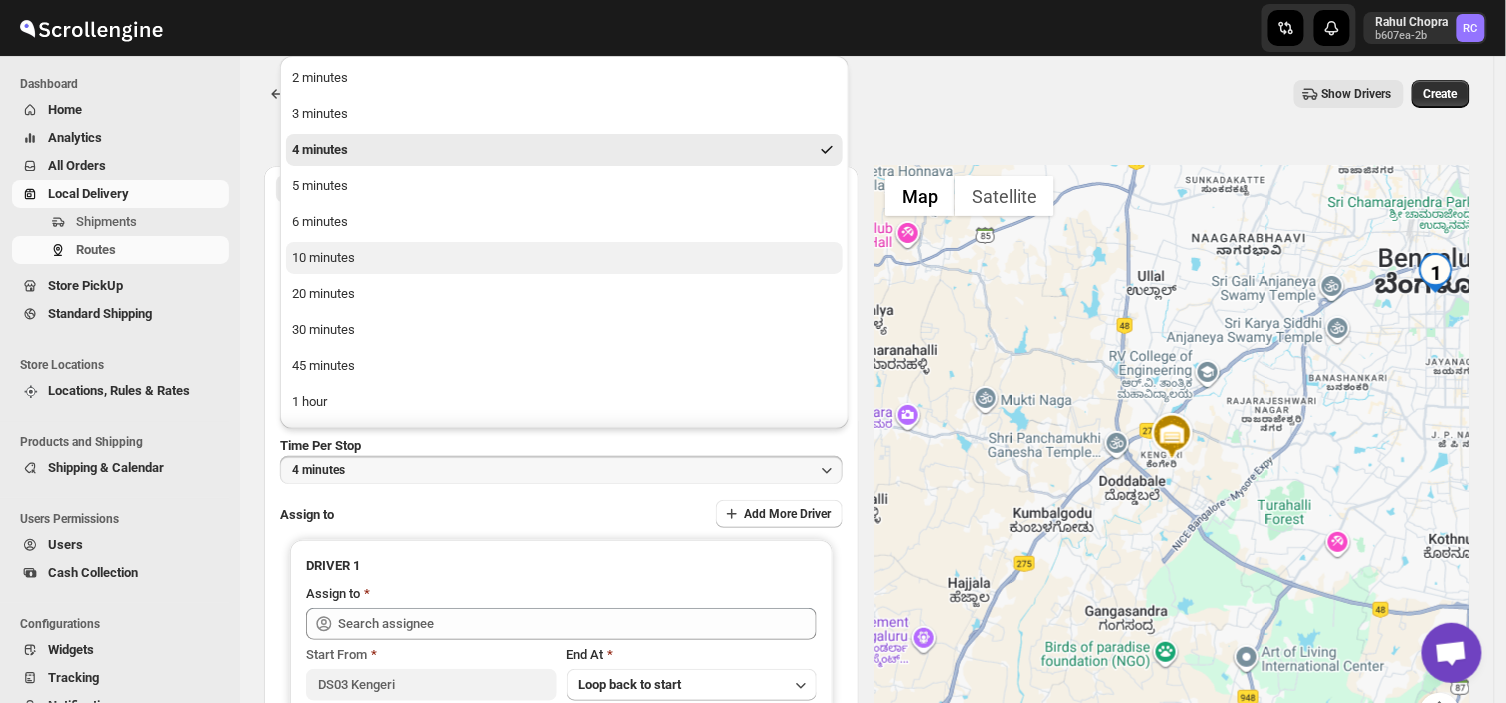 click on "10 minutes" at bounding box center (323, 258) 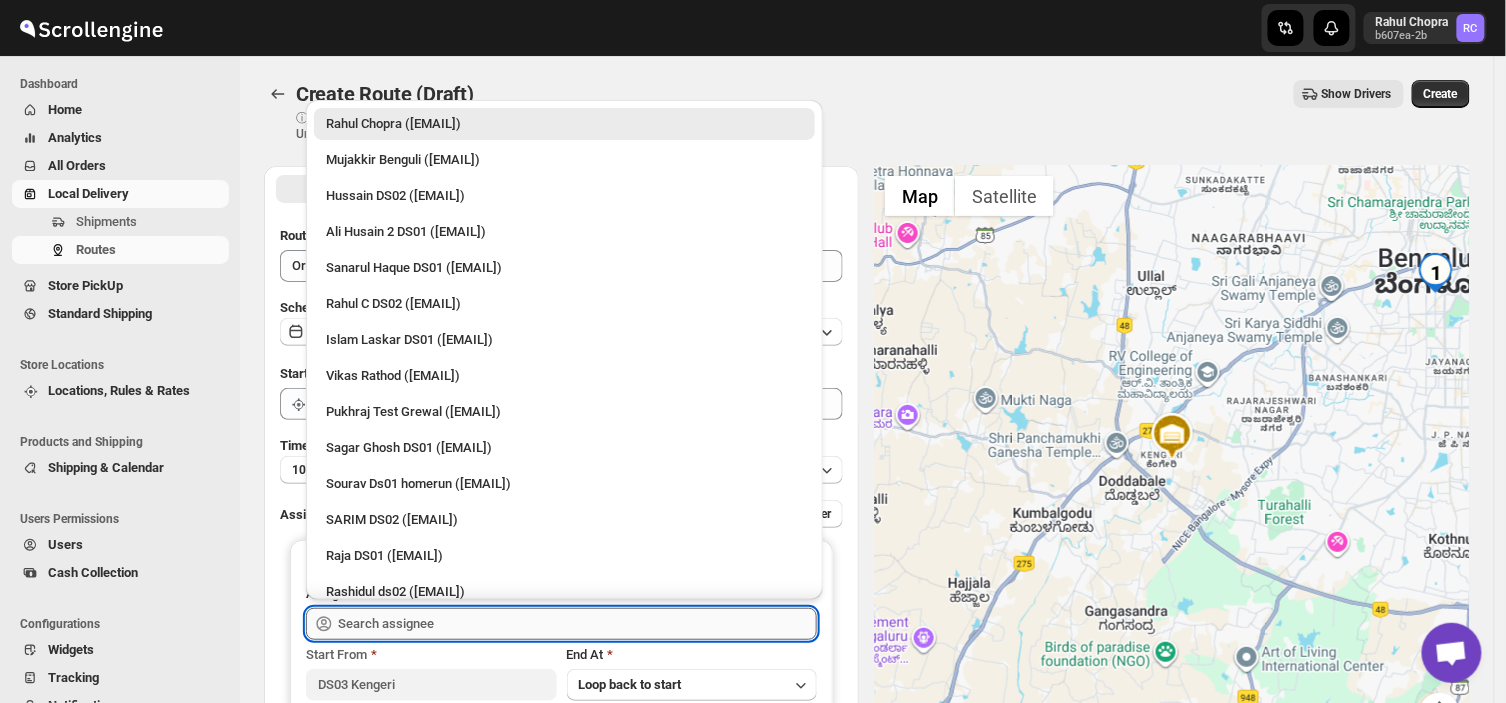 click at bounding box center (577, 624) 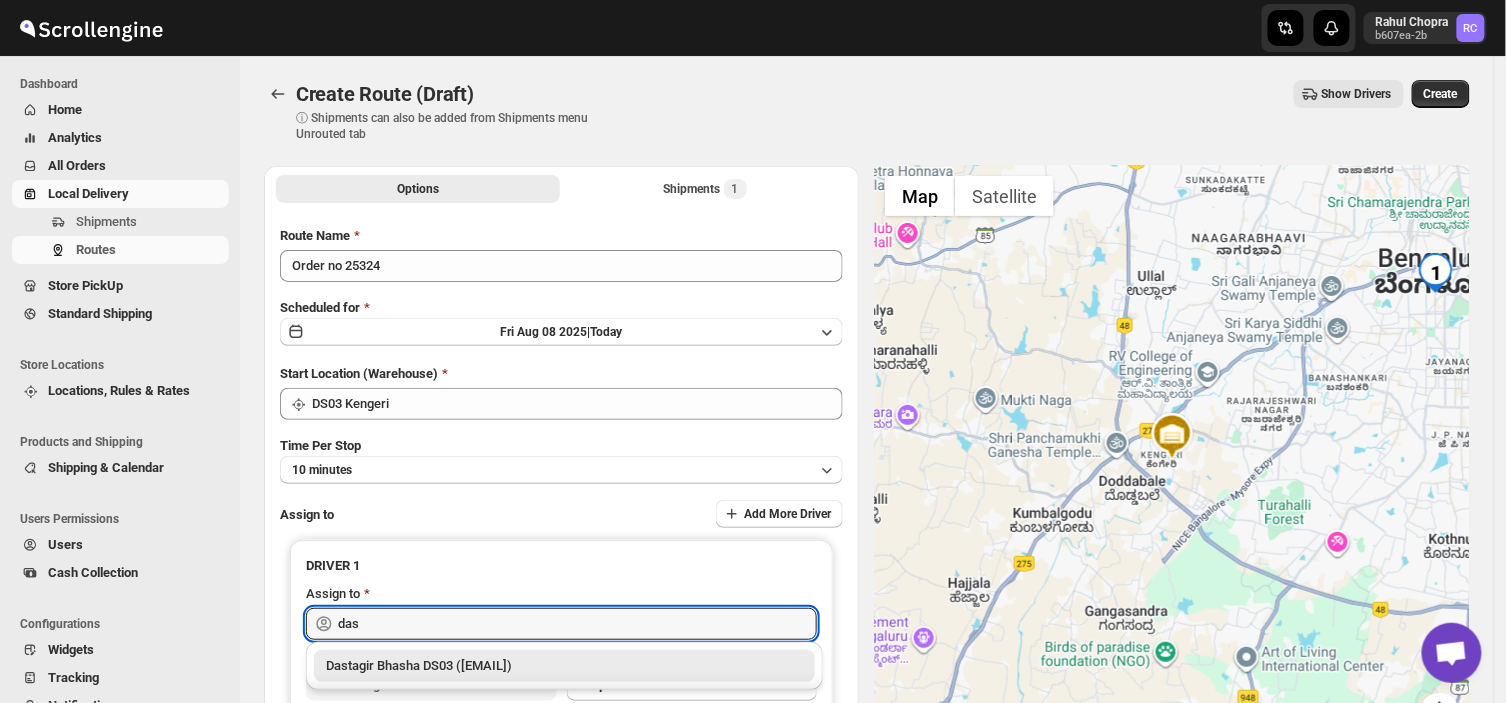 click on "Dastagir Bhasha DS03 ([EMAIL])" at bounding box center (564, 666) 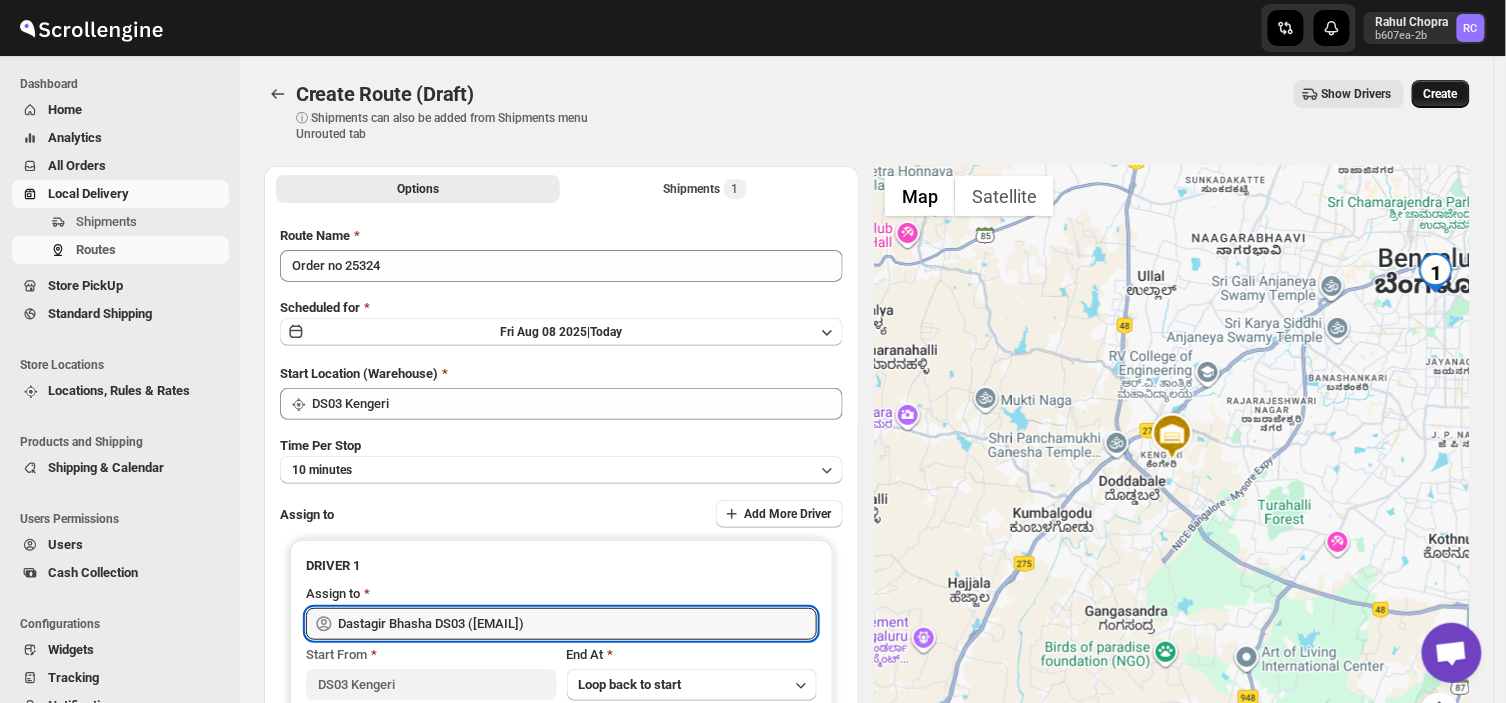 type on "Dastagir Bhasha DS03 ([EMAIL])" 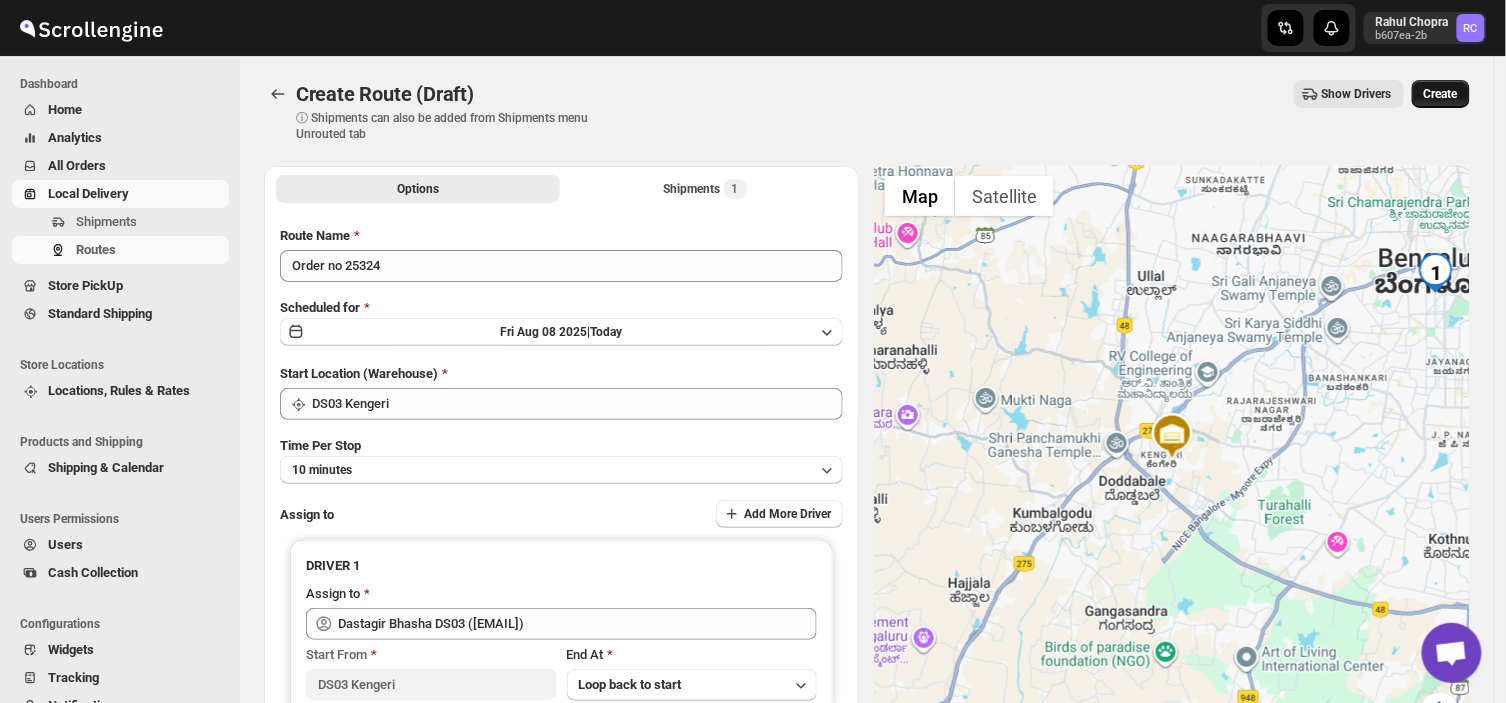 click on "Create" at bounding box center (1441, 94) 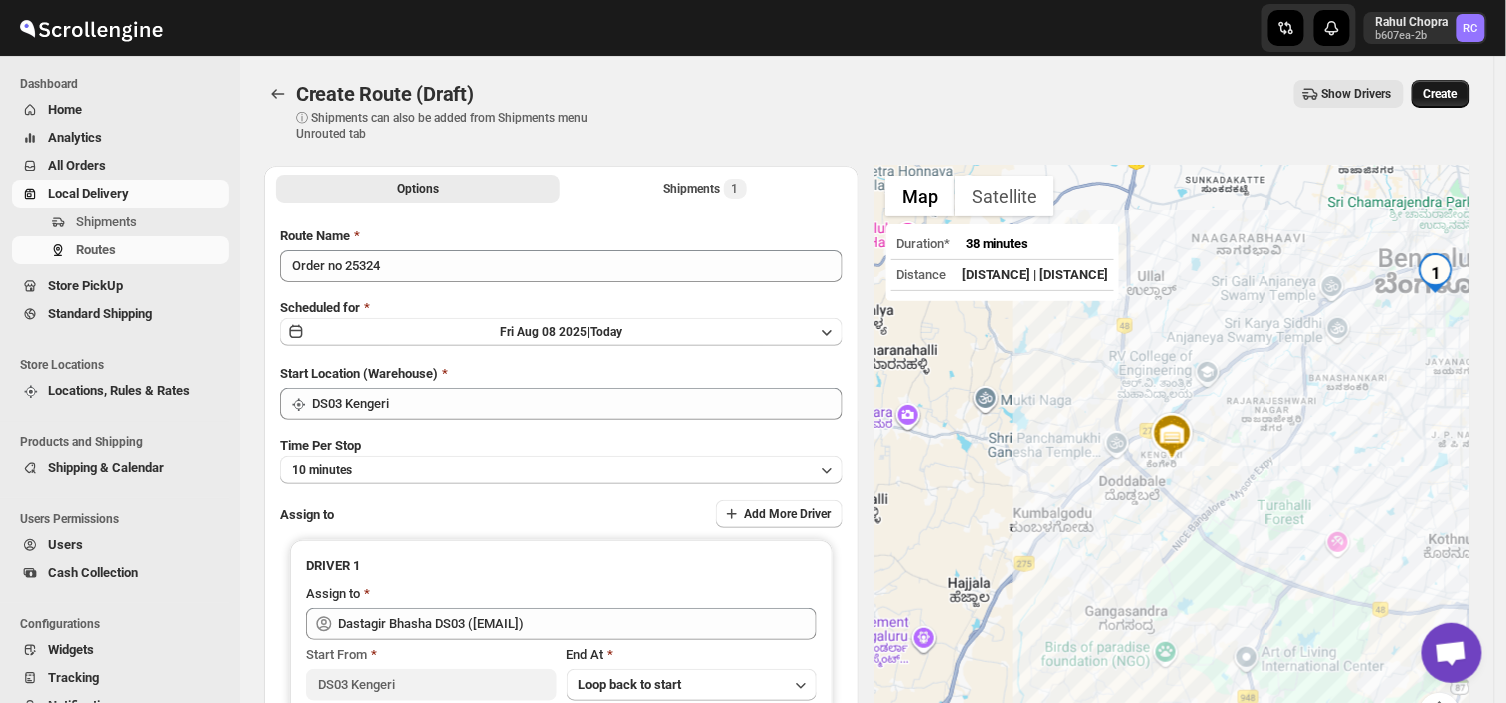 click on "Create" at bounding box center [1441, 94] 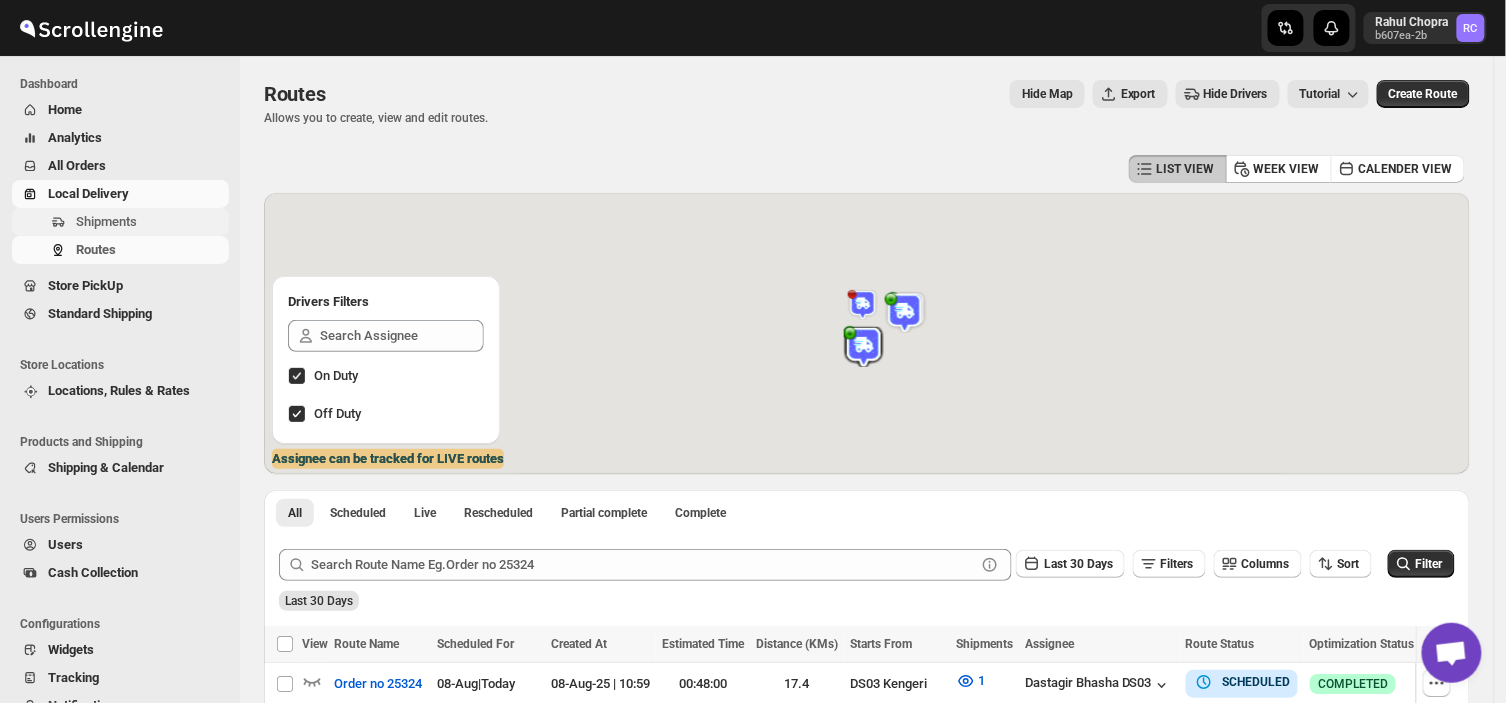click on "Shipments" at bounding box center [106, 221] 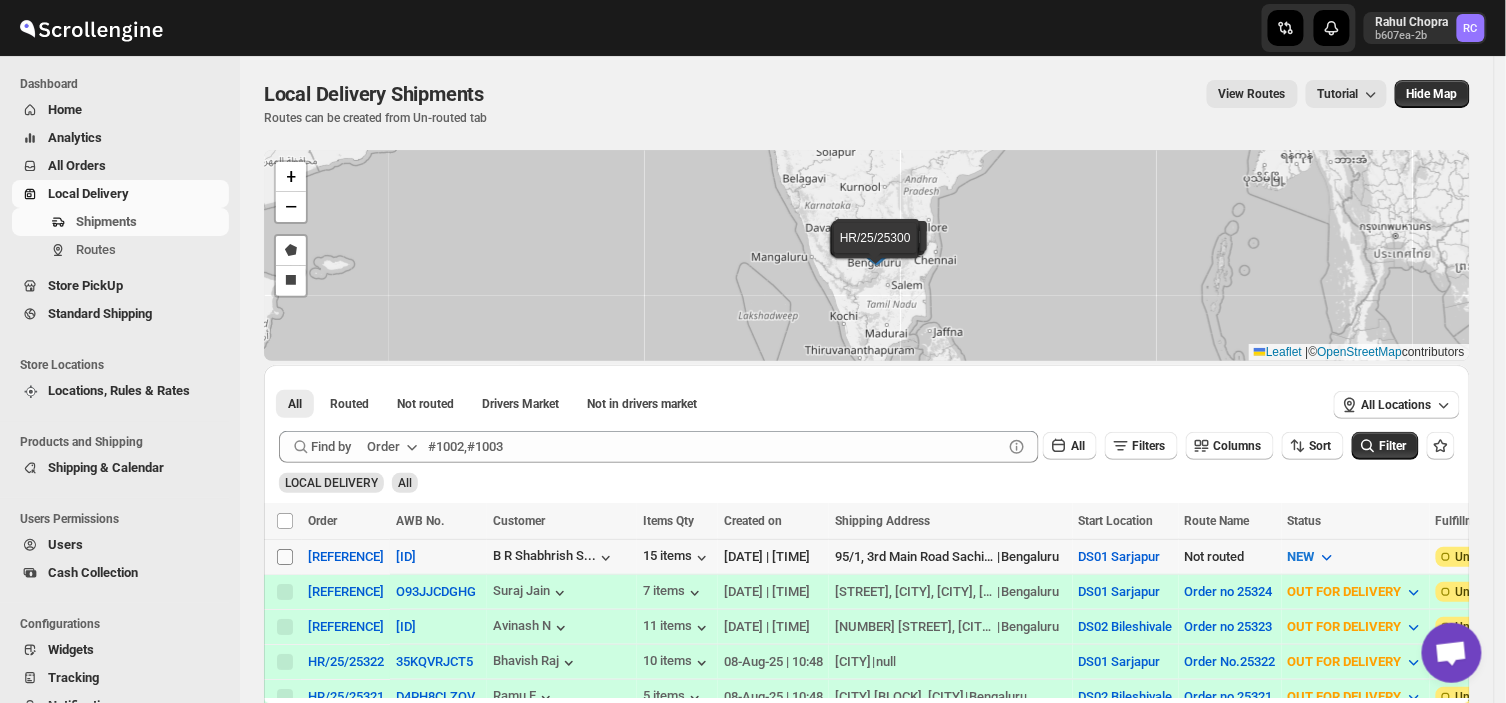click on "Select shipment" at bounding box center [285, 557] 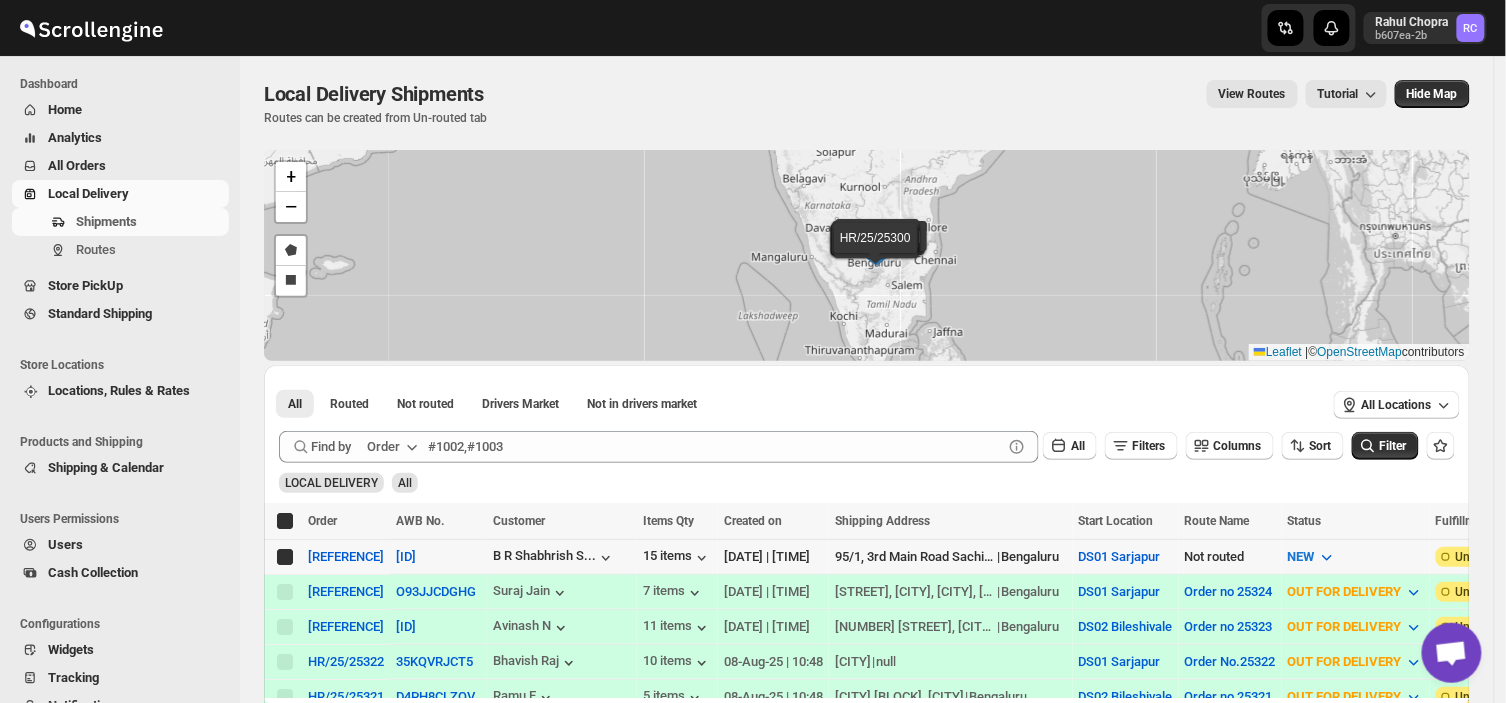 checkbox on "true" 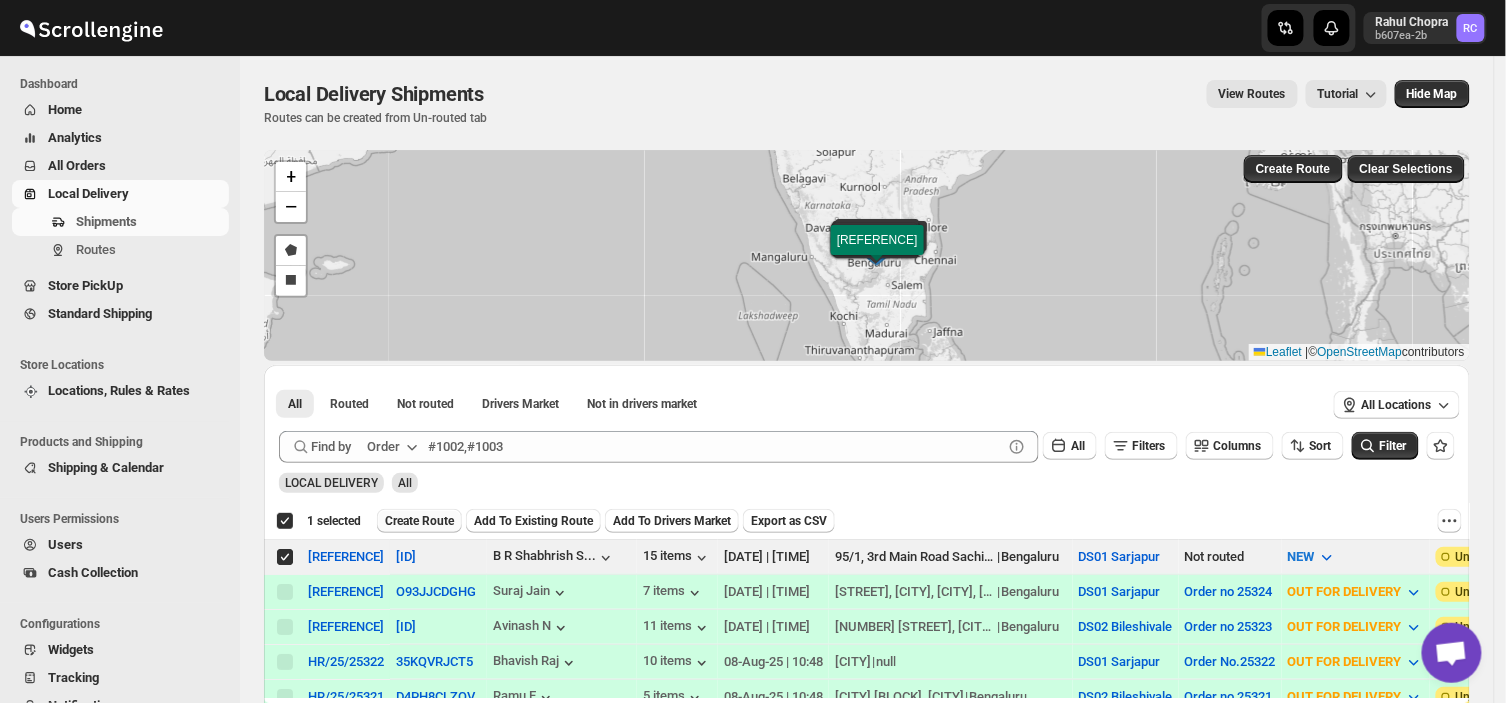 click on "Create Route" at bounding box center (419, 521) 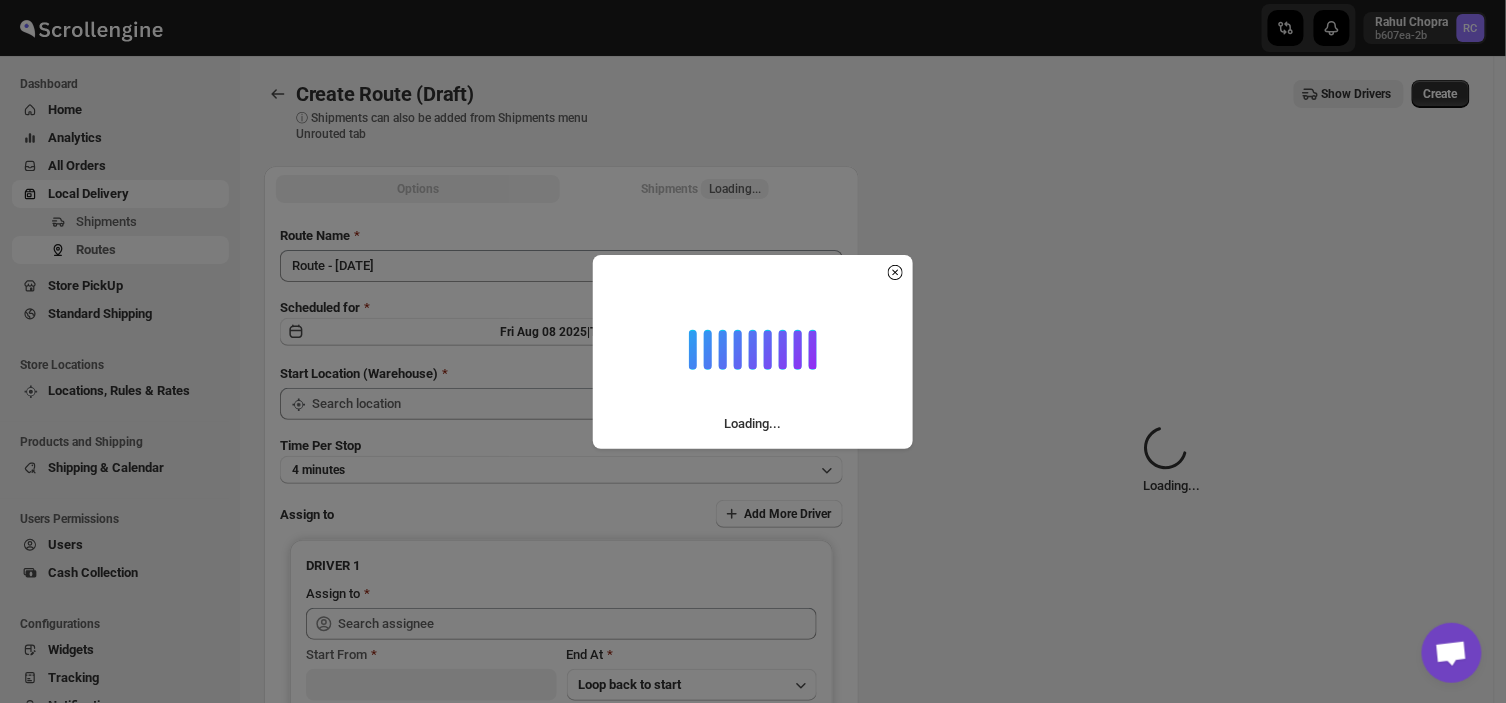 type on "DS01 Sarjapur" 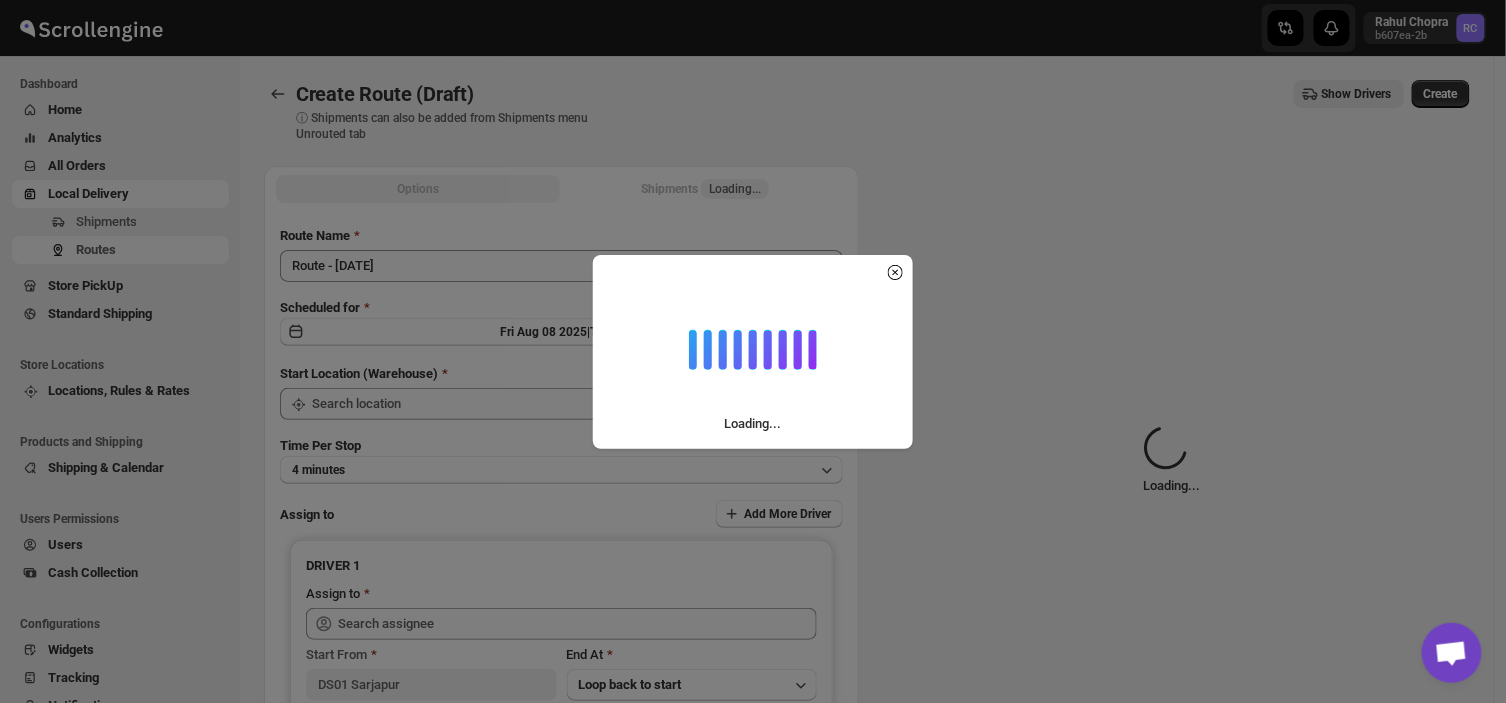 type on "DS01 Sarjapur" 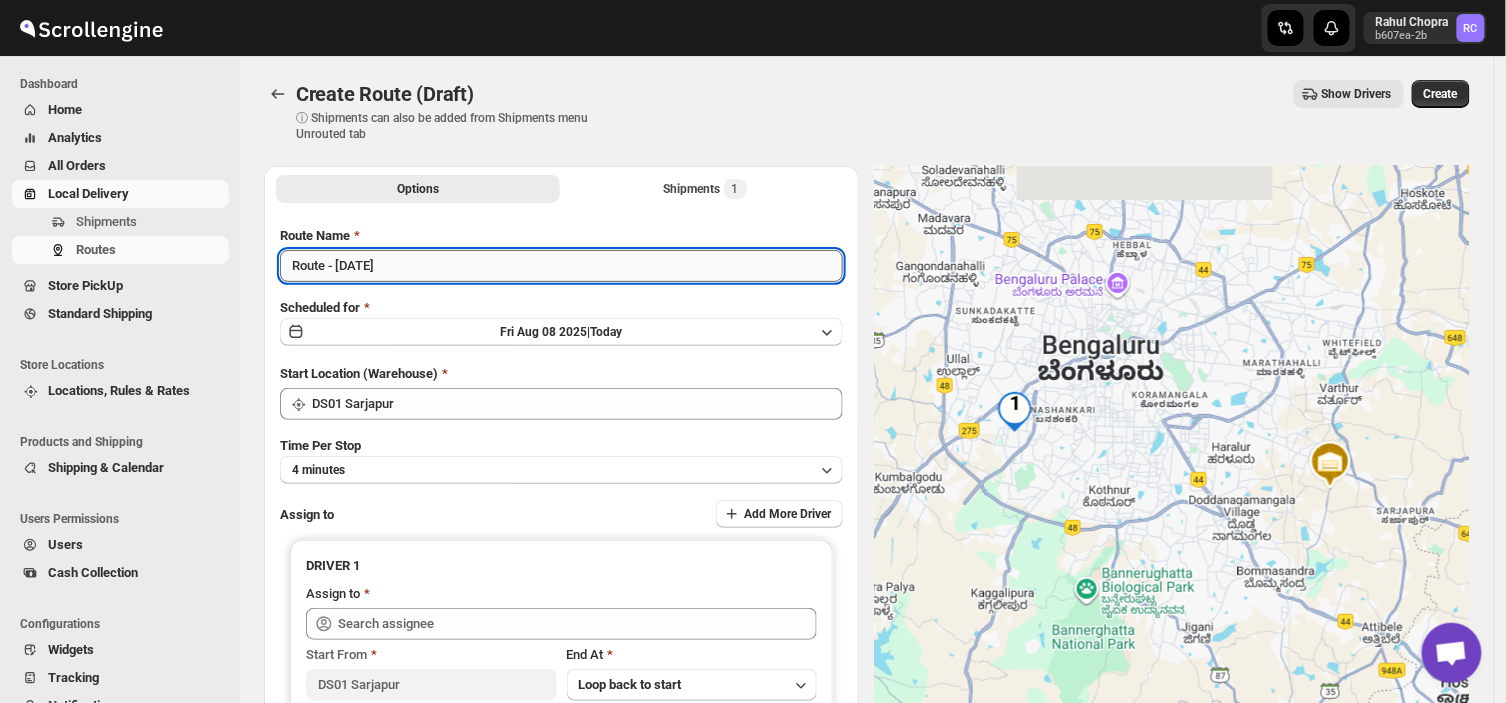click on "Route - [DATE]" at bounding box center (561, 266) 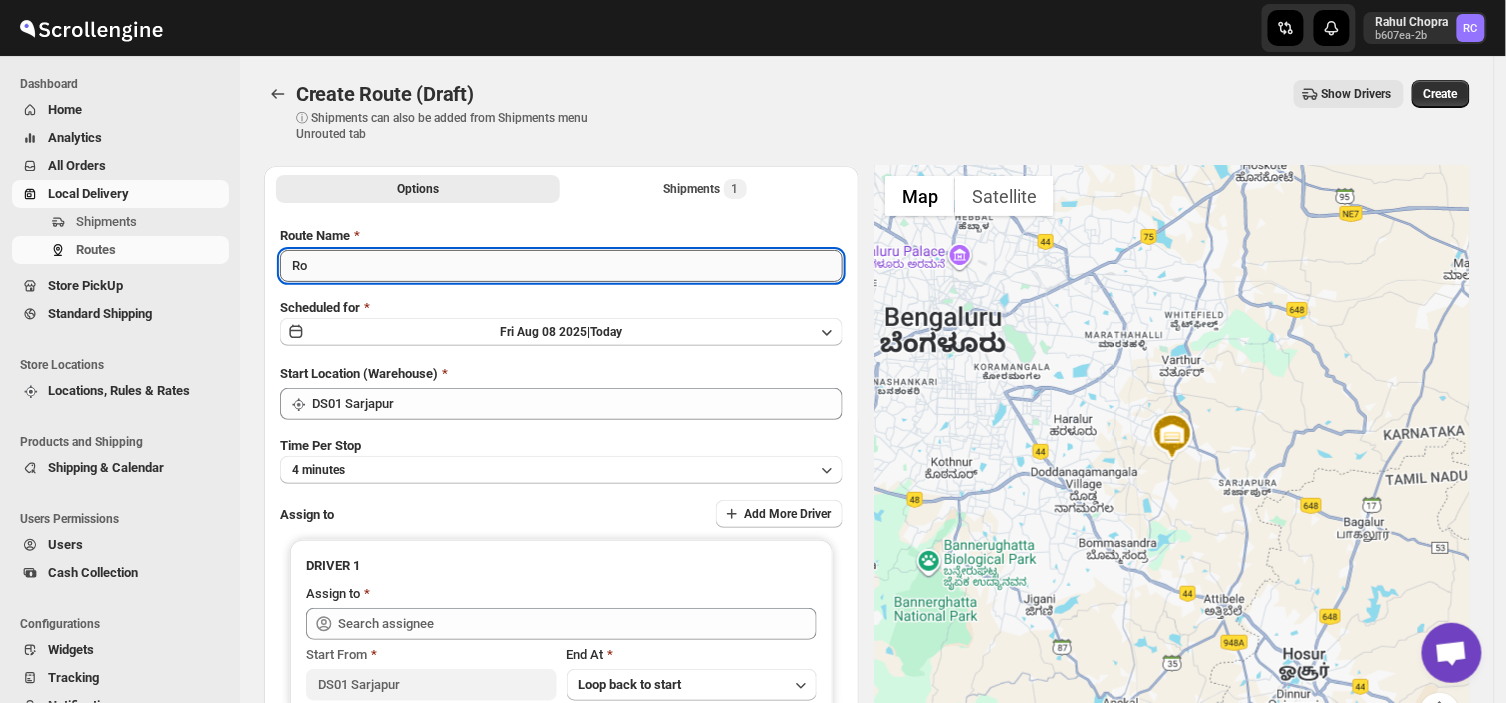 type on "R" 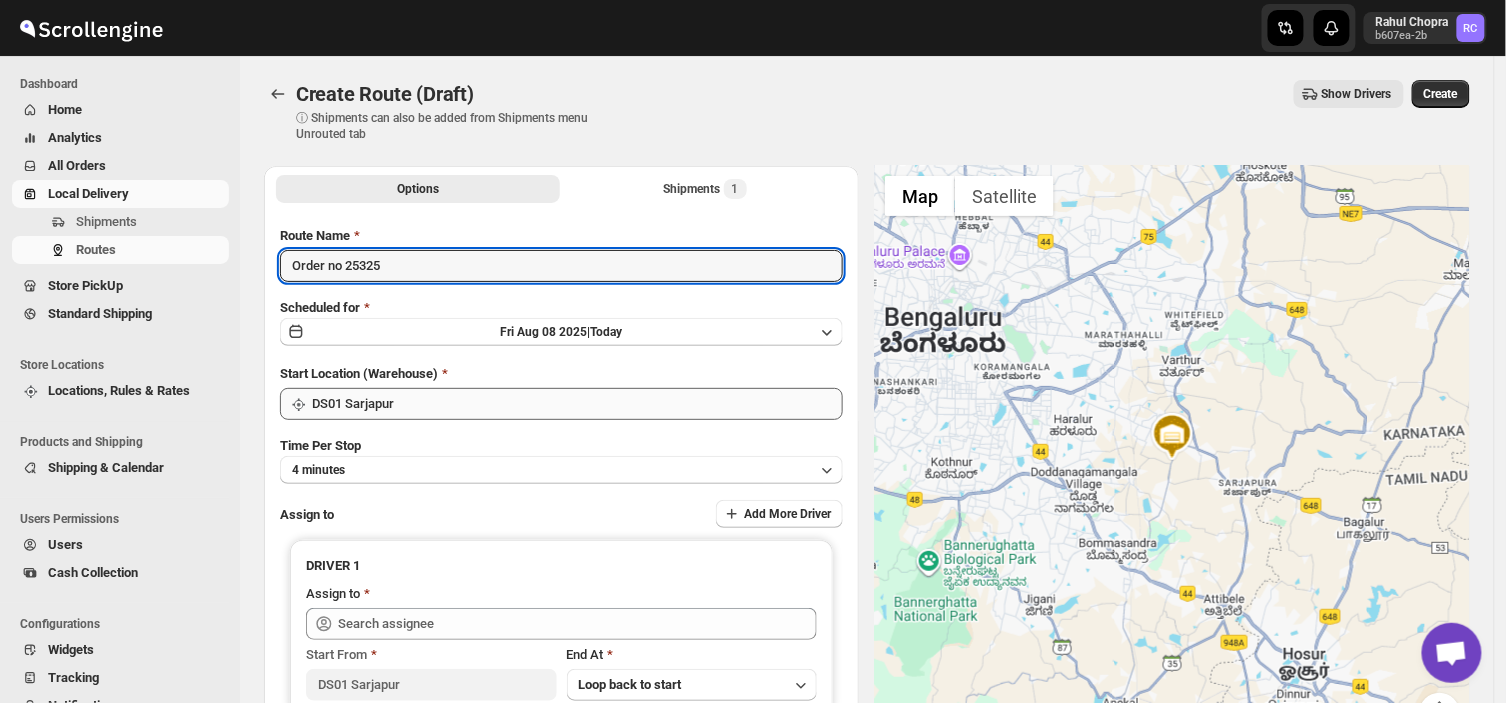 type on "Order no 25325" 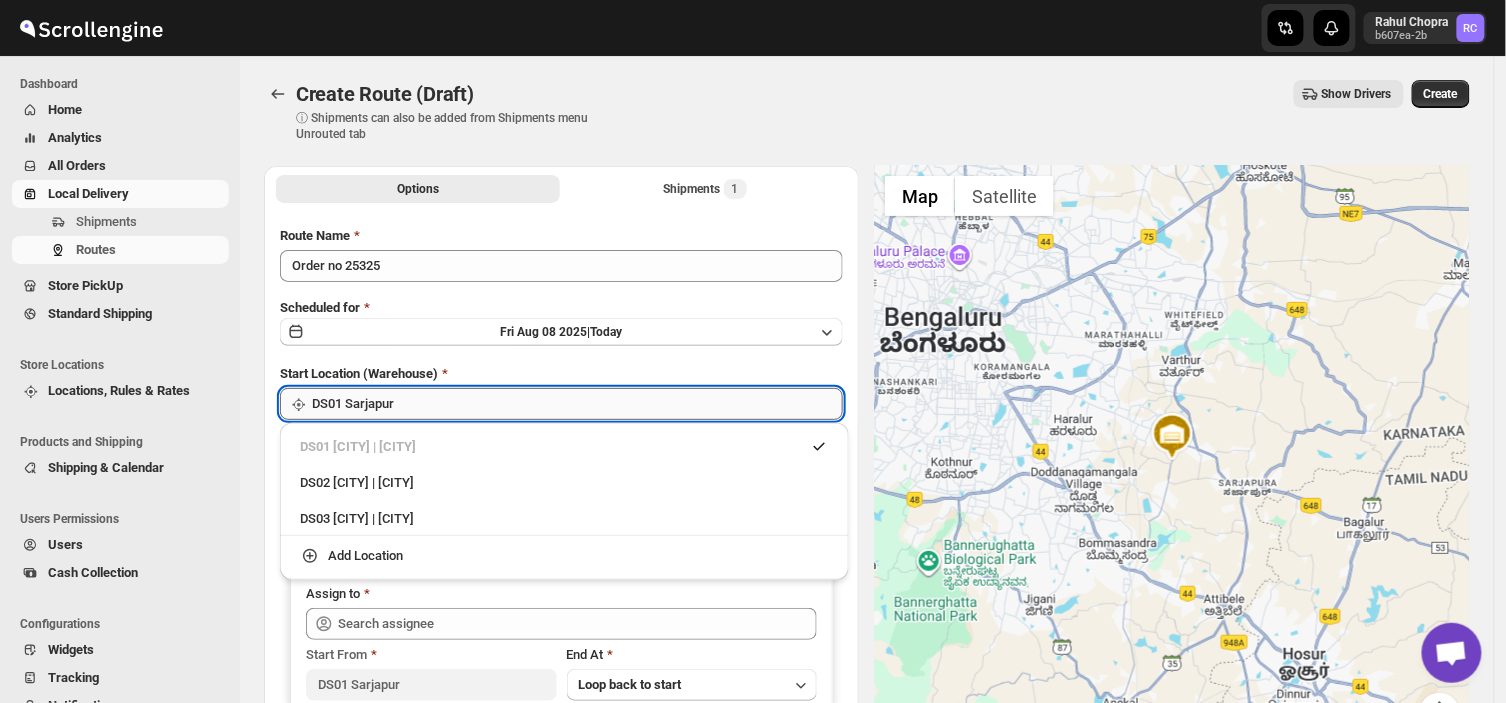 click on "DS01 Sarjapur" at bounding box center (577, 404) 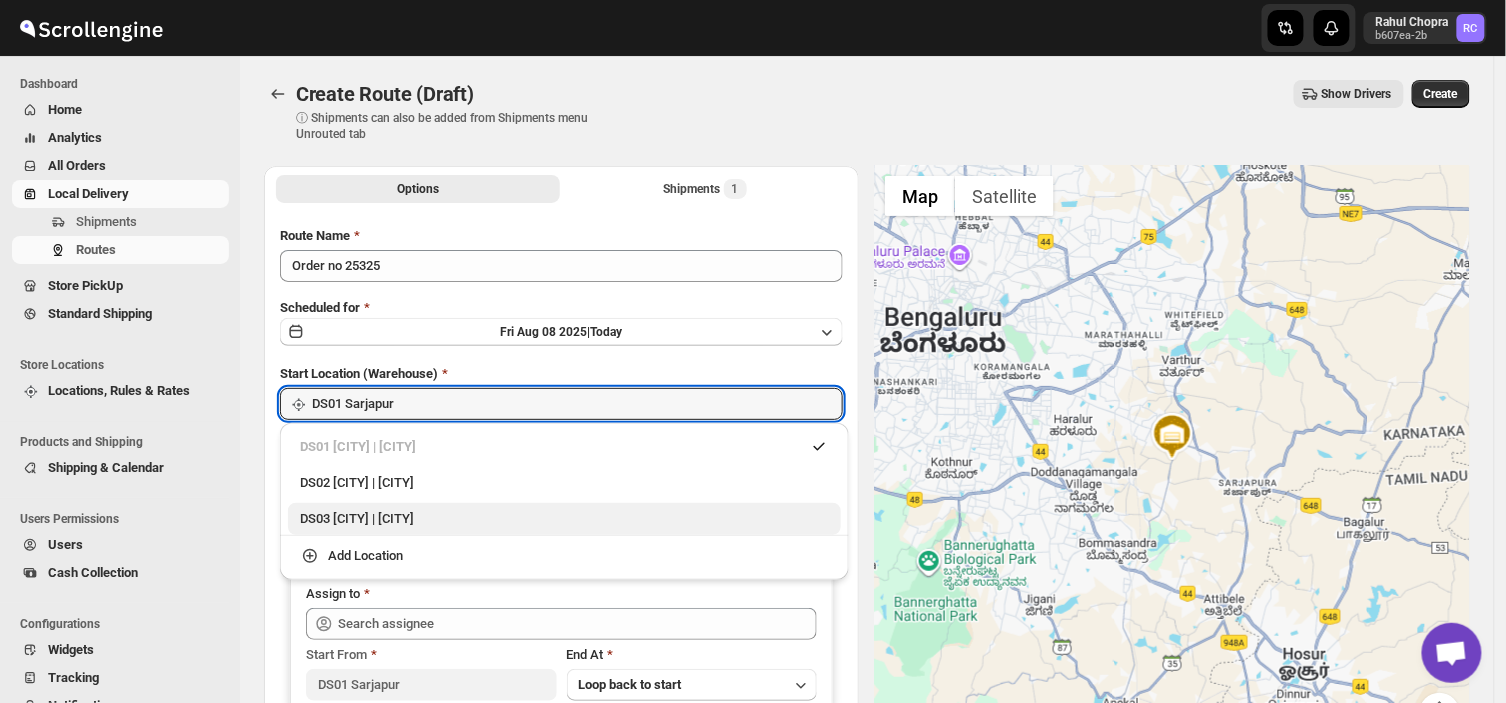 click on "DS03 [CITY] | [CITY]" at bounding box center [564, 519] 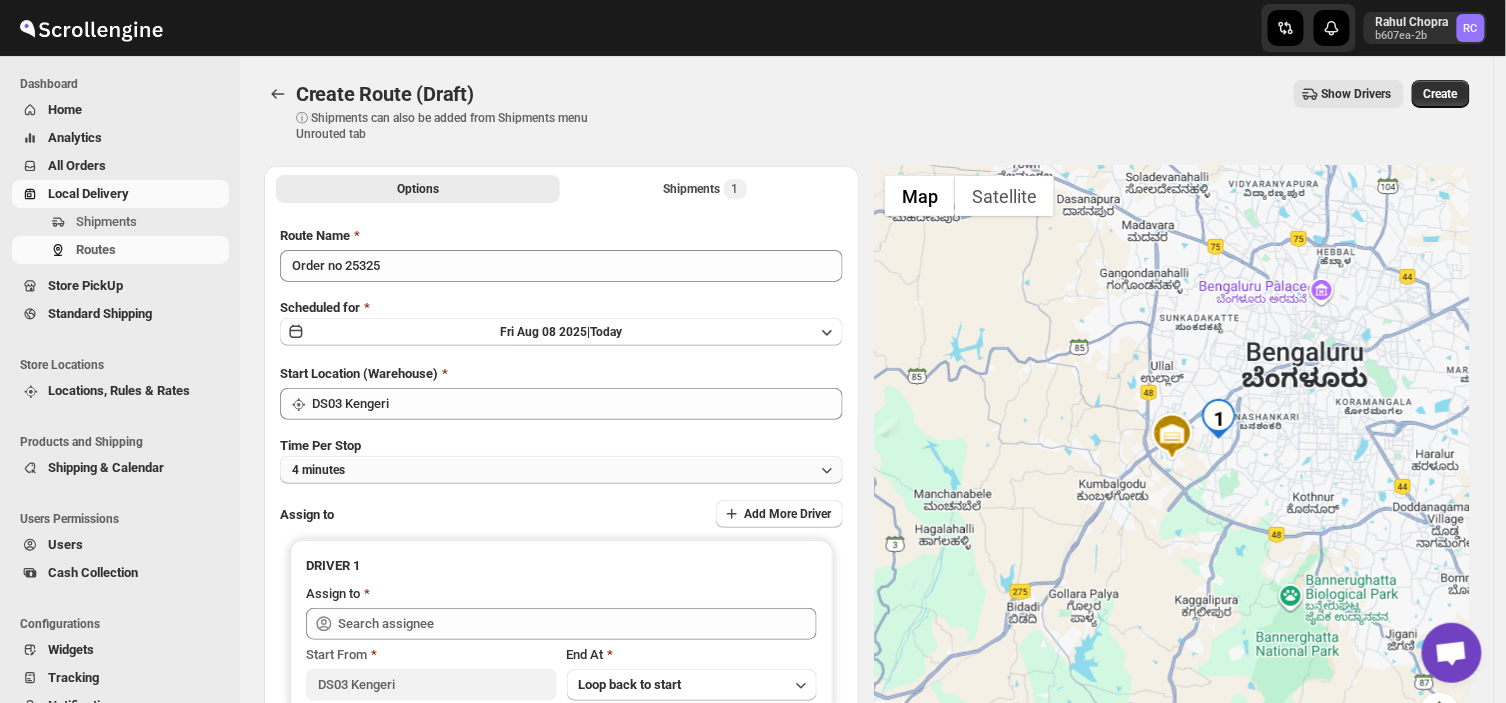 click on "4 minutes" at bounding box center (561, 470) 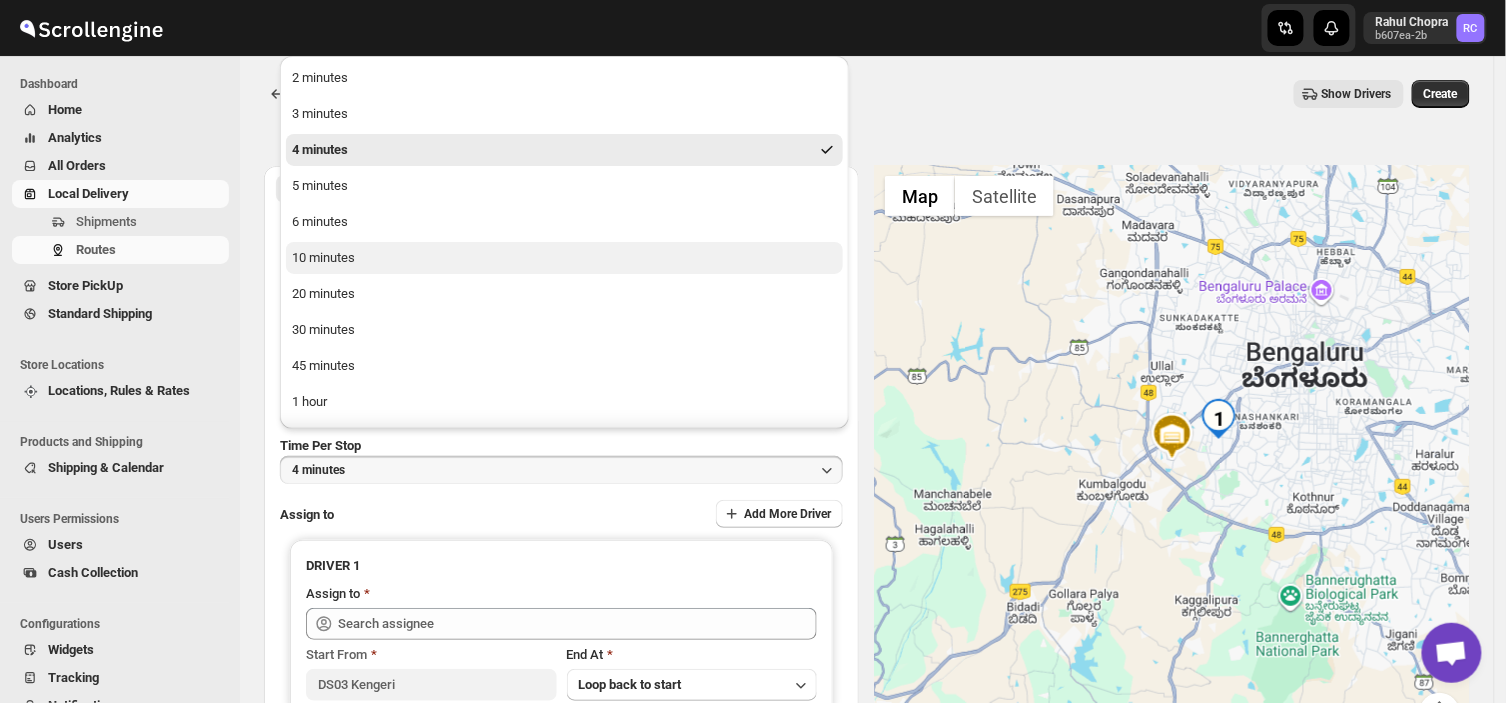 click on "10 minutes" at bounding box center (323, 258) 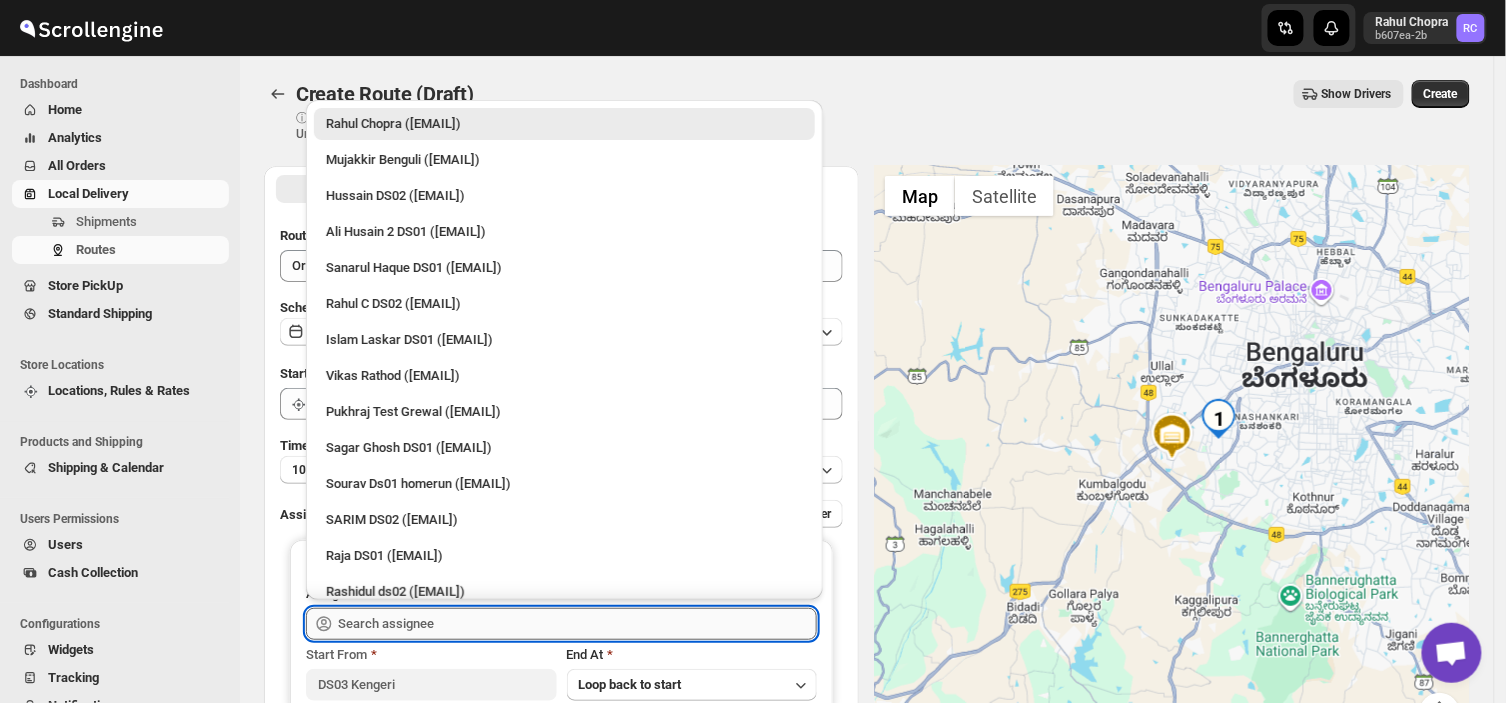 click at bounding box center [577, 624] 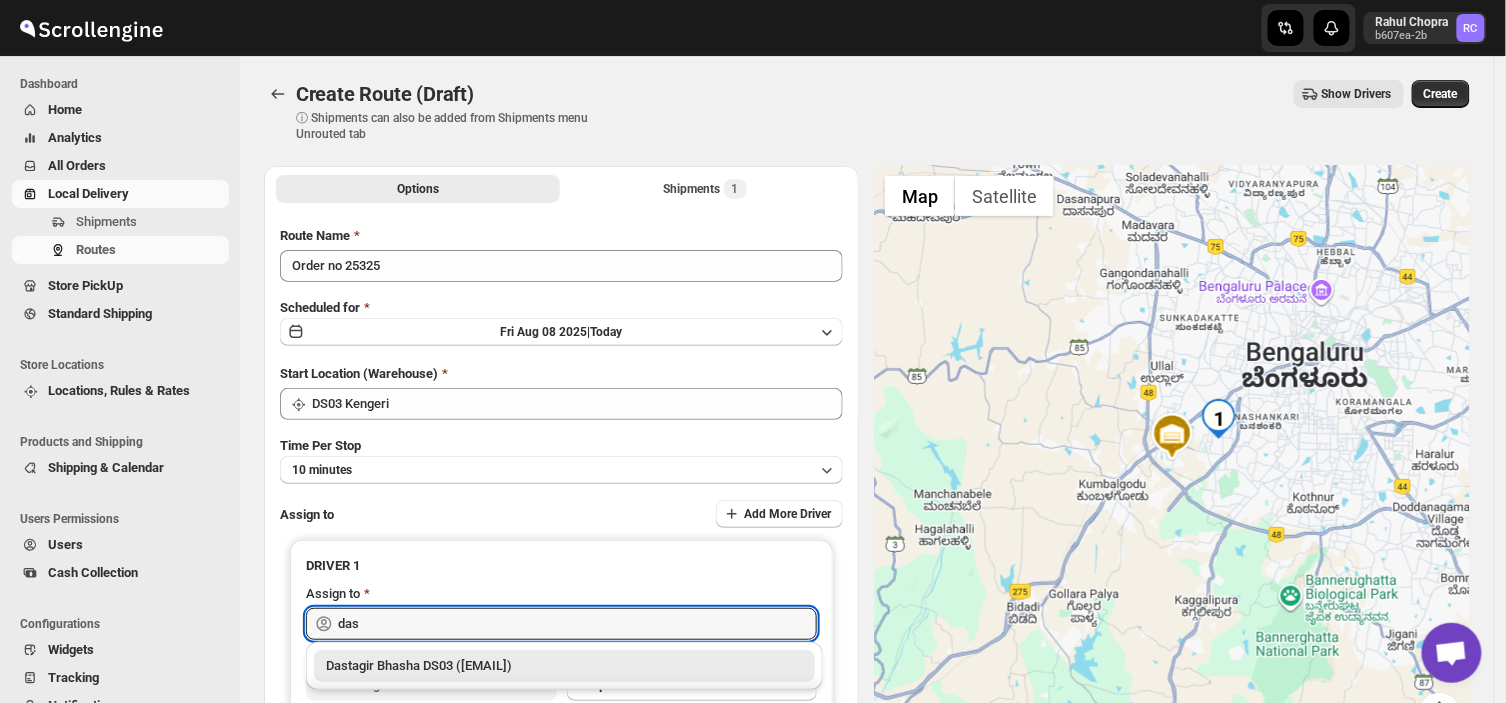 click on "Dastagir Bhasha DS03 ([EMAIL])" at bounding box center (564, 666) 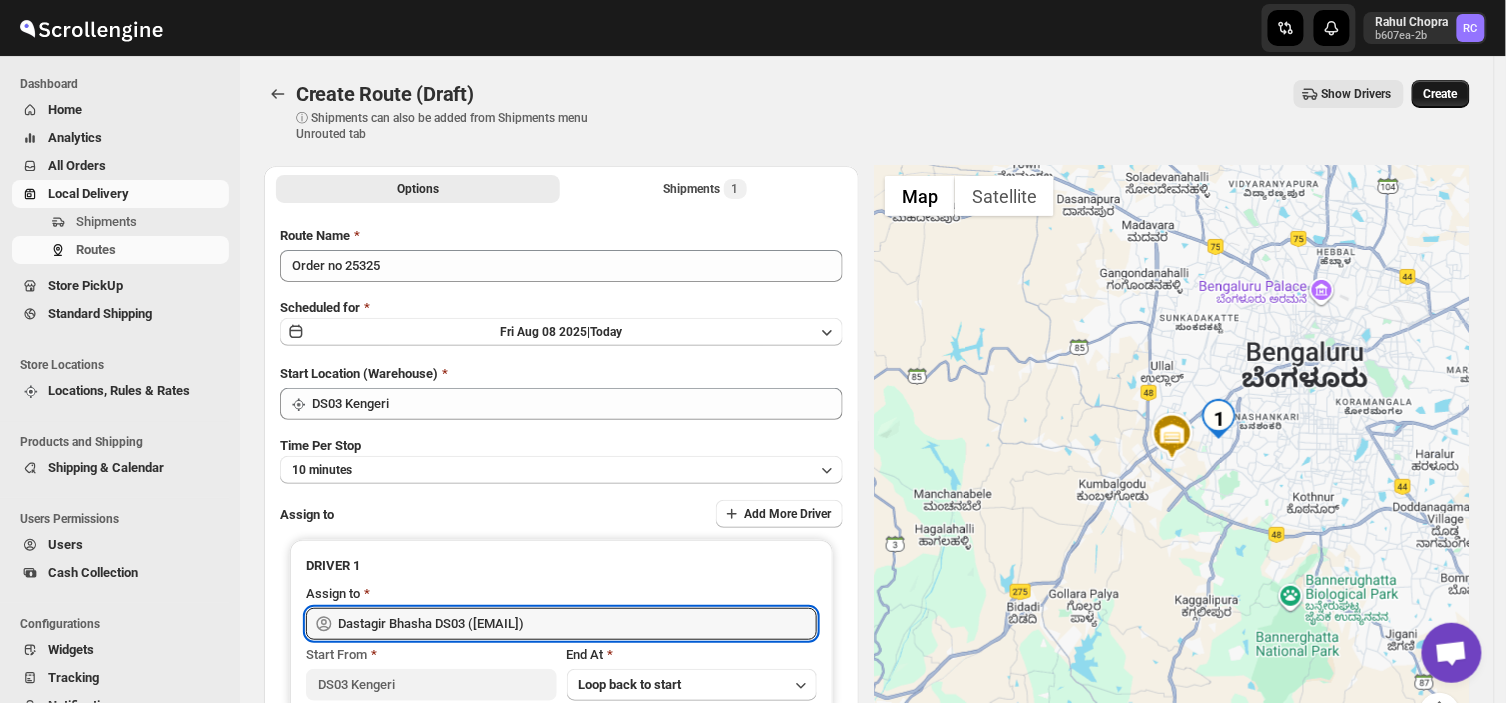 type on "Dastagir Bhasha DS03 ([EMAIL])" 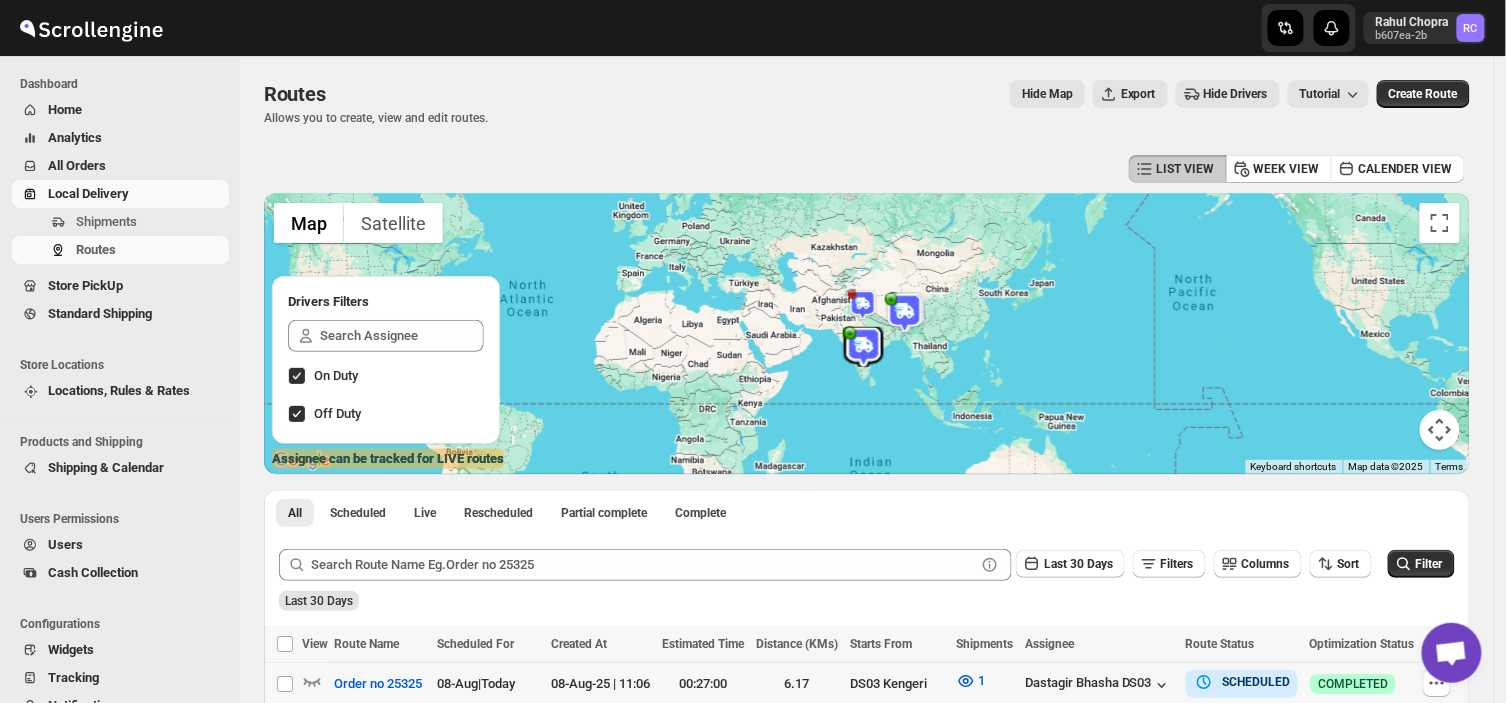 scroll, scrollTop: 105, scrollLeft: 0, axis: vertical 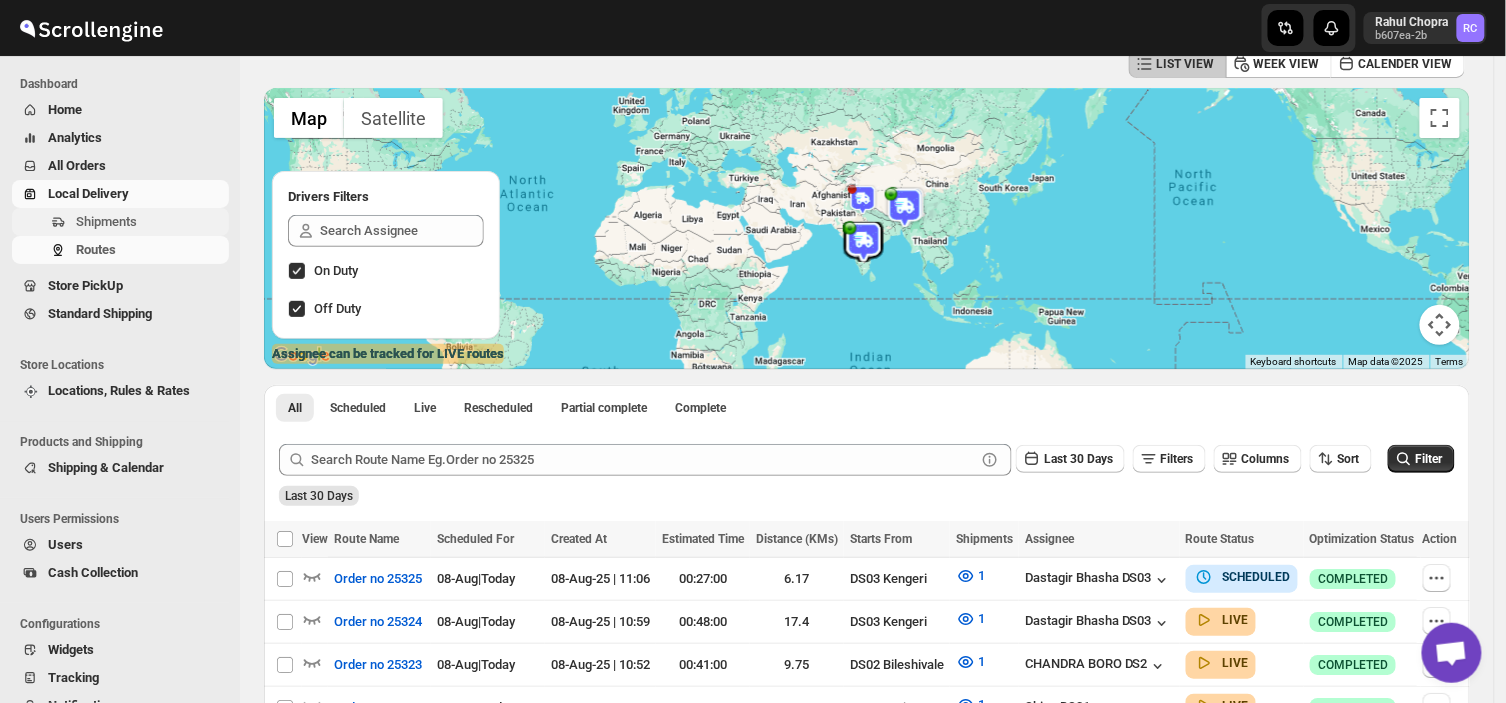 click on "Shipments" at bounding box center (150, 222) 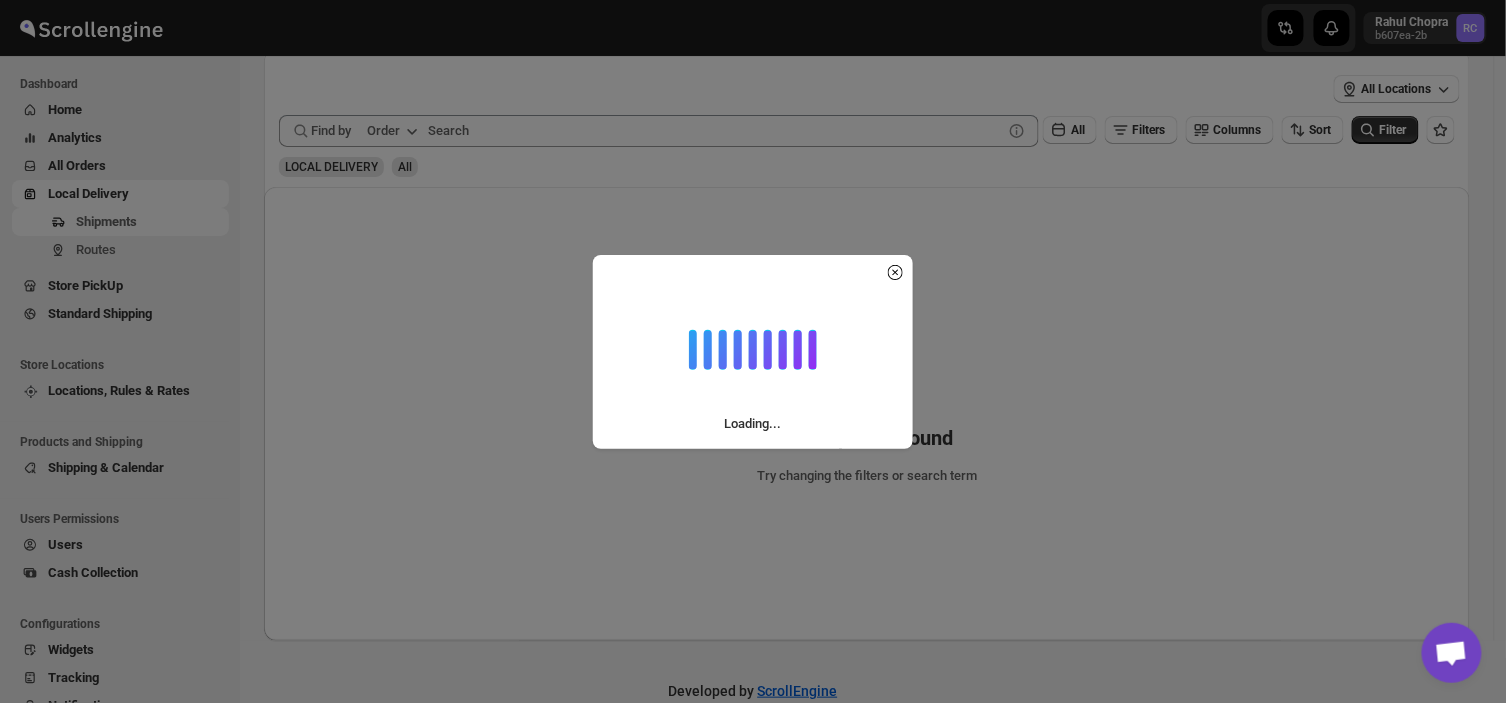 scroll, scrollTop: 0, scrollLeft: 0, axis: both 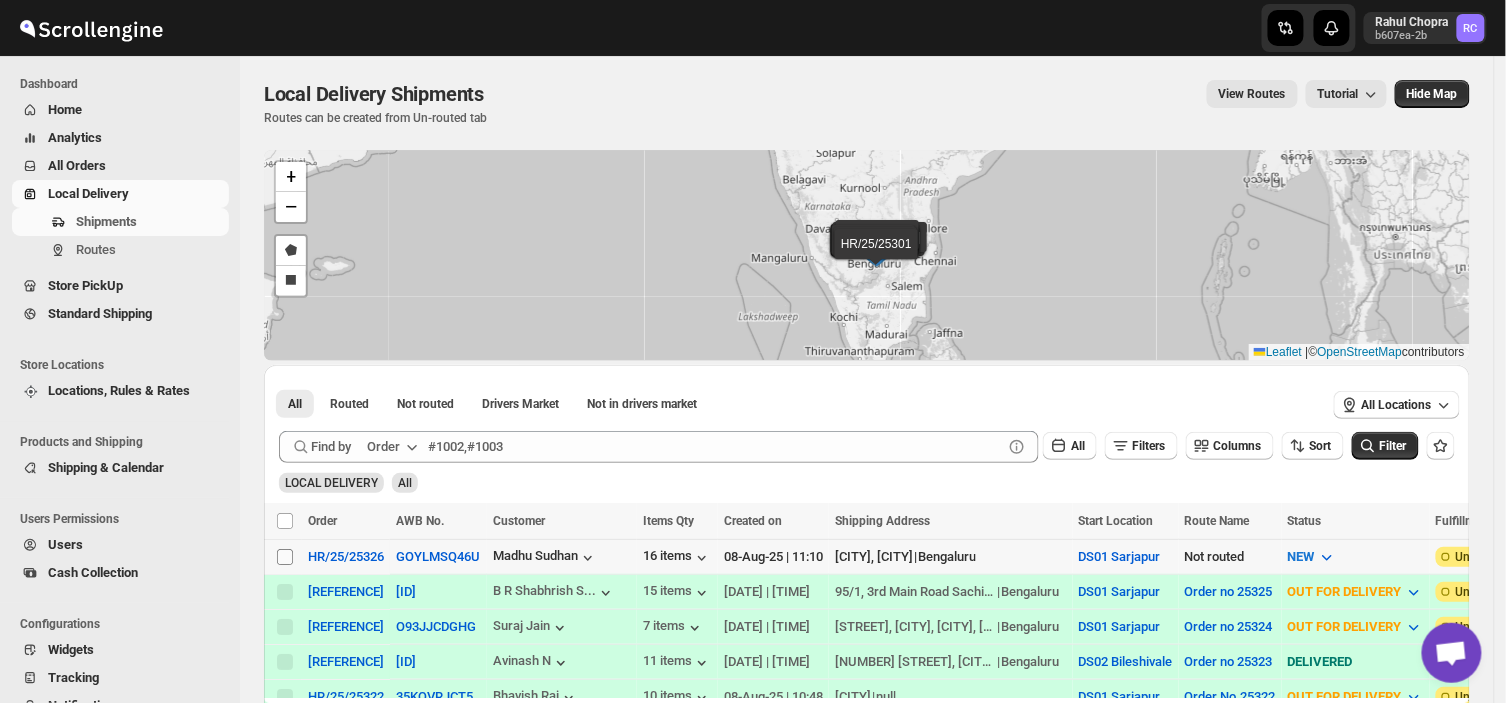 click on "Select shipment" at bounding box center (285, 557) 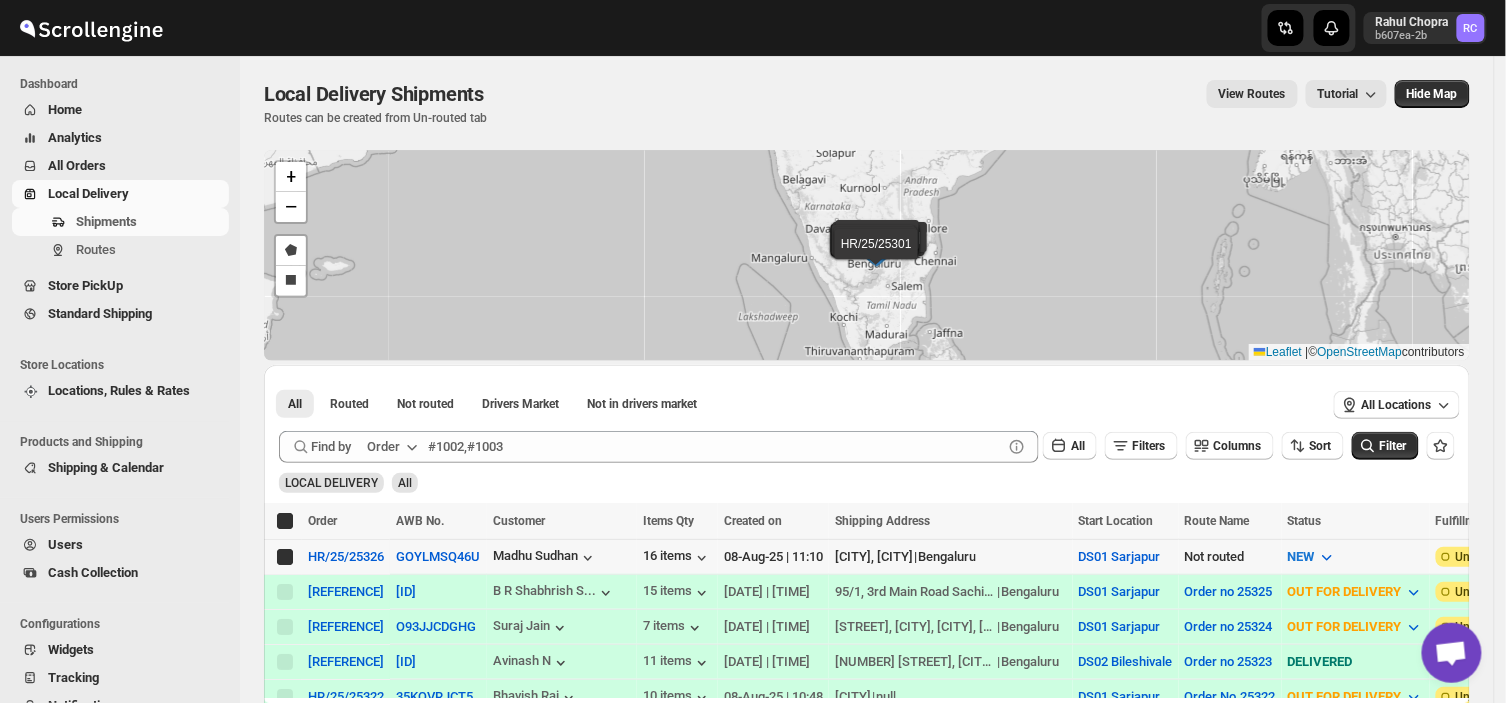 checkbox on "true" 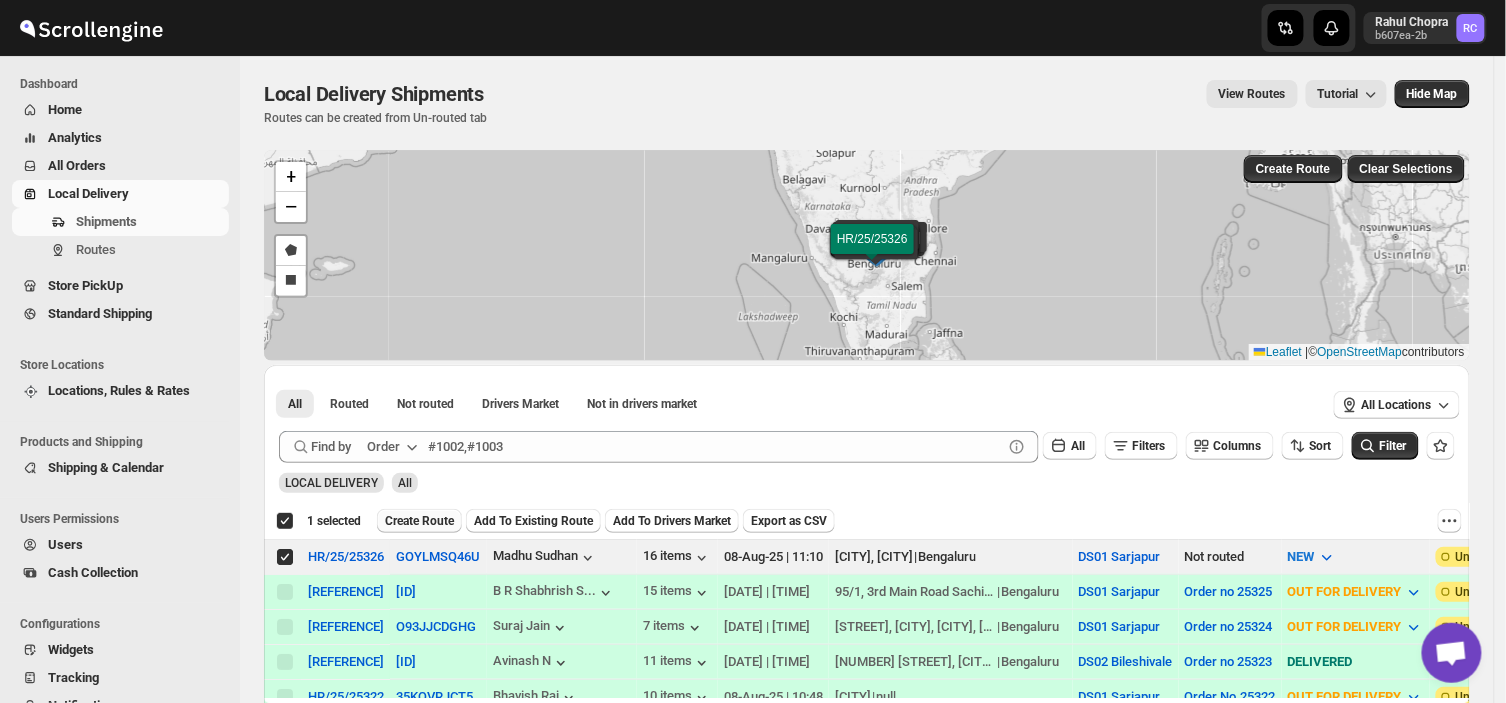 click on "Create Route" at bounding box center (419, 521) 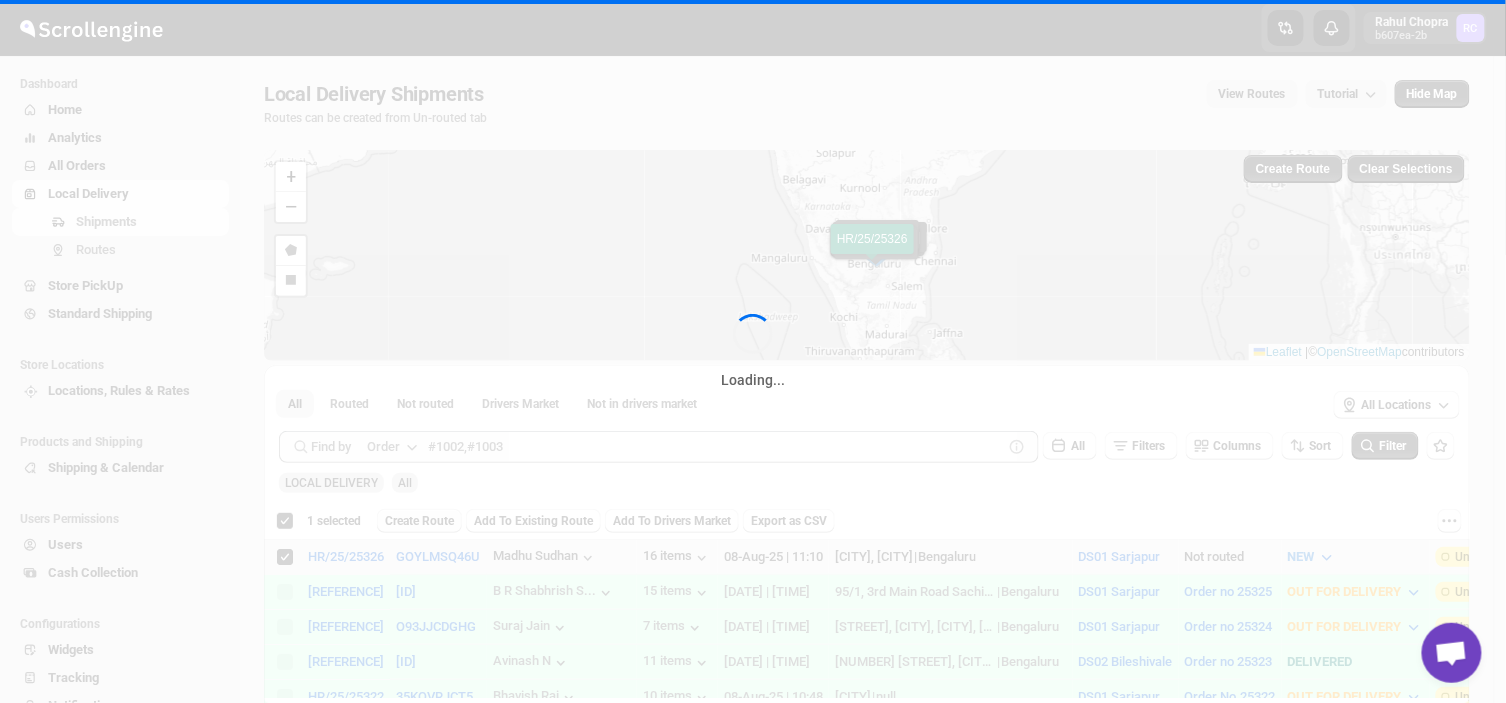 click on "Loading..." at bounding box center (753, 351) 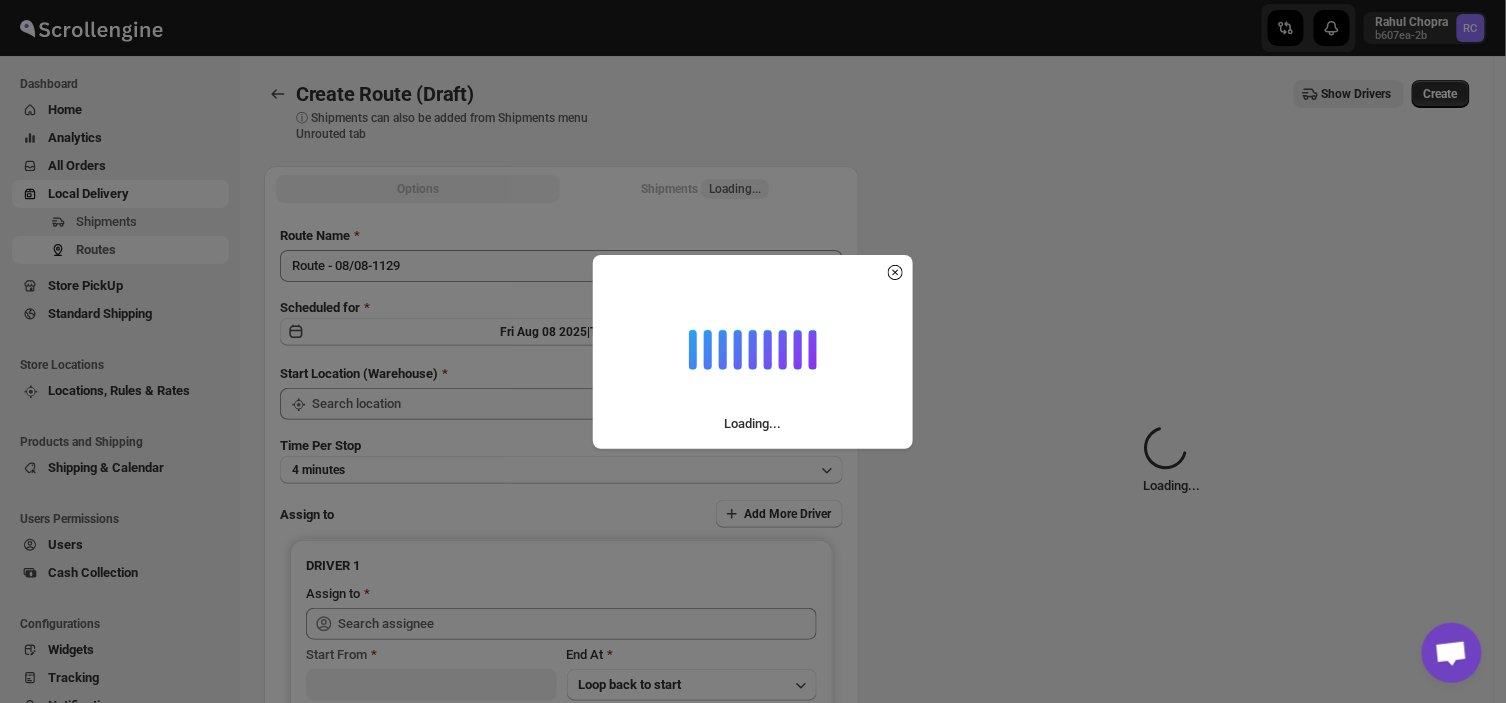 type on "DS01 Sarjapur" 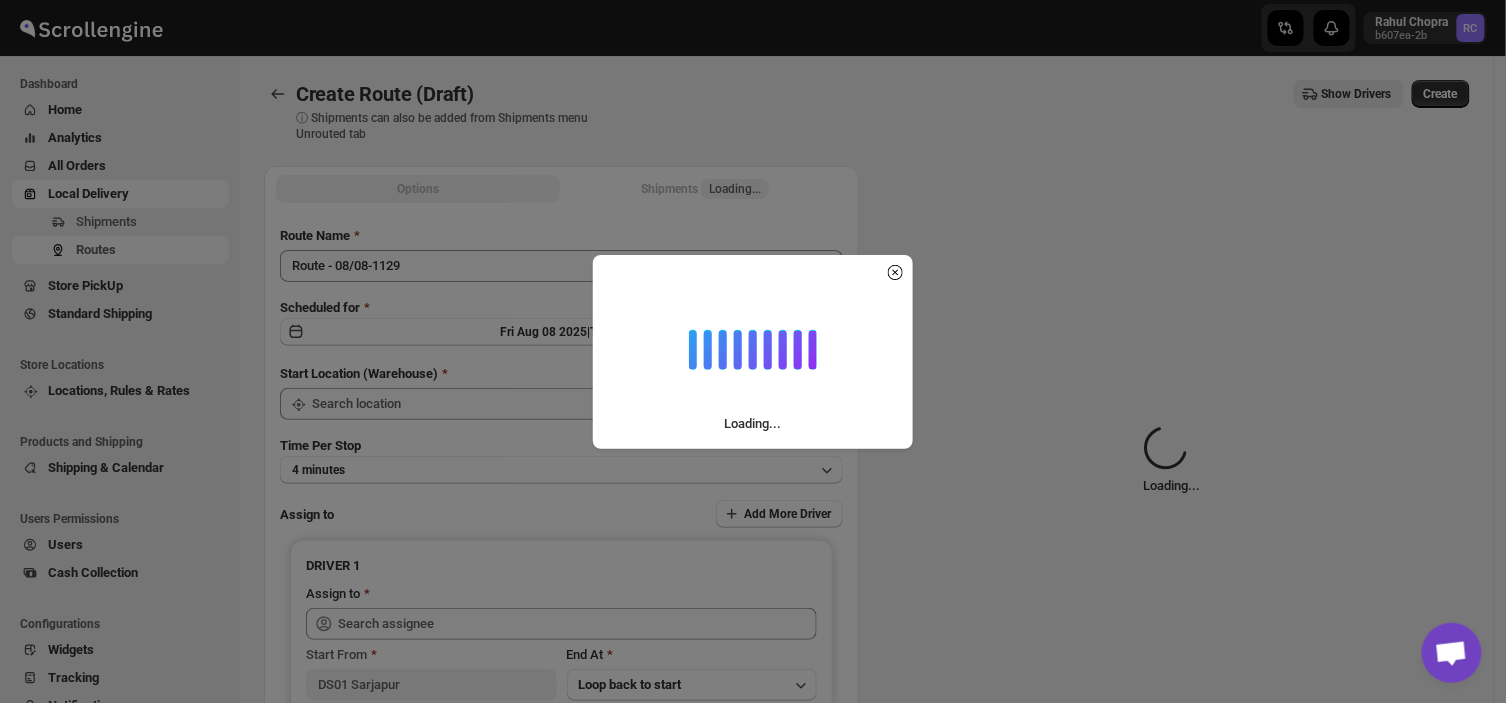 type on "DS01 Sarjapur" 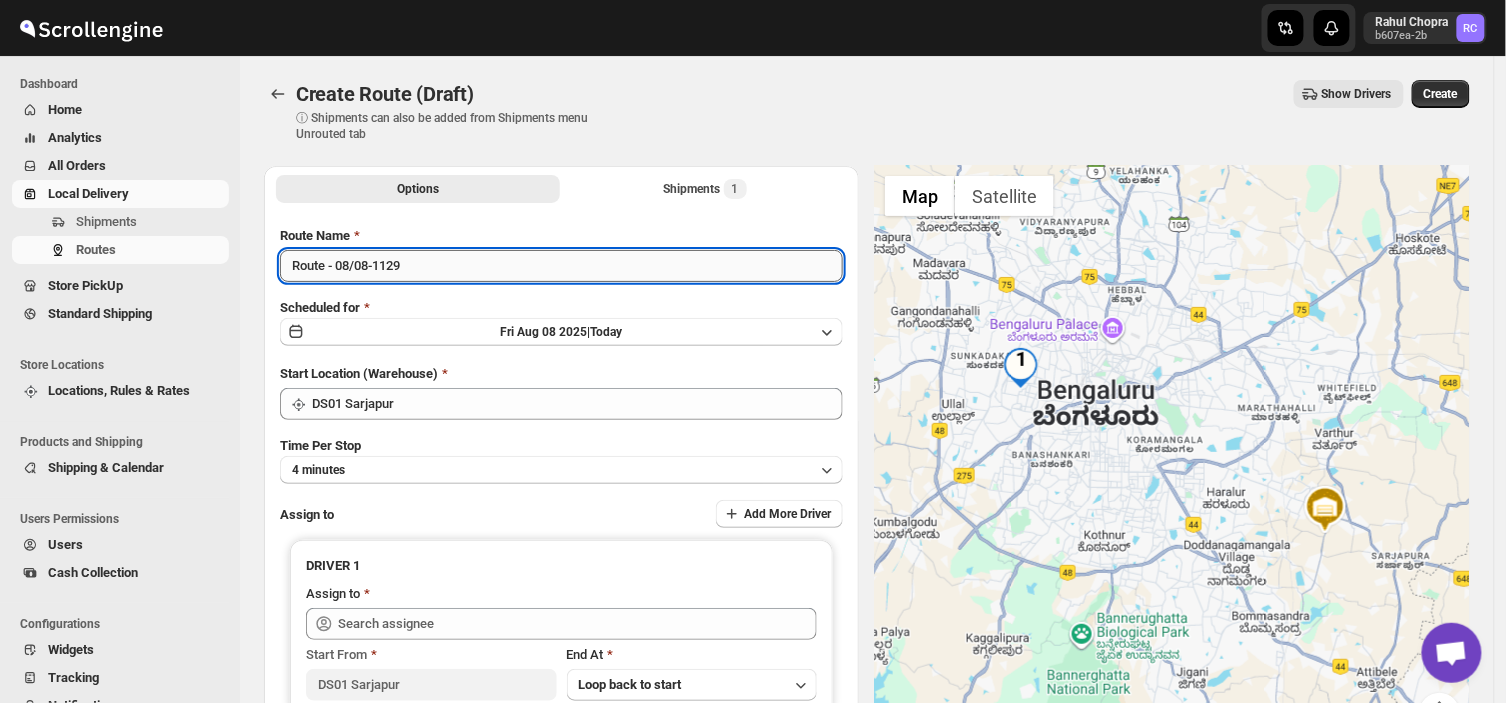 click on "Route - 08/08-1129" at bounding box center [561, 266] 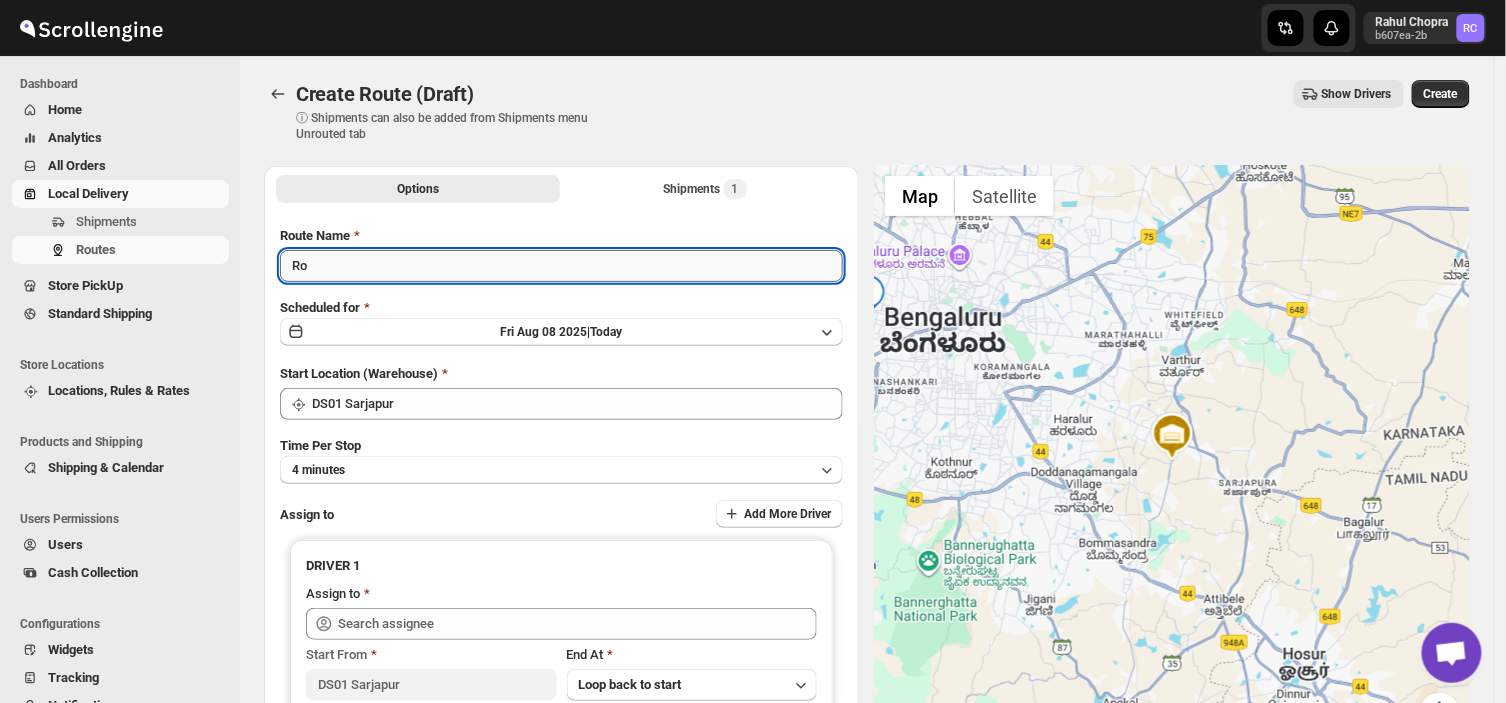 type on "R" 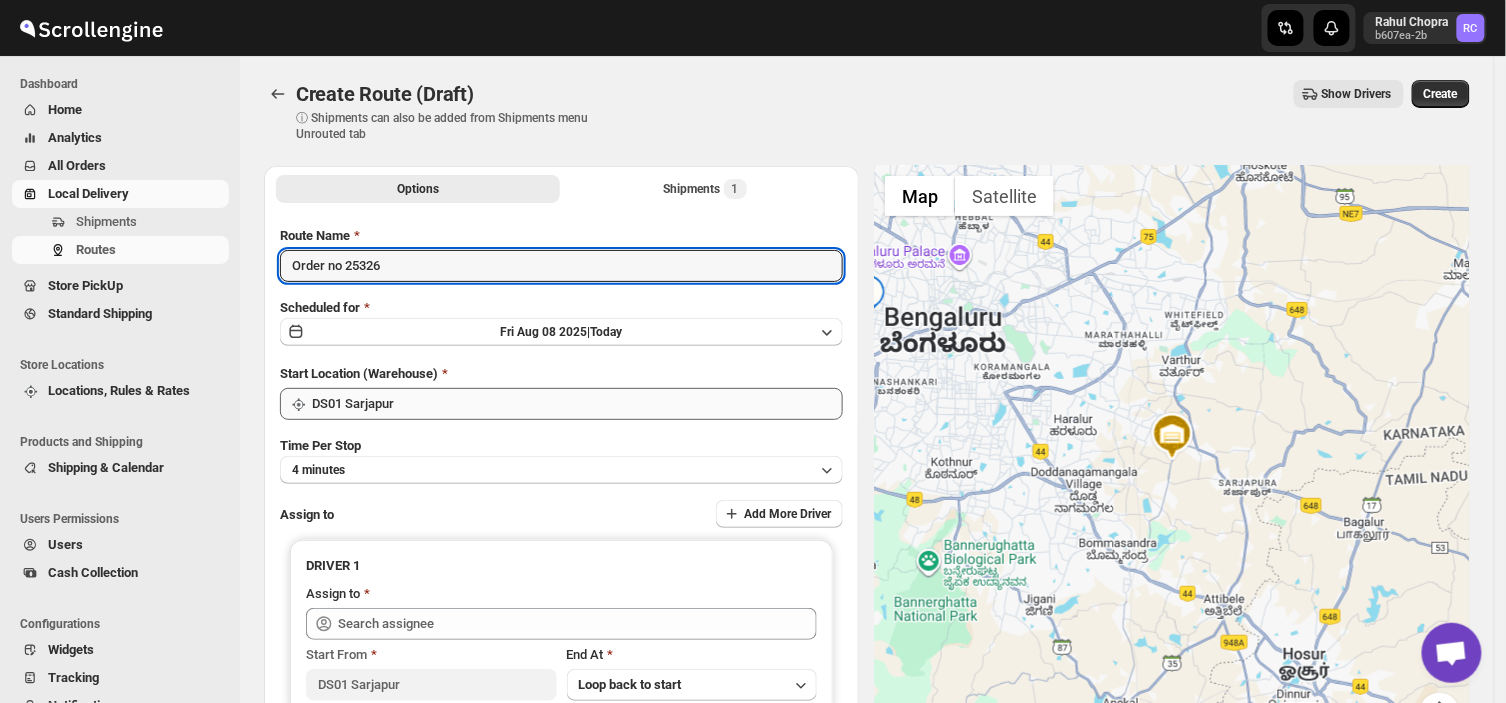 type on "Order no 25326" 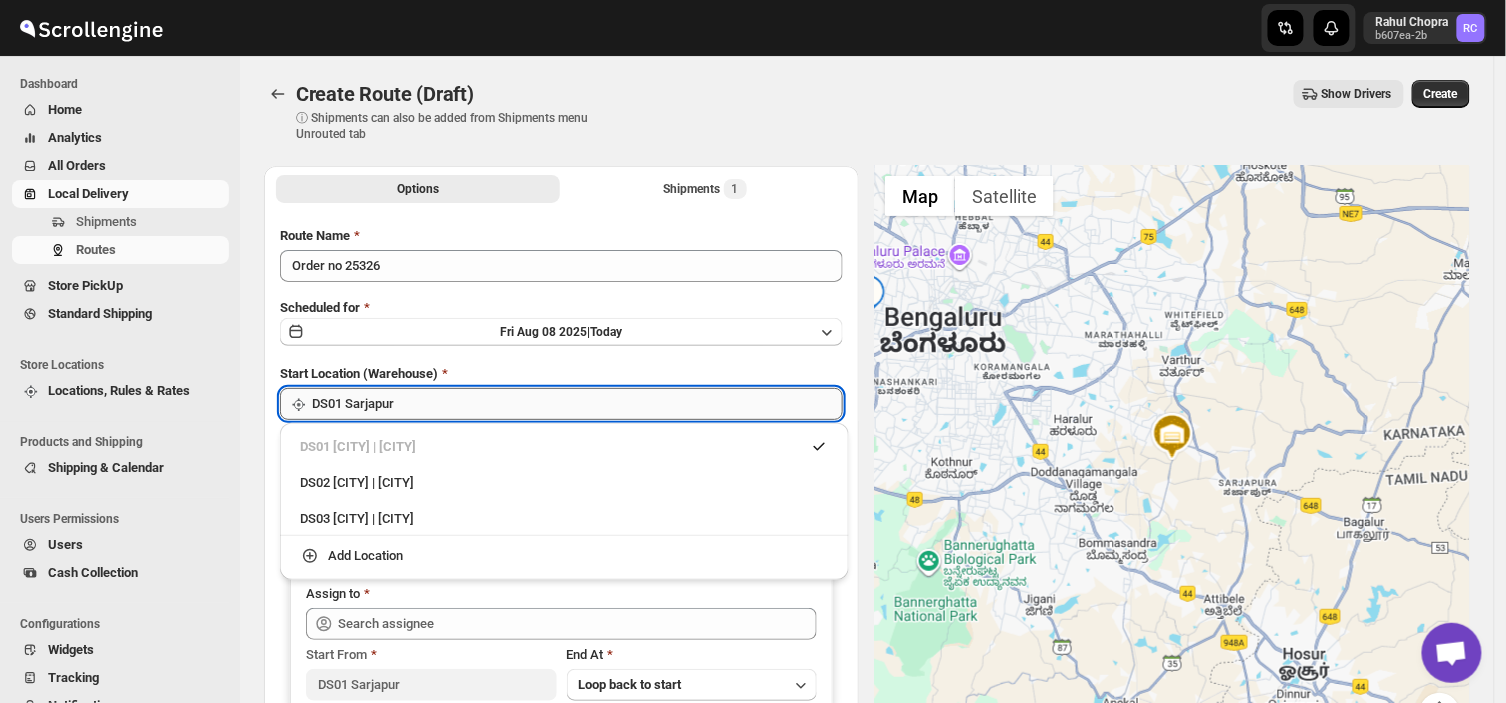 click on "DS01 Sarjapur" at bounding box center [577, 404] 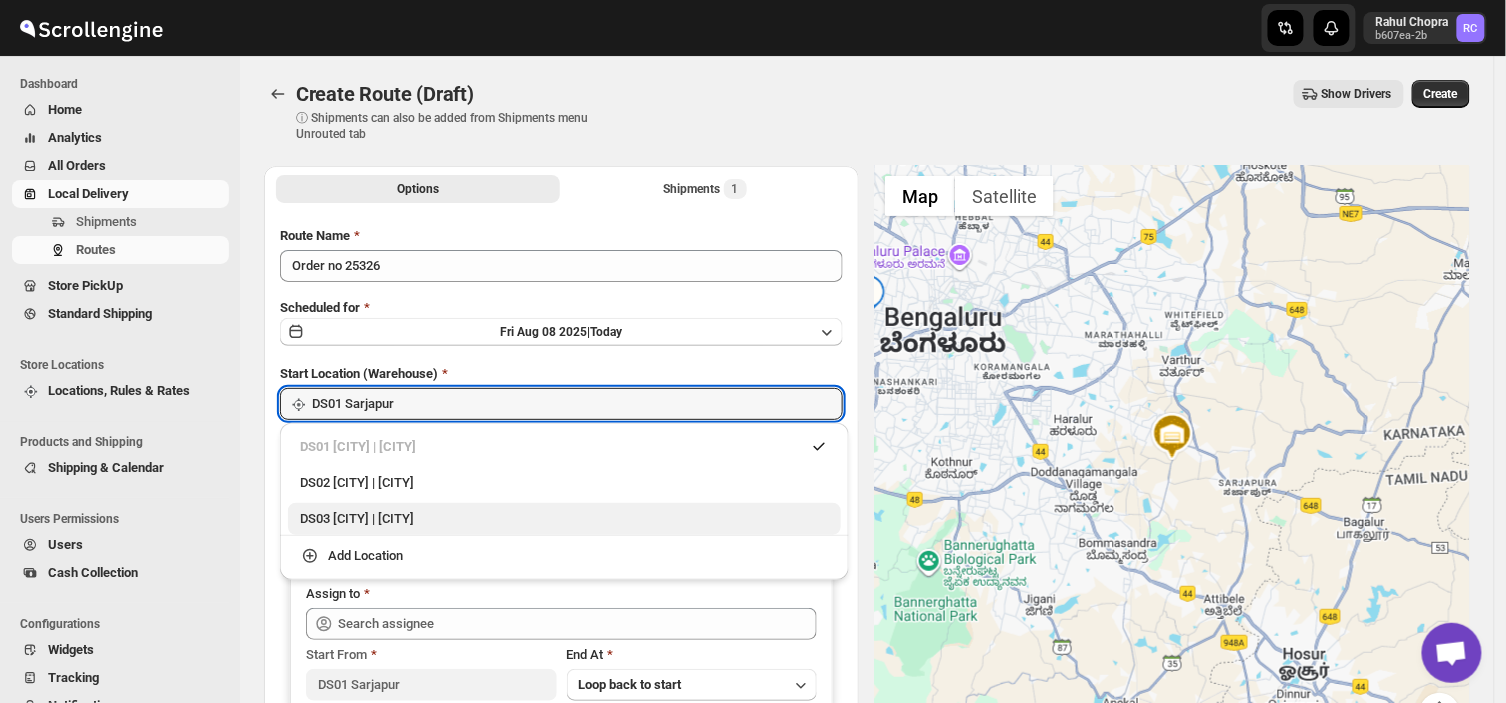 click on "DS03 [CITY] | [CITY]" at bounding box center (564, 519) 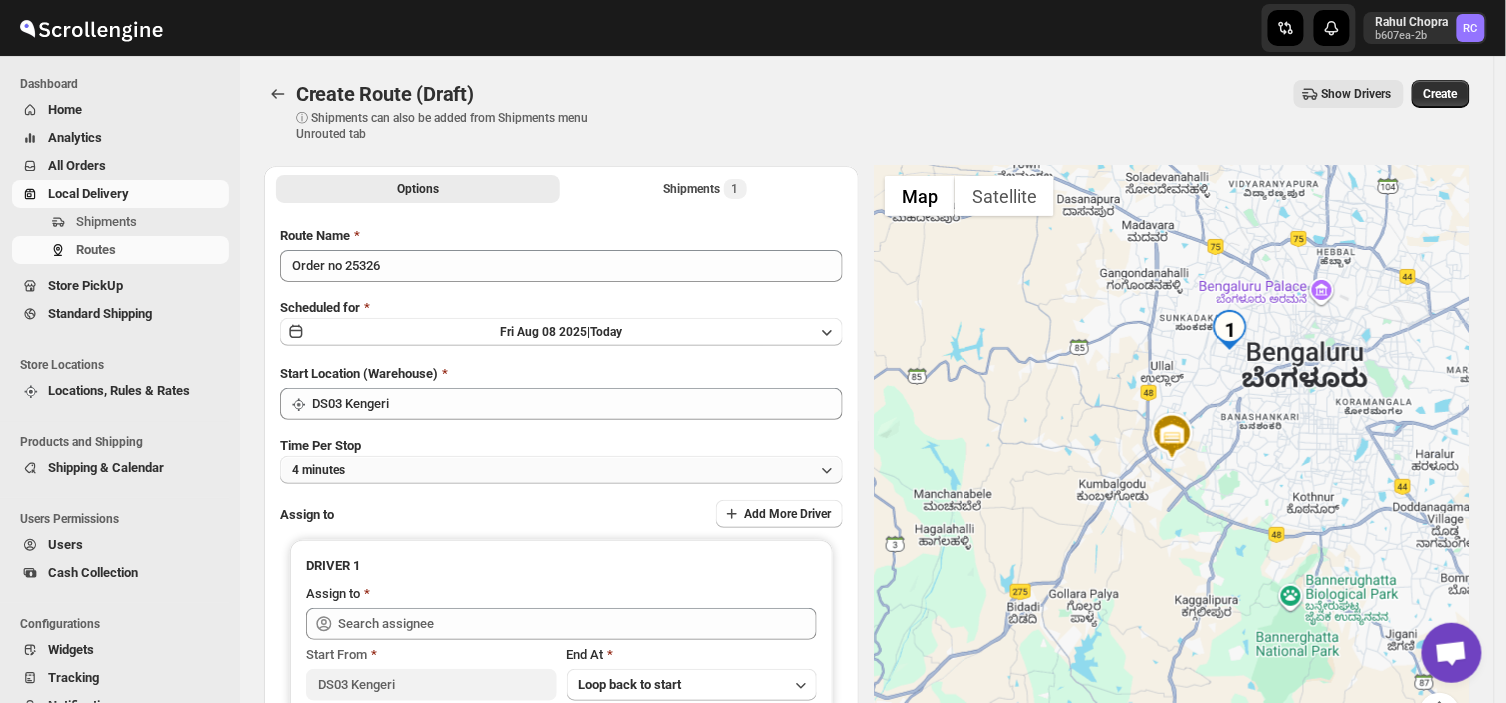 click on "4 minutes" at bounding box center [561, 470] 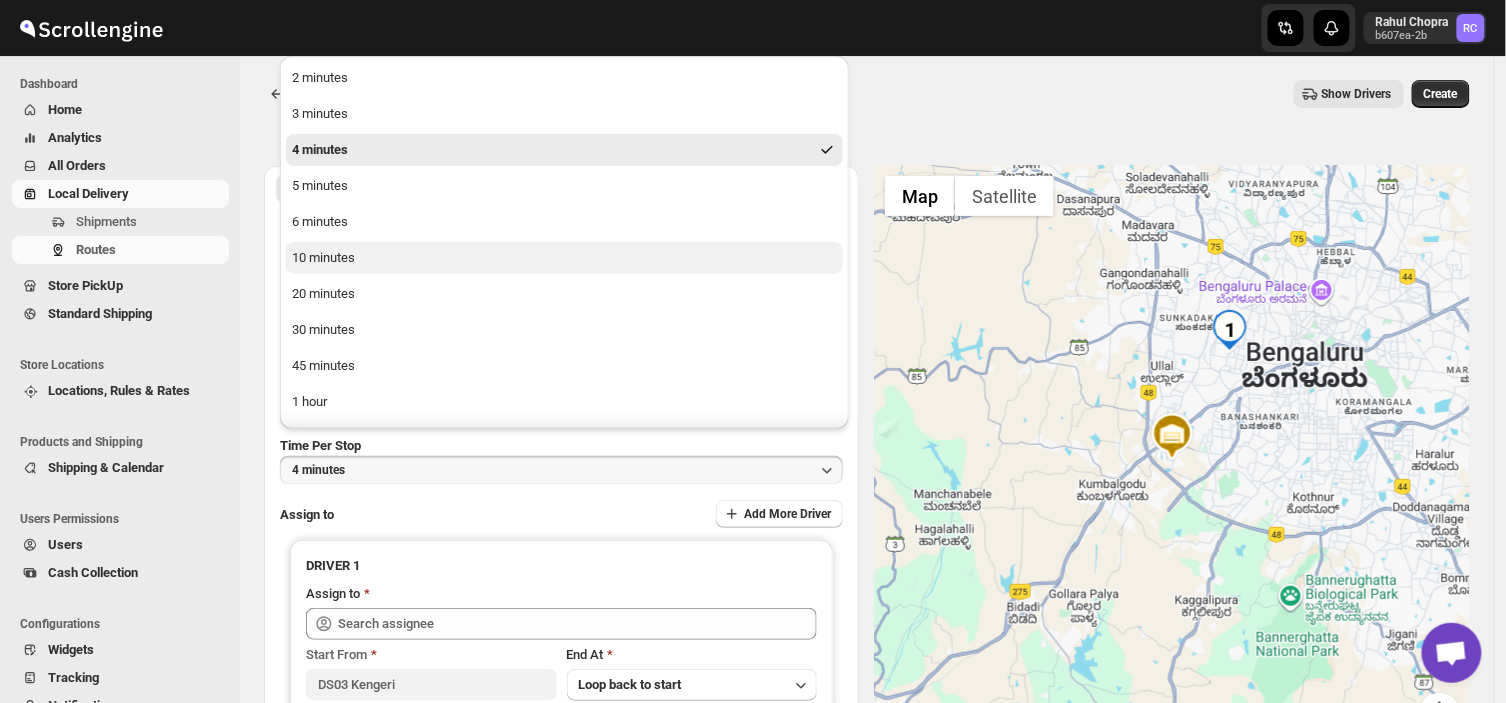 click on "10 minutes" at bounding box center [323, 258] 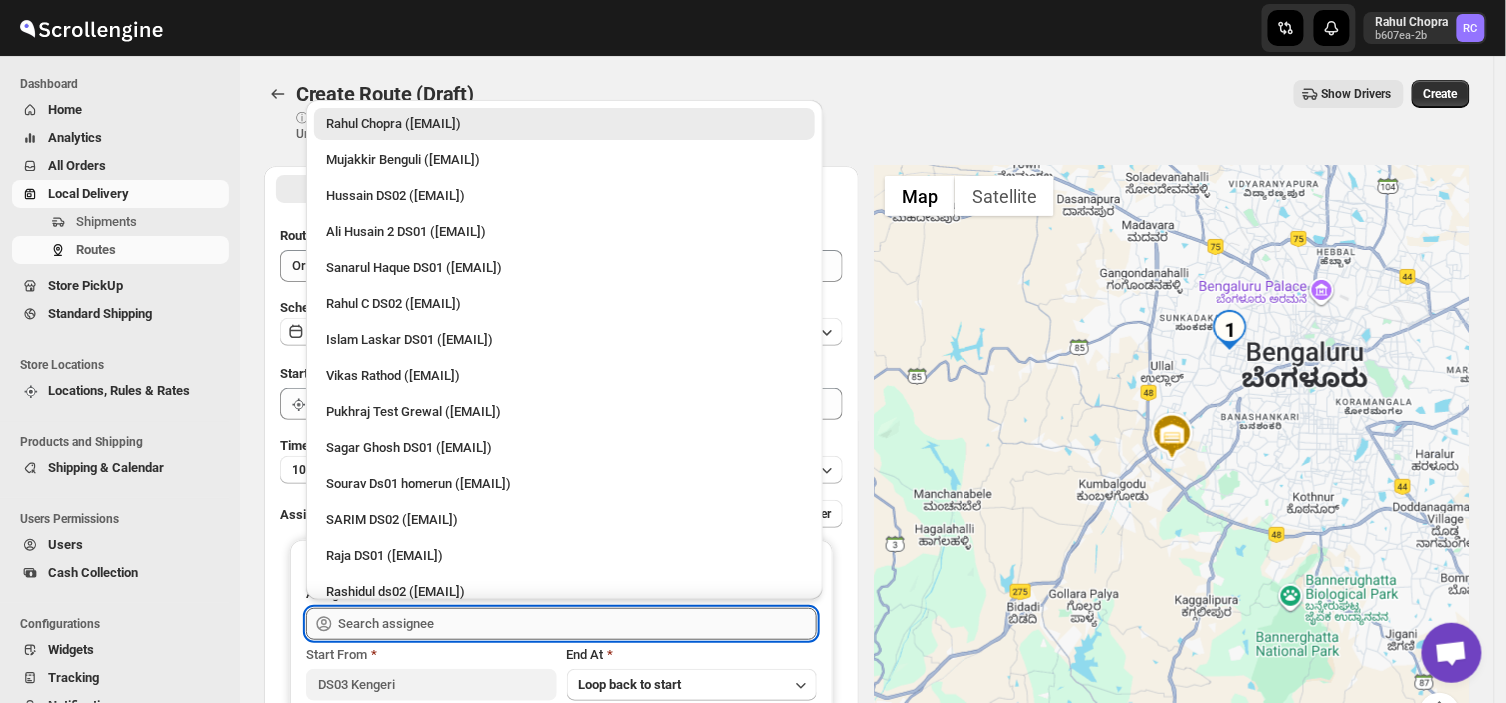 click at bounding box center (577, 624) 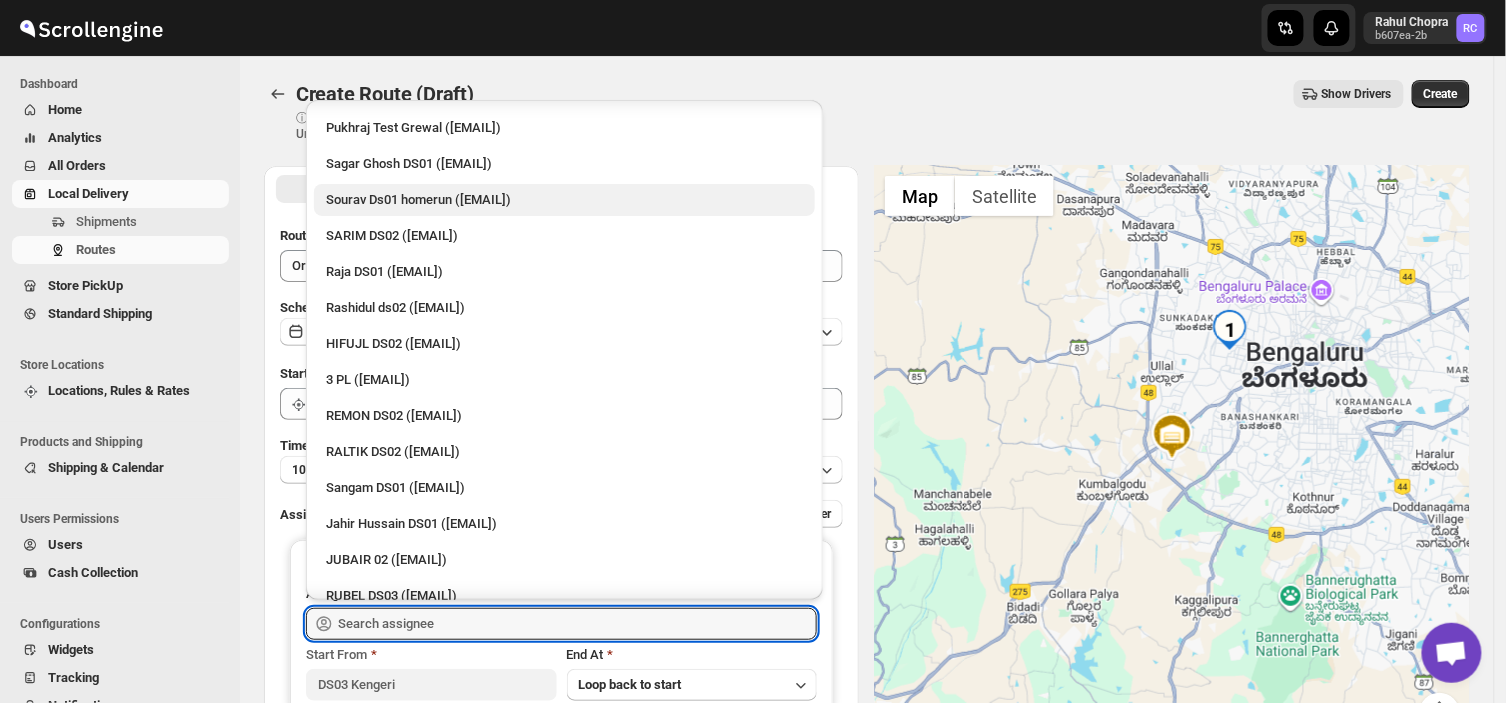 scroll, scrollTop: 284, scrollLeft: 0, axis: vertical 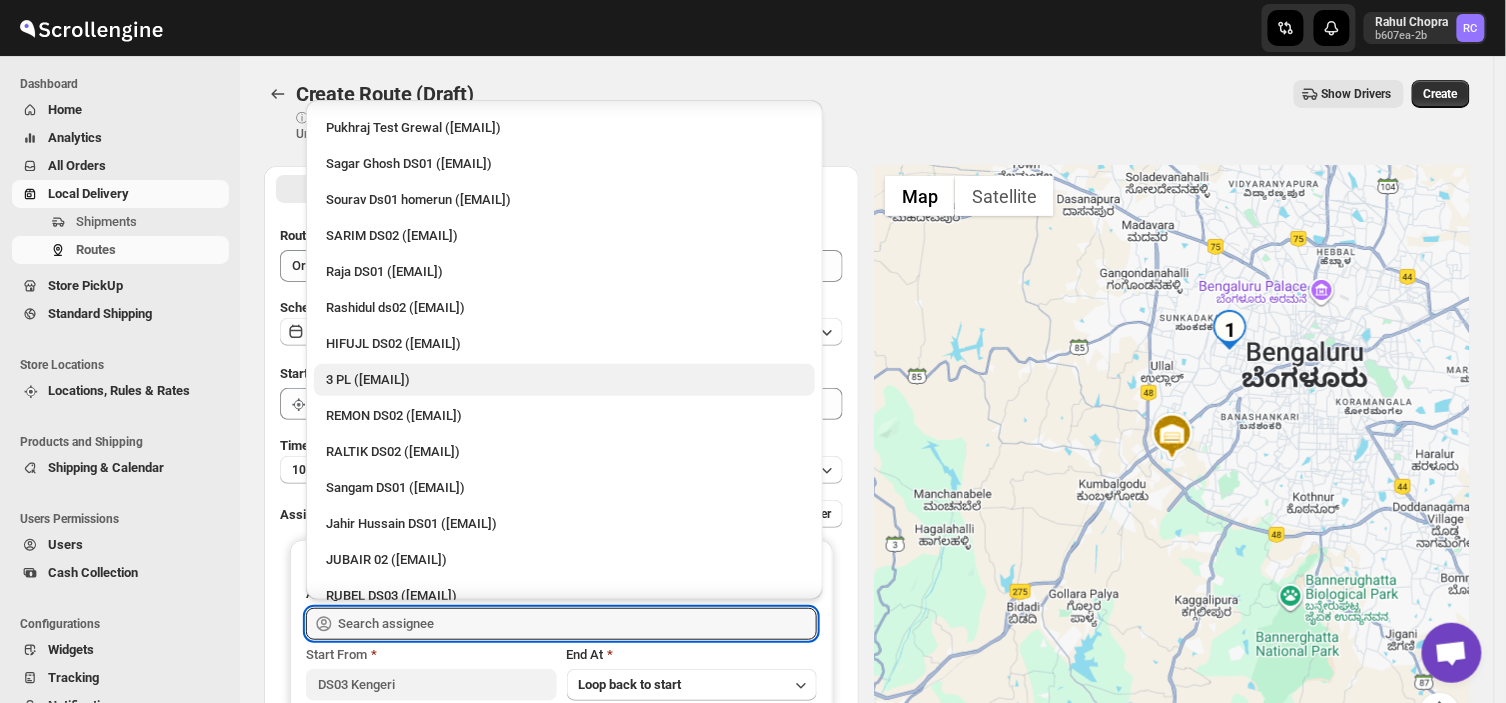 click on "3 PL ([EMAIL])" at bounding box center [564, 380] 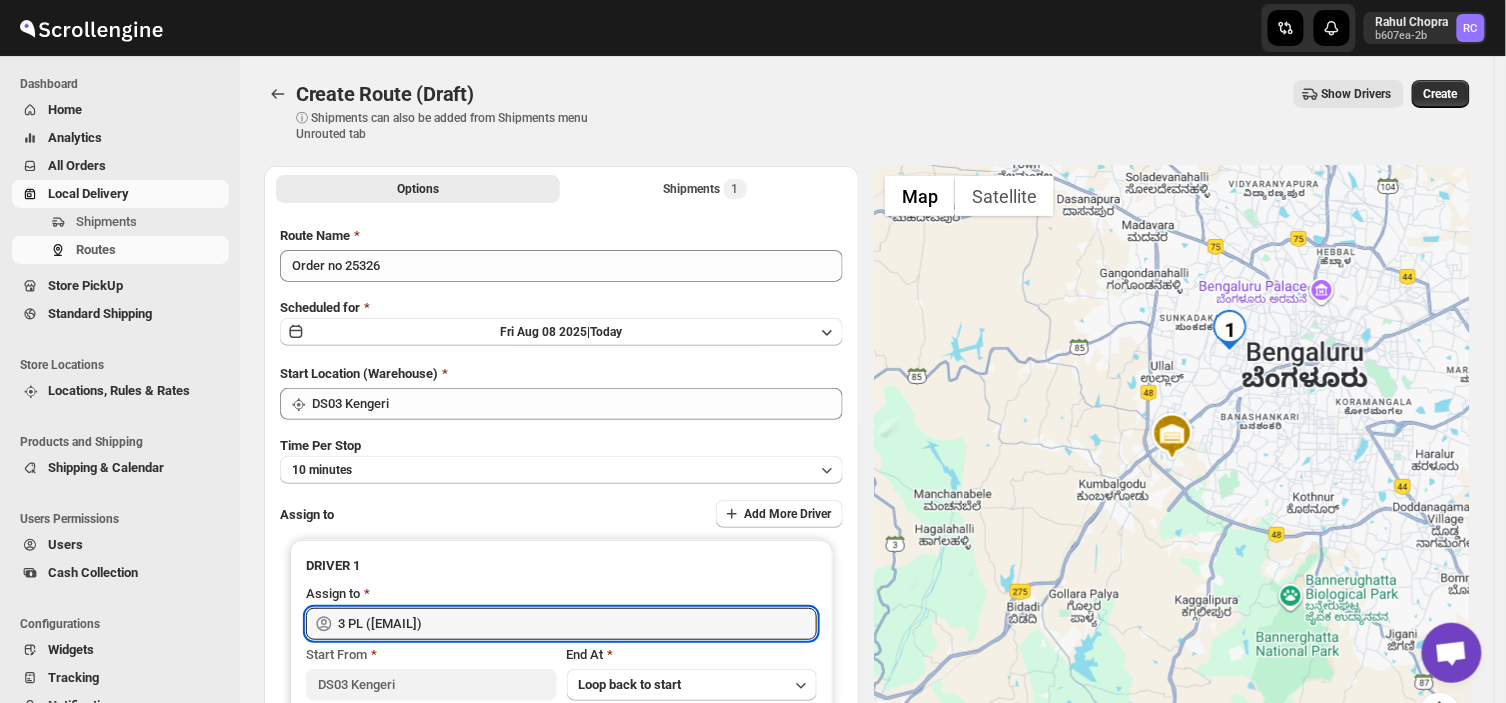 type on "3 PL ([EMAIL])" 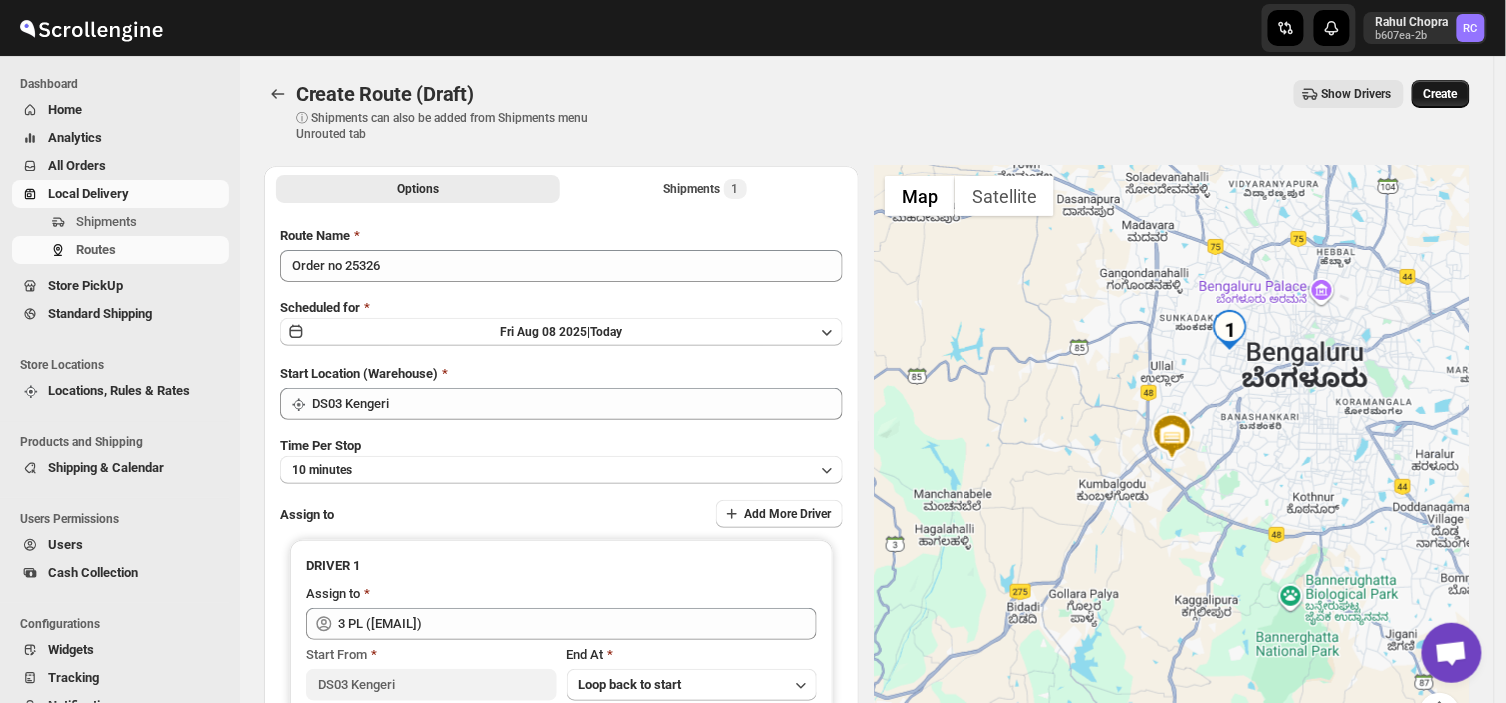 click on "Create" at bounding box center (1441, 94) 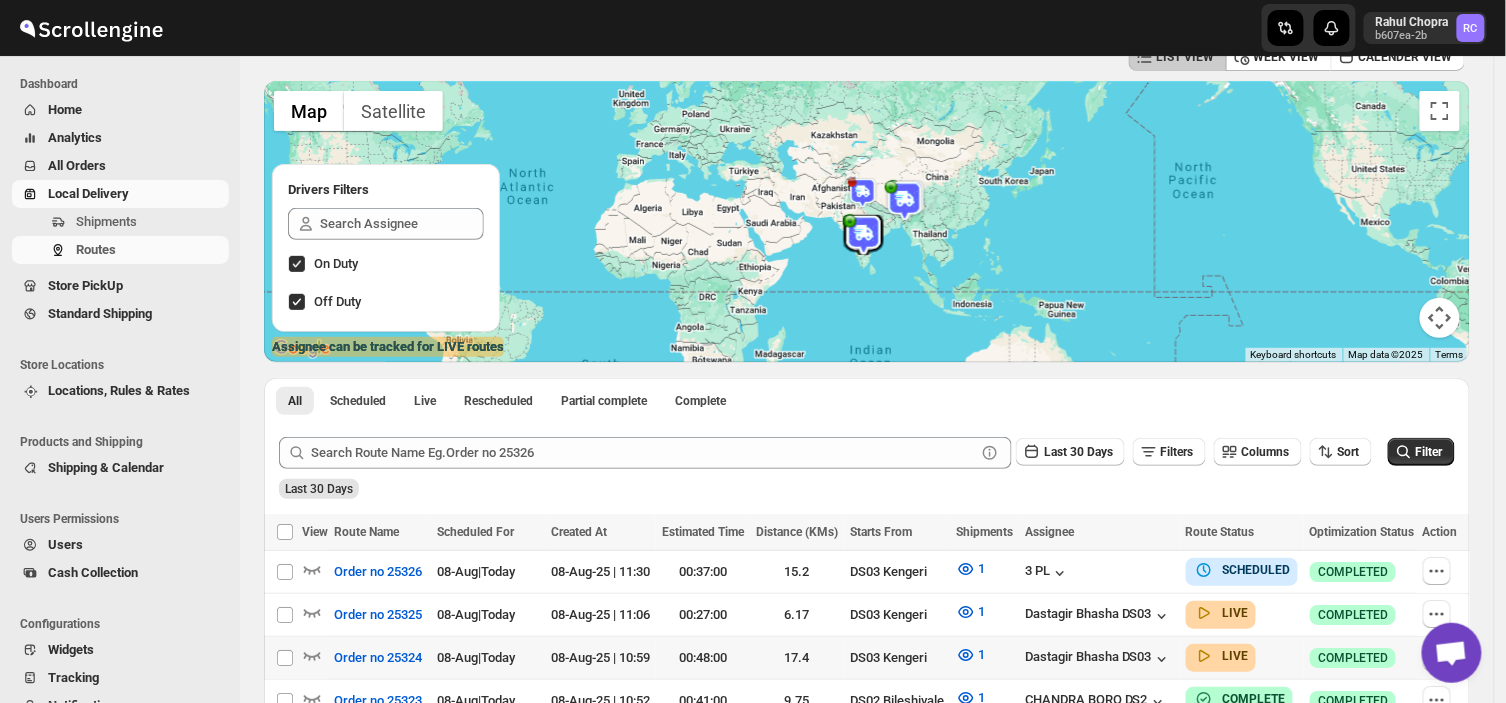 scroll, scrollTop: 113, scrollLeft: 0, axis: vertical 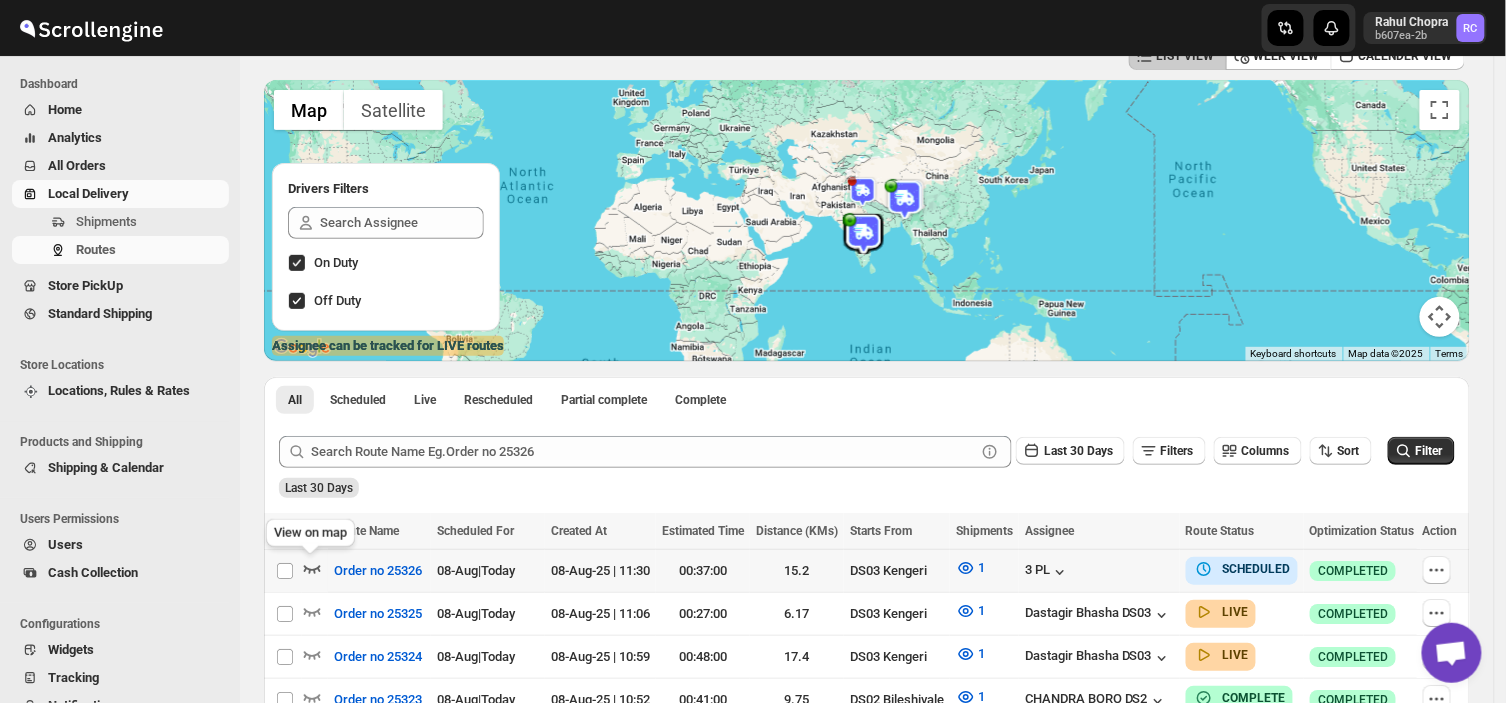 click 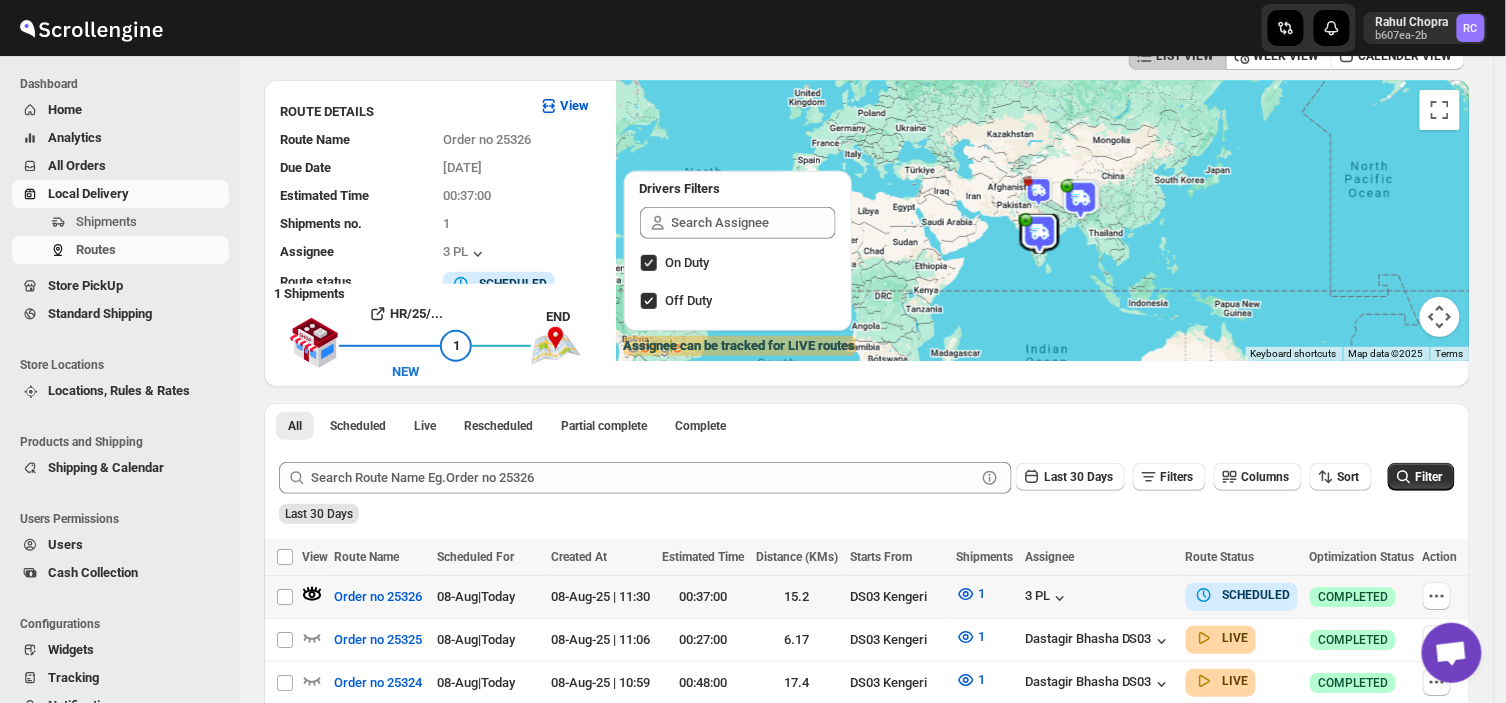 click at bounding box center (1040, 234) 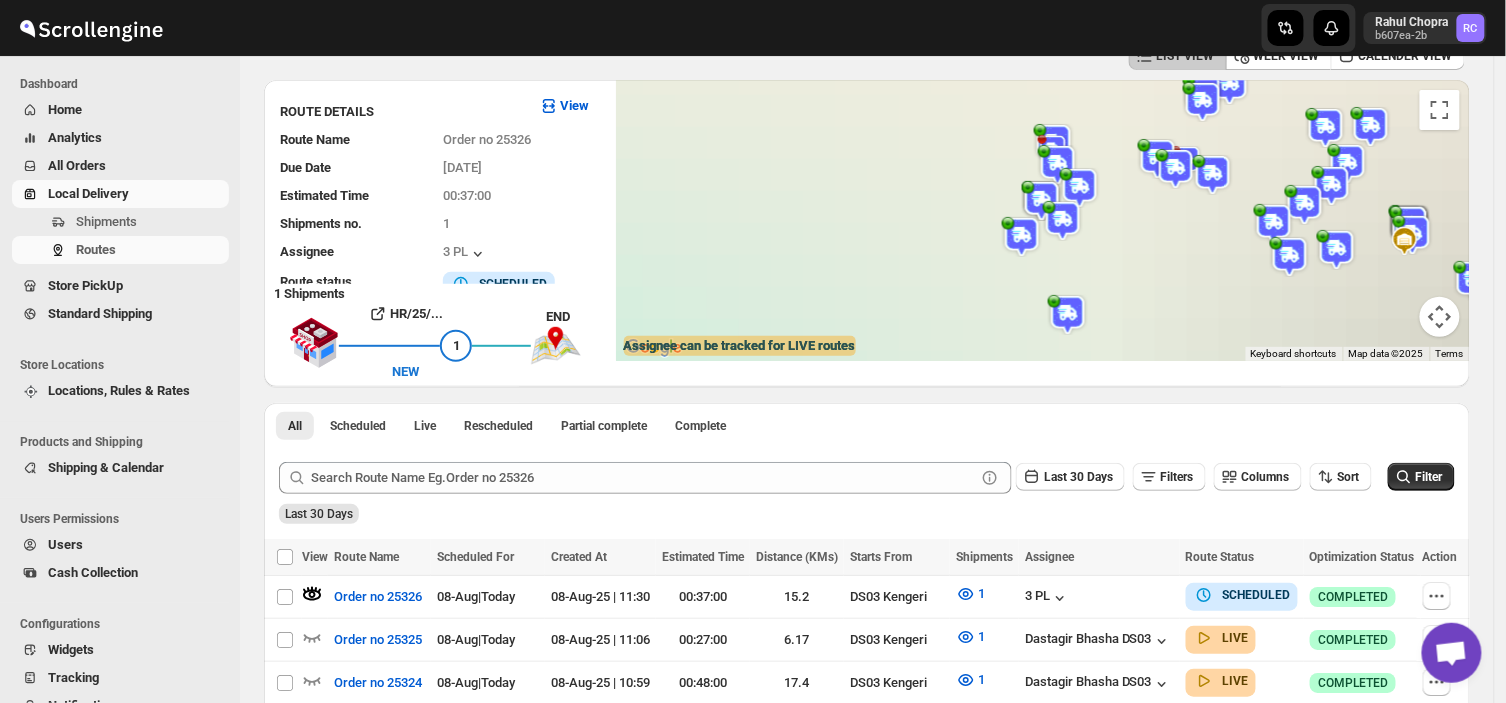 click at bounding box center [1063, 221] 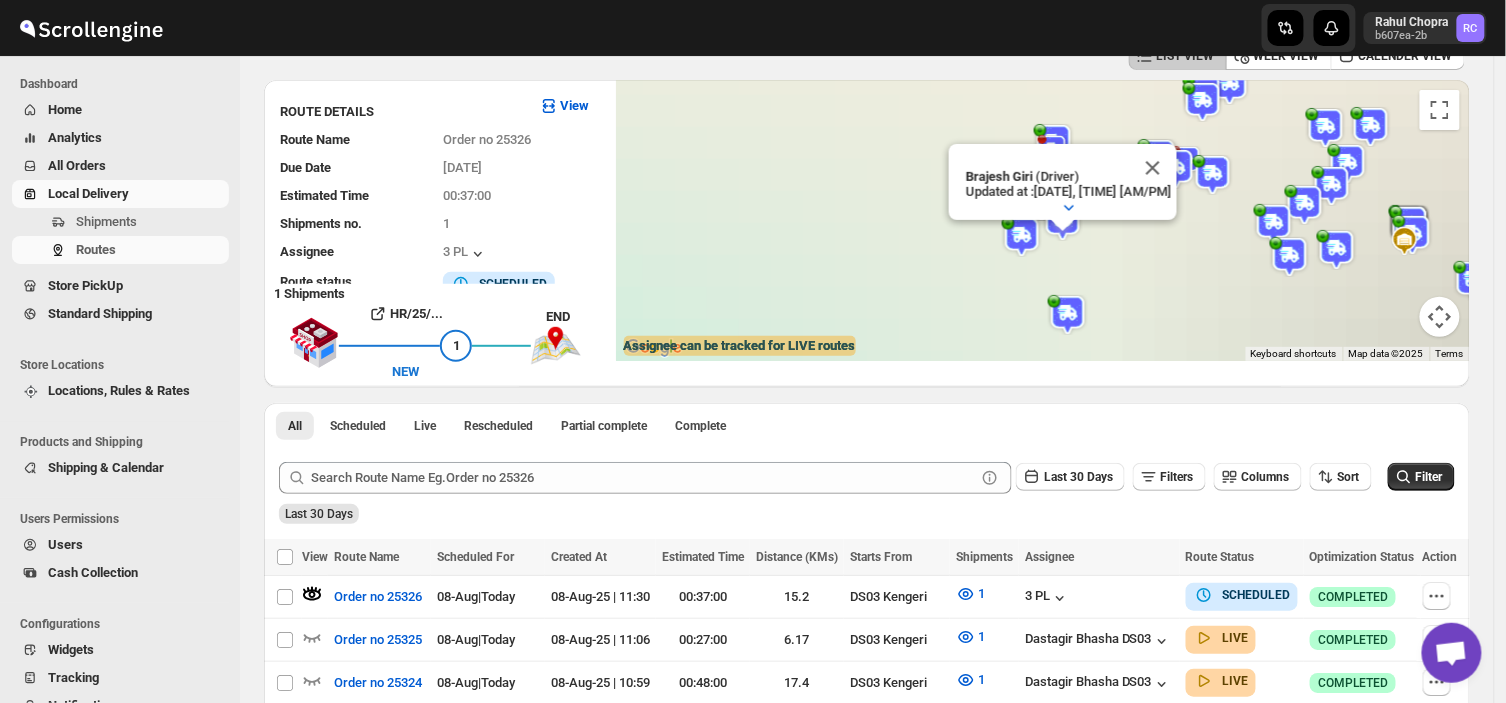 click at bounding box center (1063, 221) 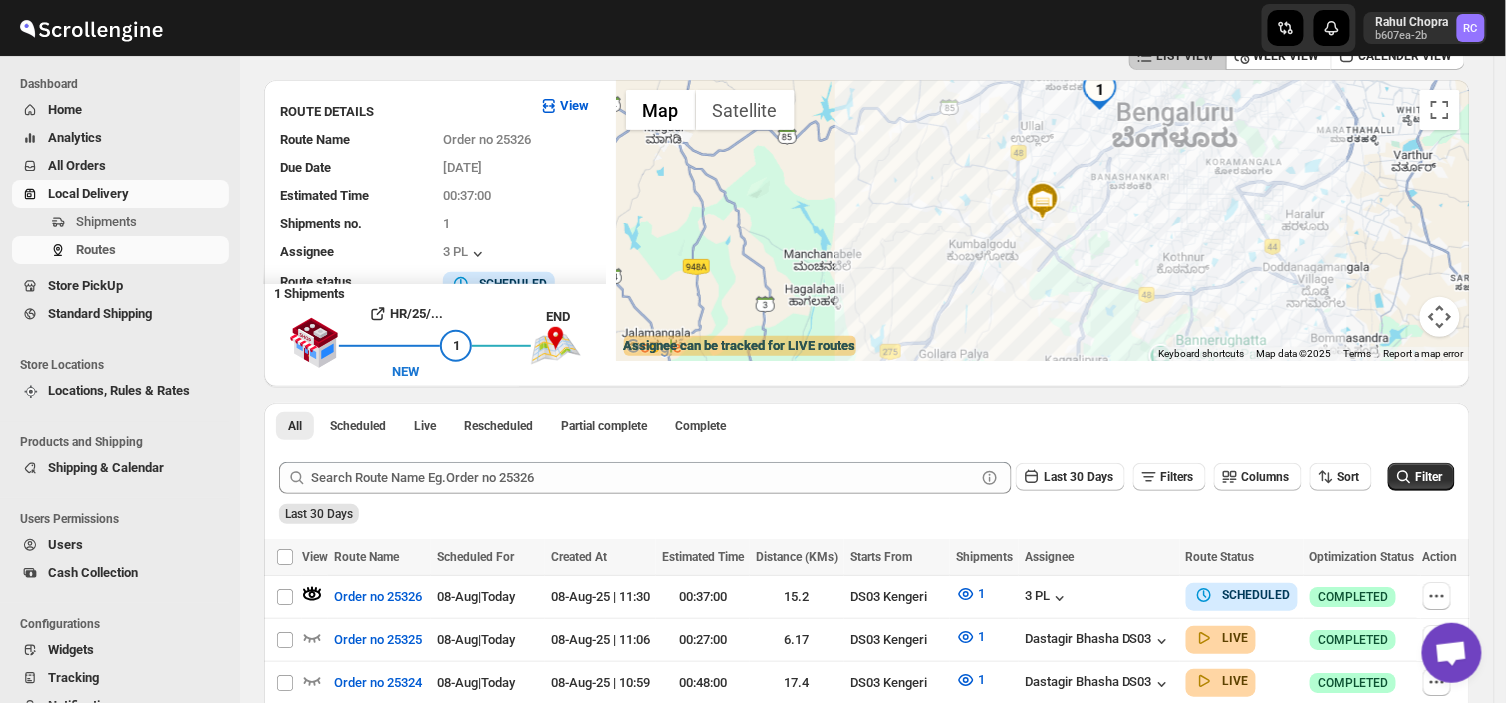 click at bounding box center (1043, 201) 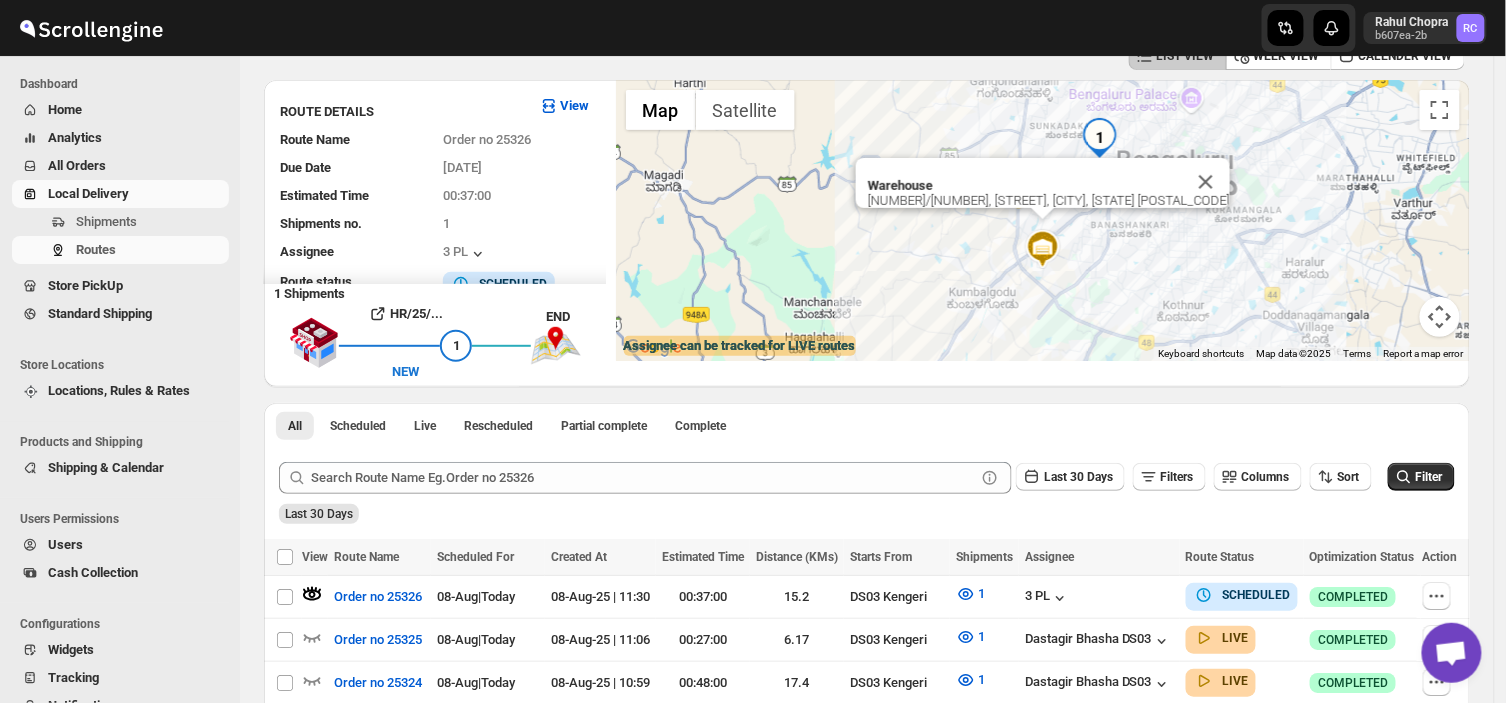 click at bounding box center [1043, 249] 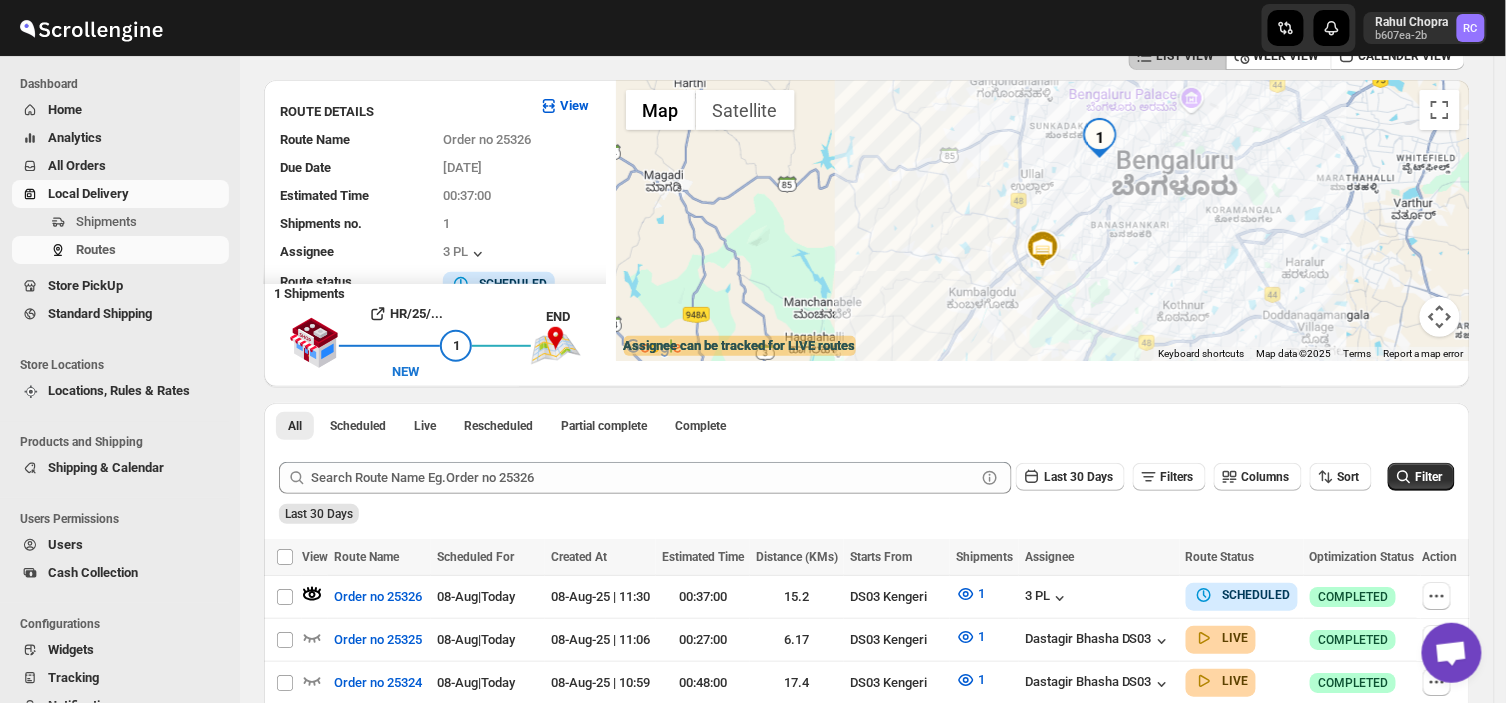 click at bounding box center [1043, 249] 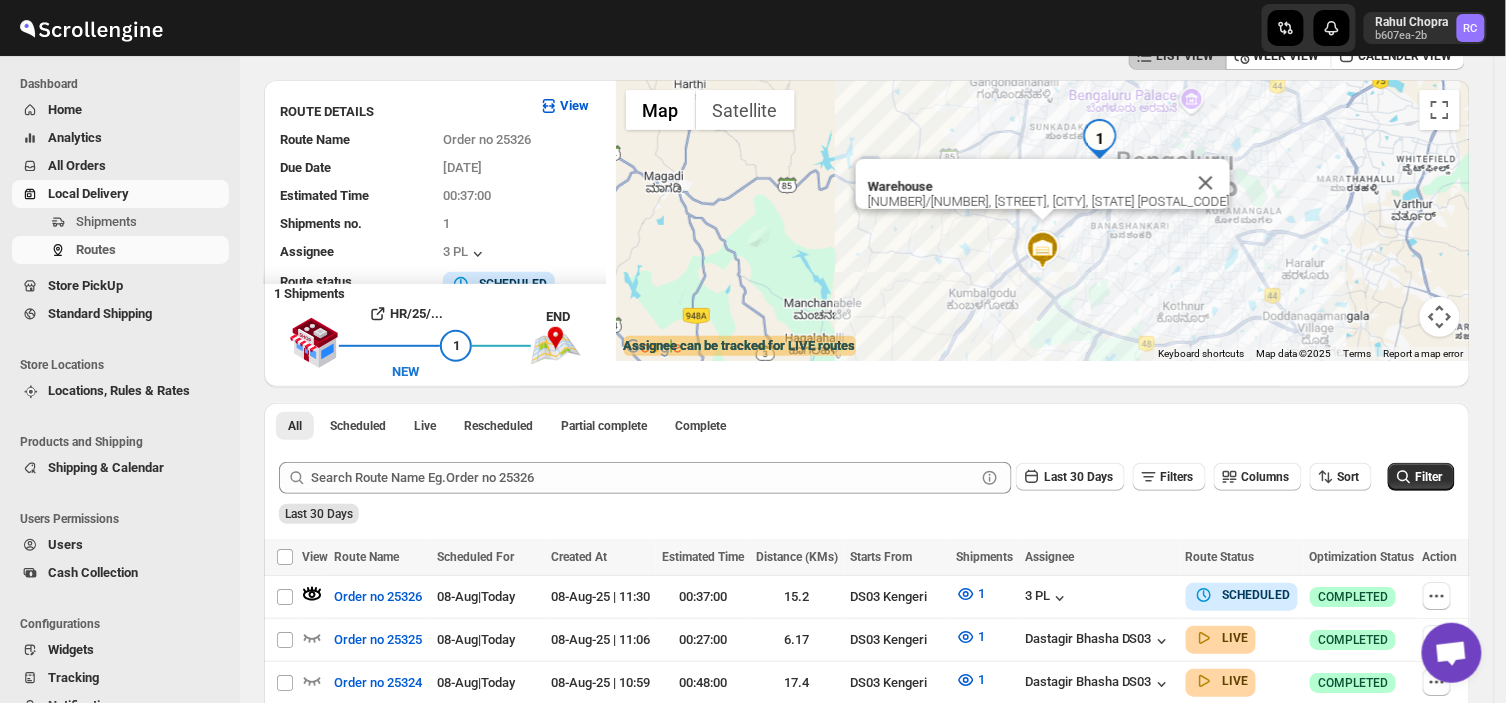 click at bounding box center [1043, 250] 